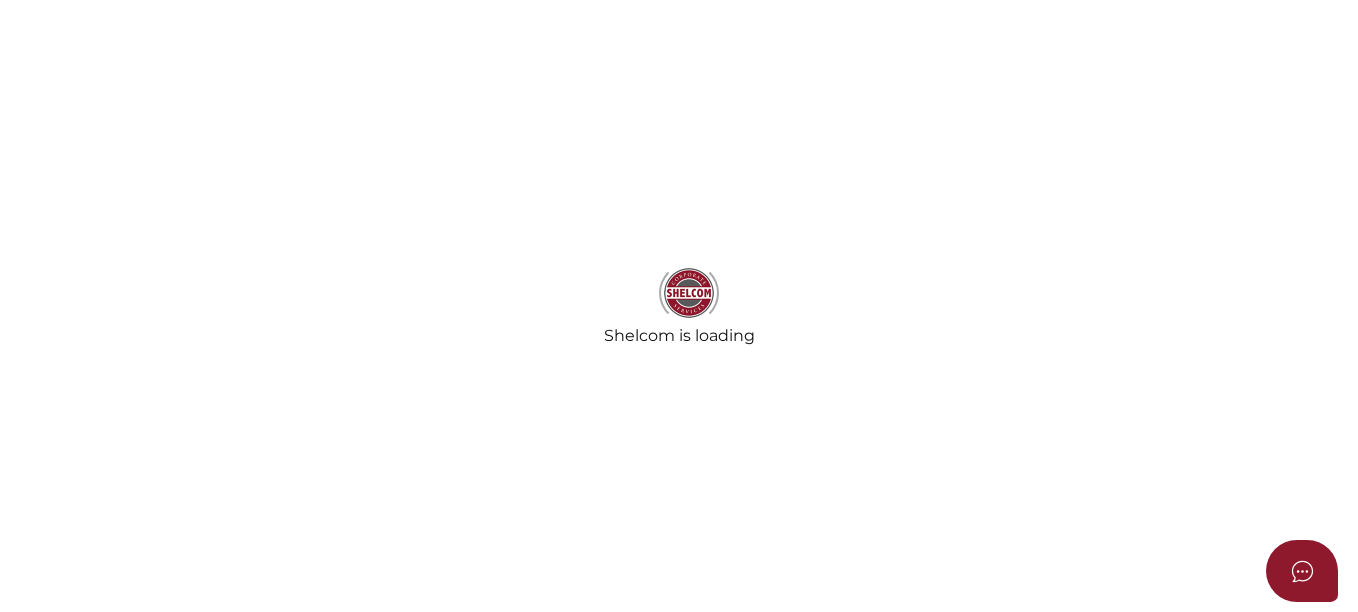 select 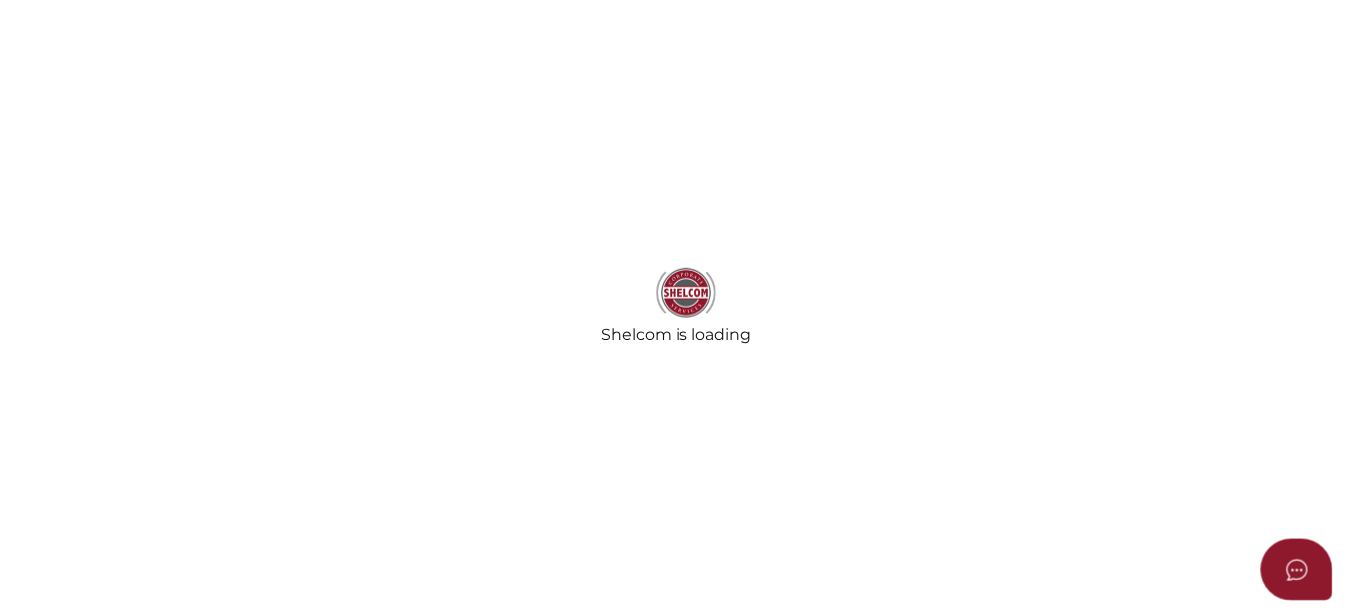 scroll, scrollTop: 0, scrollLeft: 0, axis: both 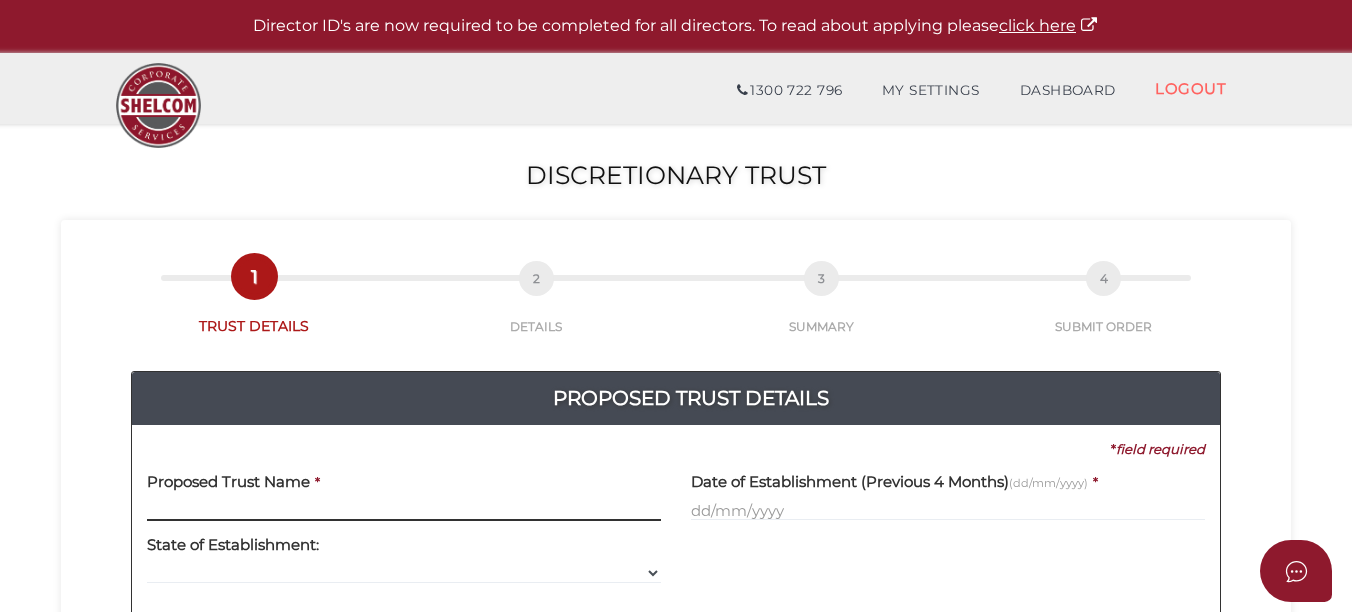 click at bounding box center (404, 510) 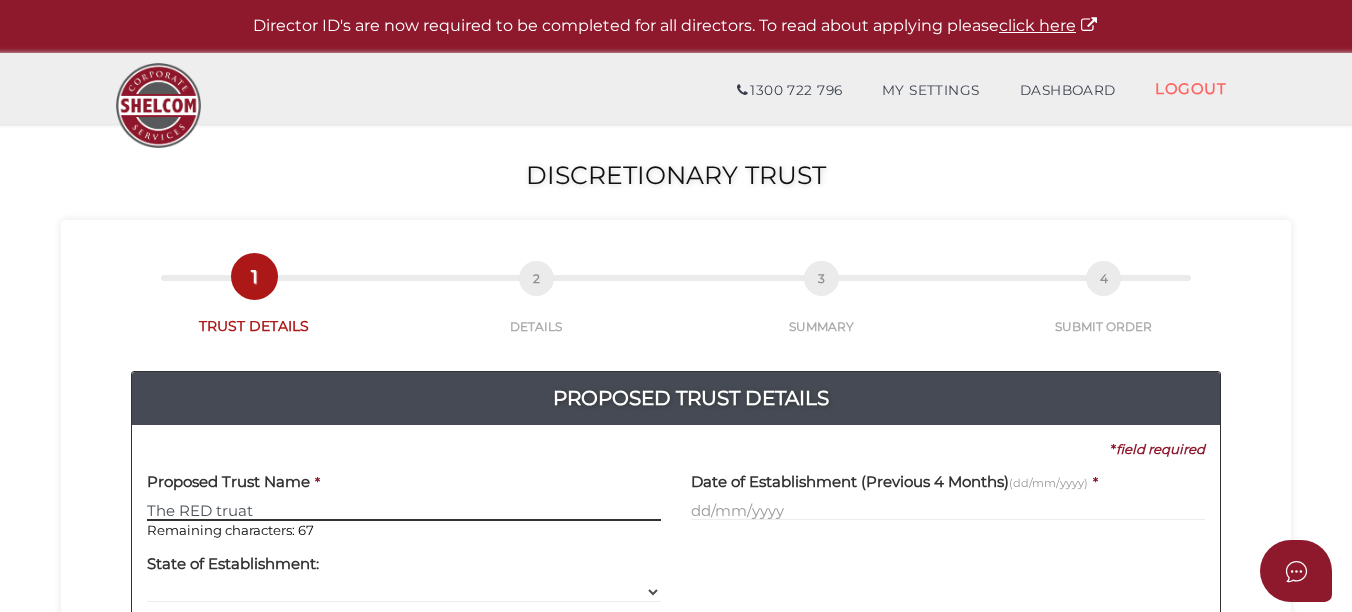 click on "The RED truat" at bounding box center (404, 510) 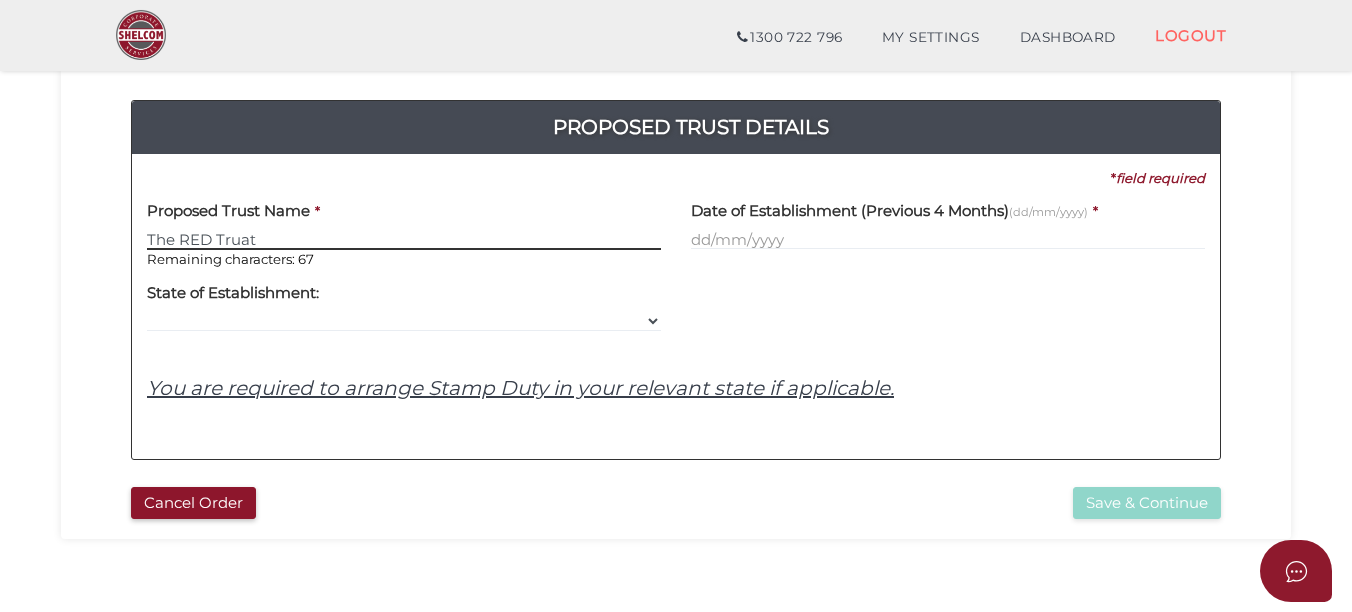 scroll, scrollTop: 300, scrollLeft: 0, axis: vertical 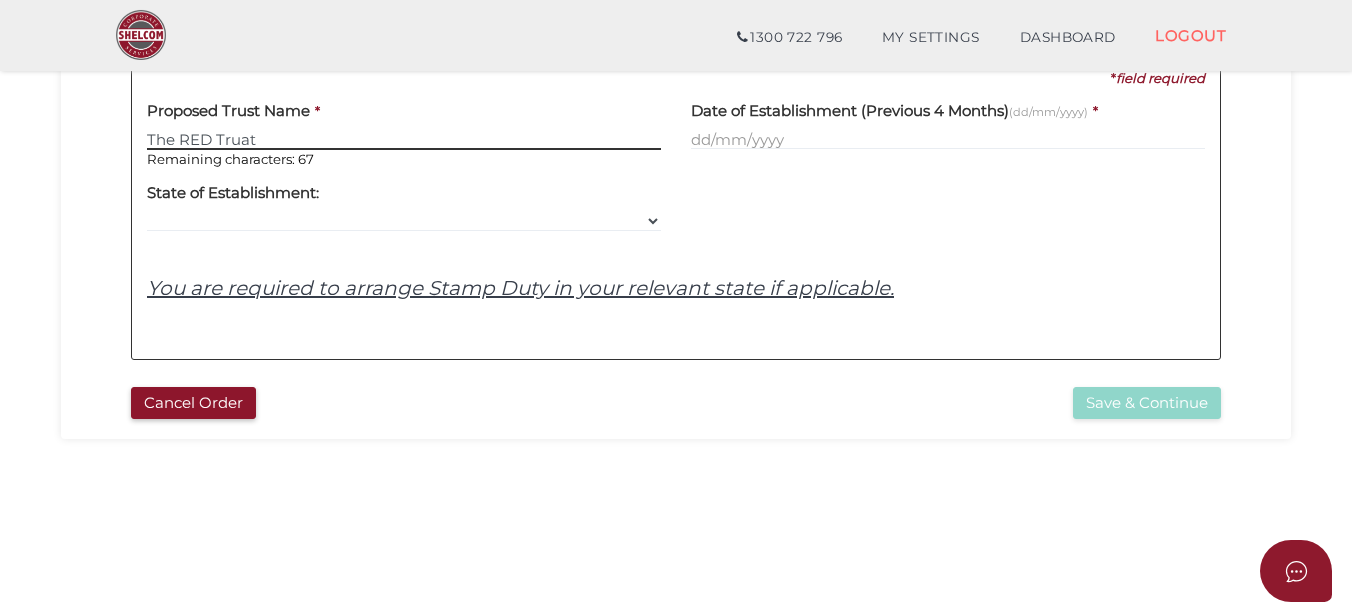type on "The RED Truat" 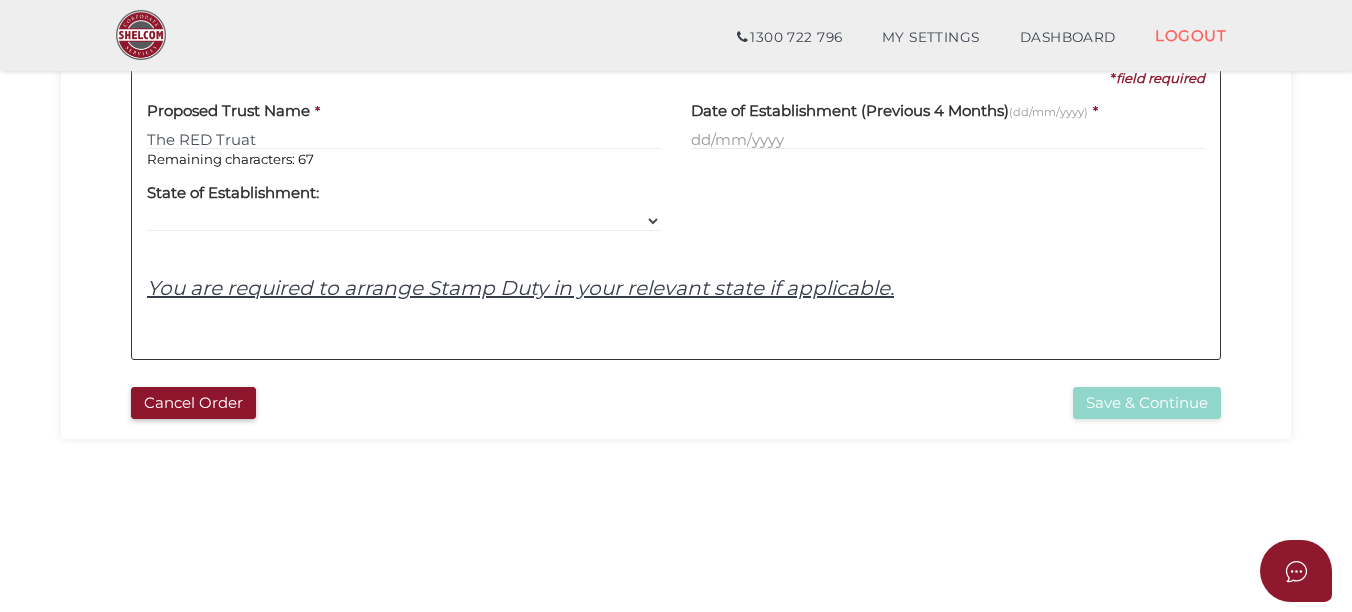 click on "Proposed Trust Name *
The RED Truat Remaining characters: 67
Date of Establishment (Previous 4 Months)  (dd/mm/yyyy) *
Yes
No
No
State of Establishment:
VIC
ACT
[GEOGRAPHIC_DATA]
NT
QLD
TAS
[GEOGRAPHIC_DATA]
SA
You are required to arrange Stamp Duty in your relevant state if applicable." at bounding box center [676, 216] 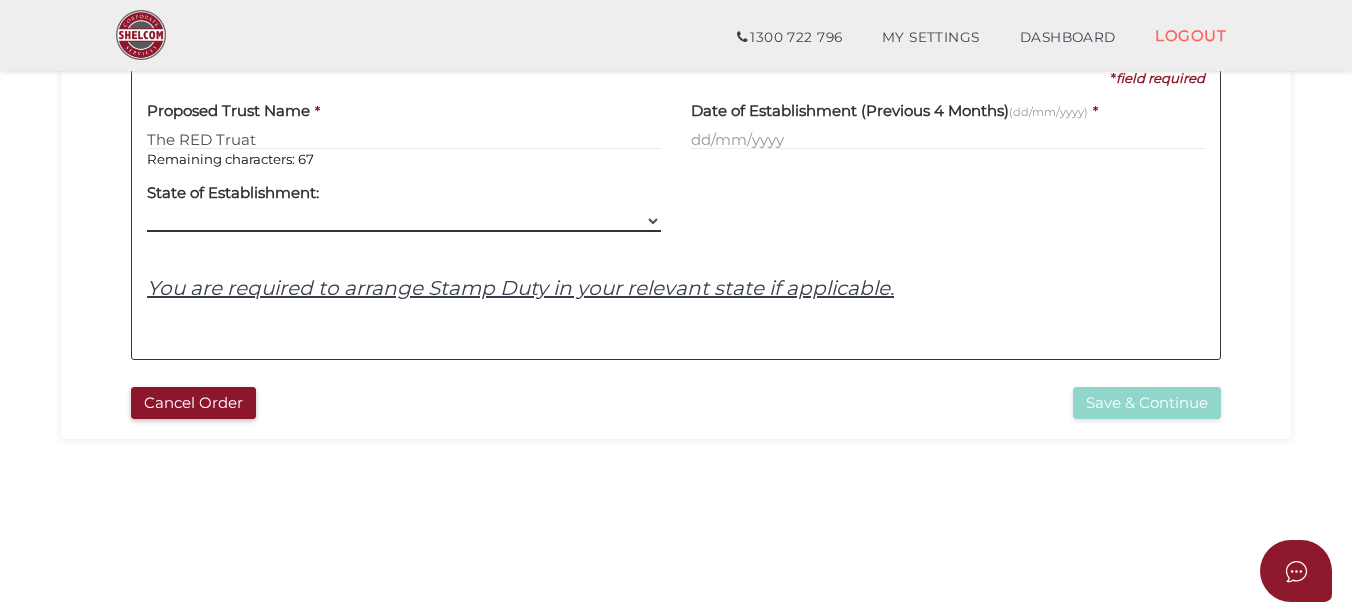 click on "VIC
ACT
NSW
NT
QLD
TAS
WA
SA" at bounding box center [404, 221] 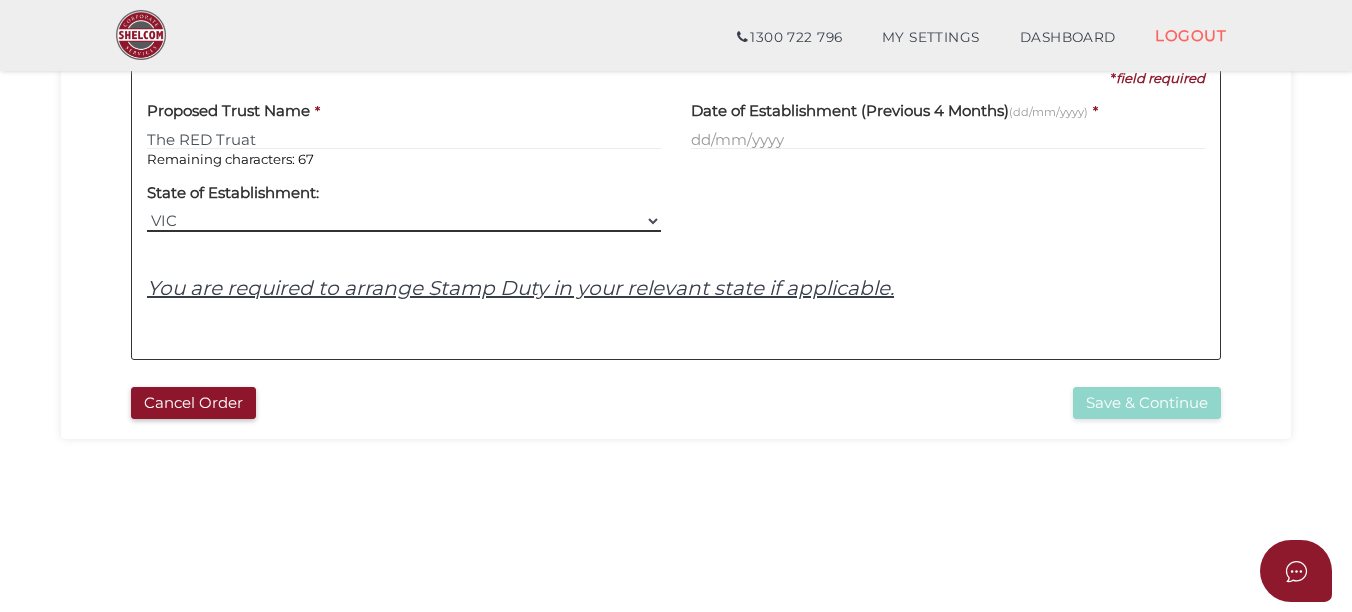 click on "VIC
ACT
NSW
NT
QLD
TAS
WA
SA" at bounding box center [404, 221] 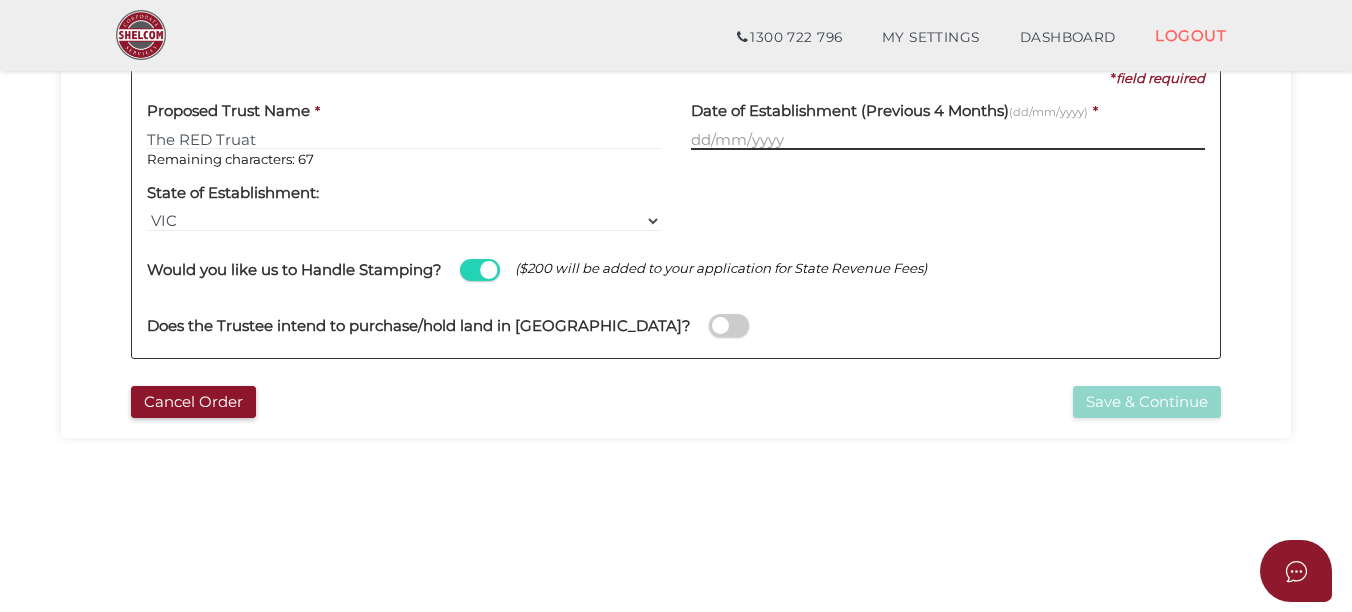 click at bounding box center [948, 139] 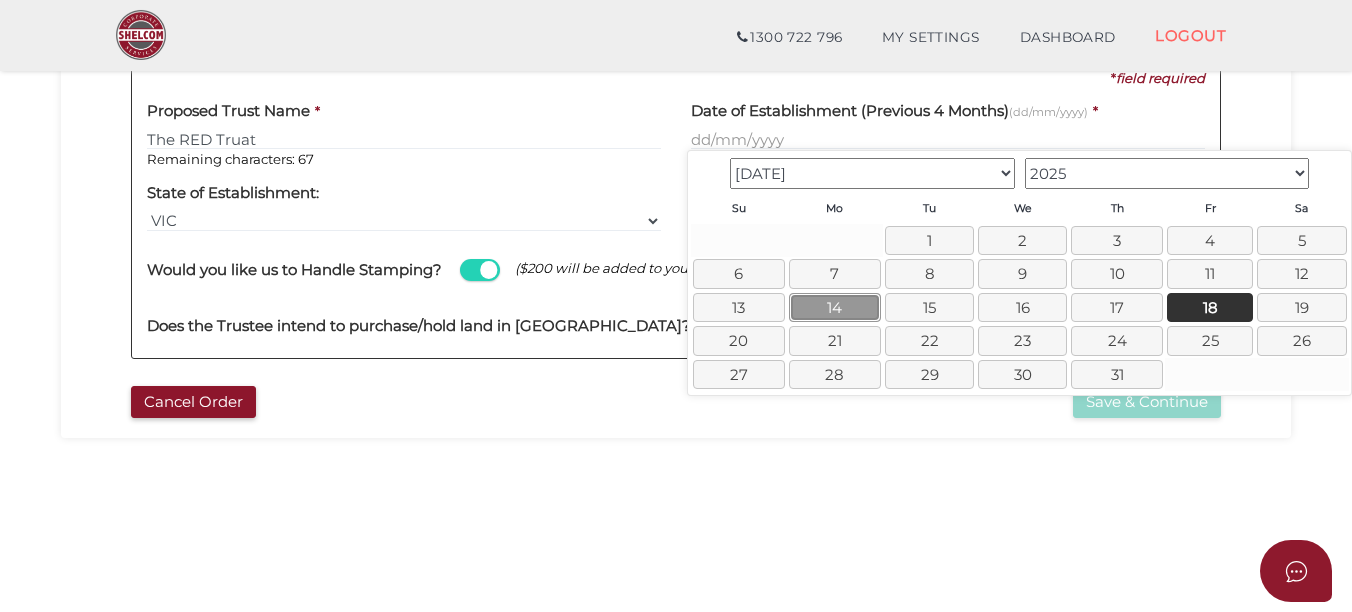 click on "14" at bounding box center (835, 307) 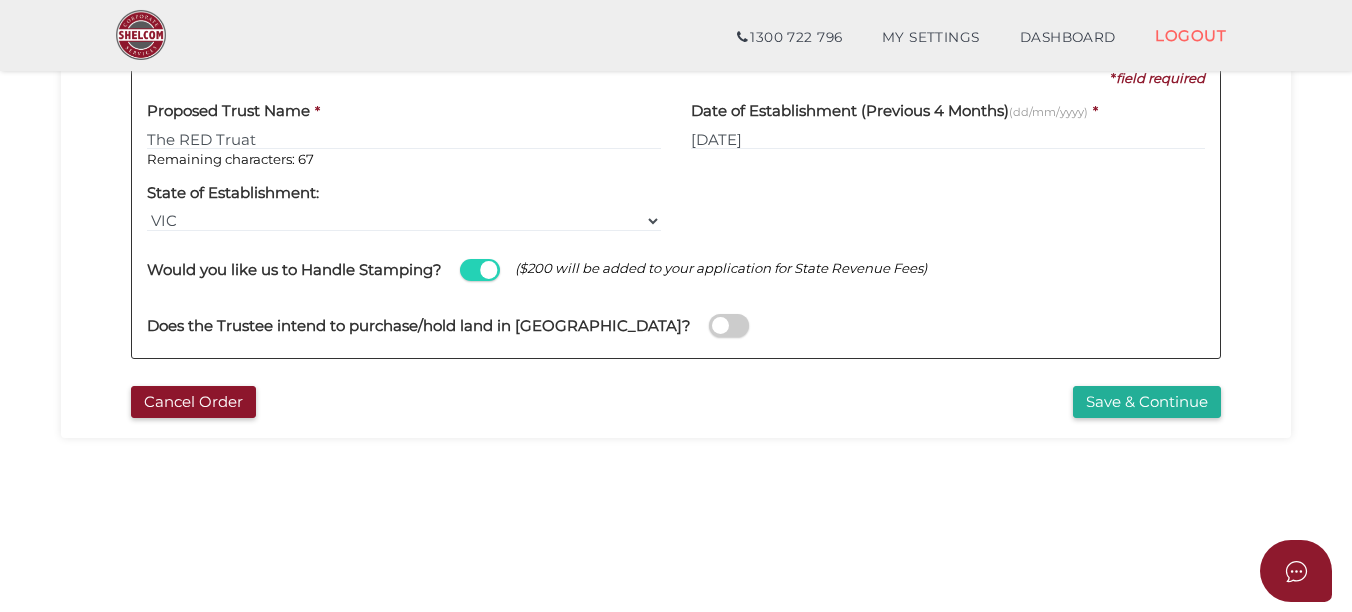 click at bounding box center (729, 325) 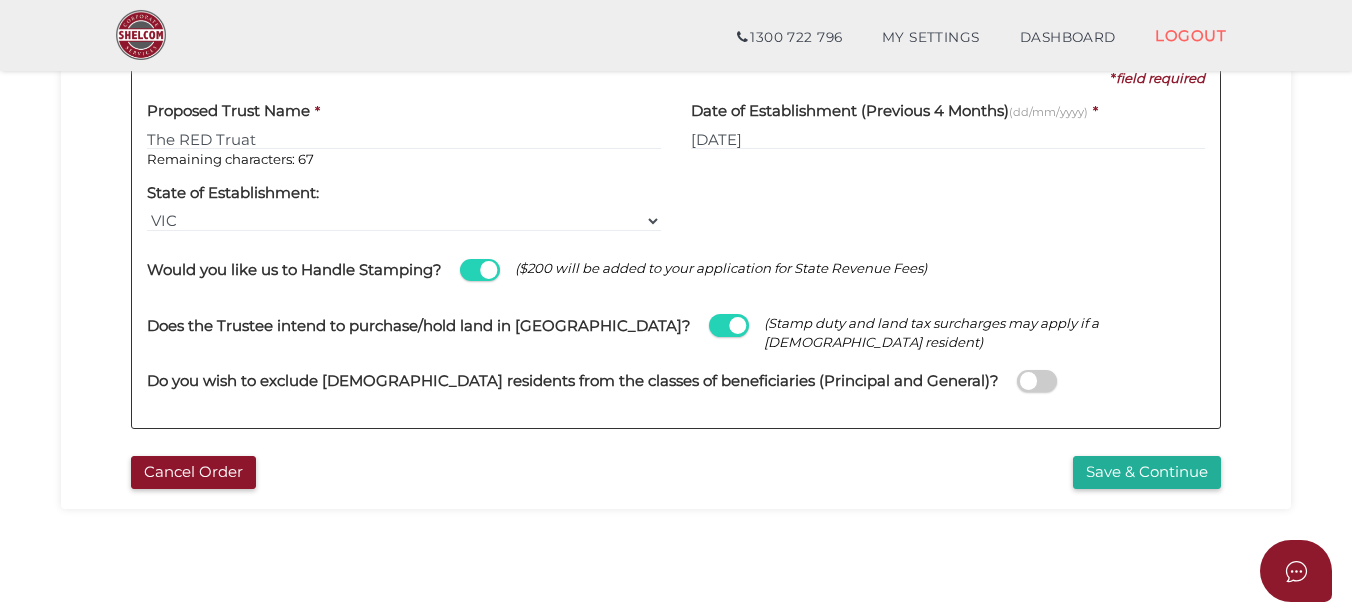 click at bounding box center (1037, 381) 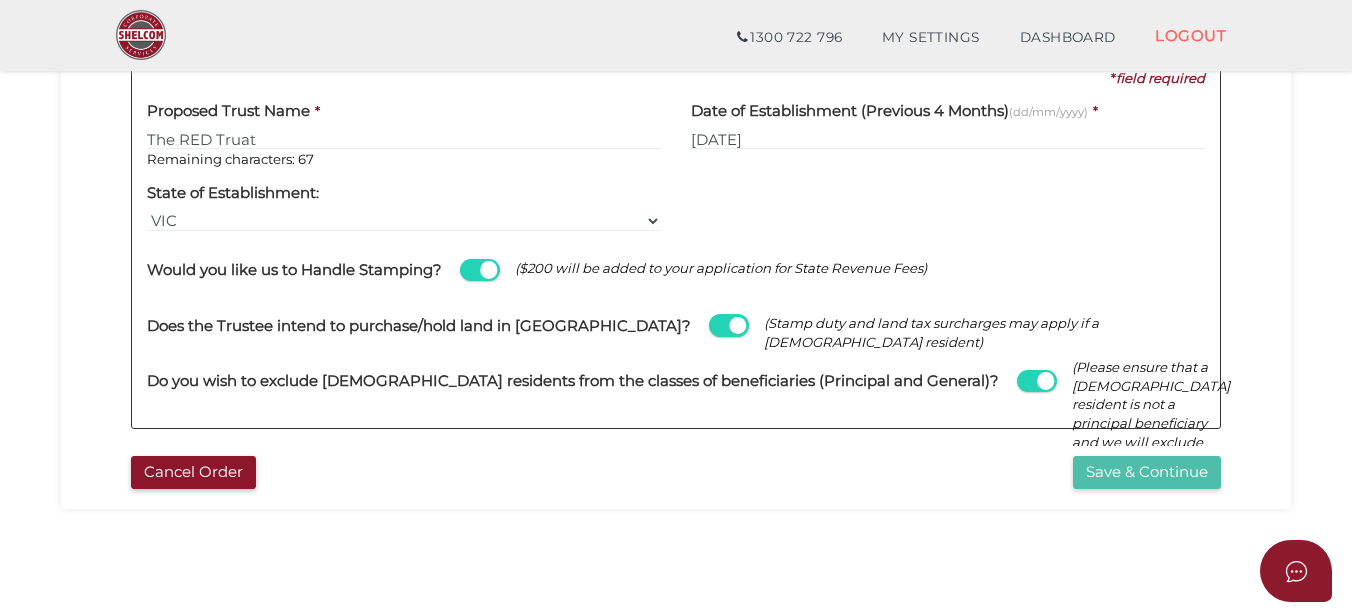 click on "Save & Continue" at bounding box center (1147, 472) 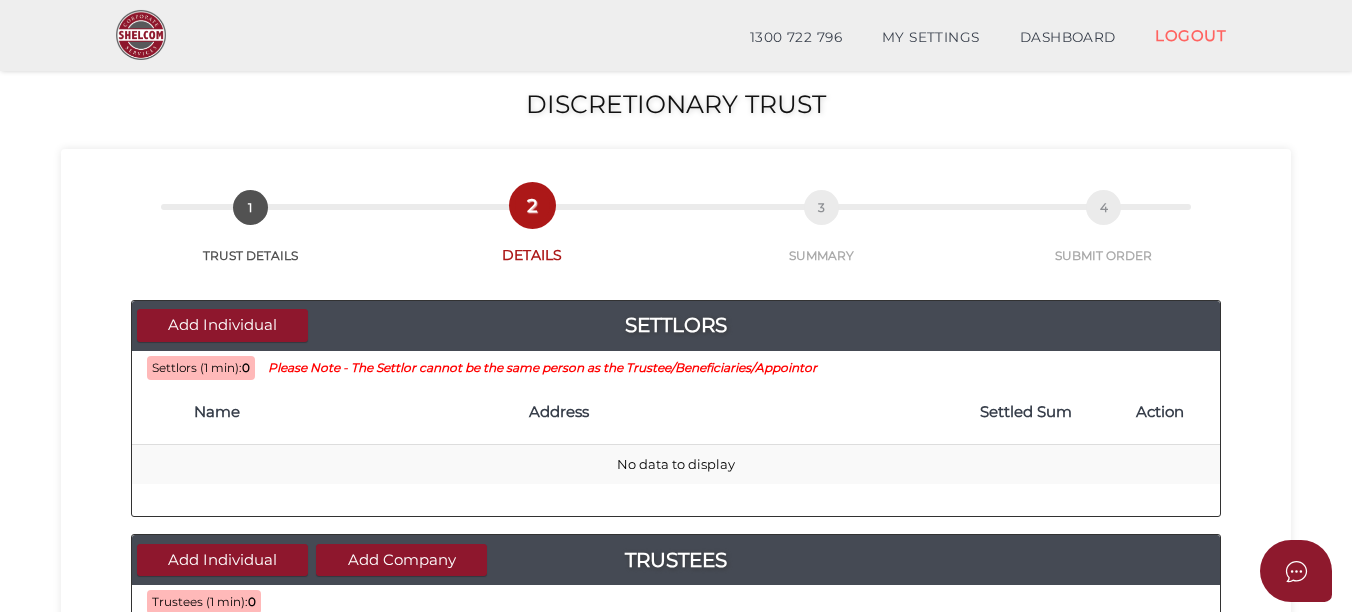 scroll, scrollTop: 200, scrollLeft: 0, axis: vertical 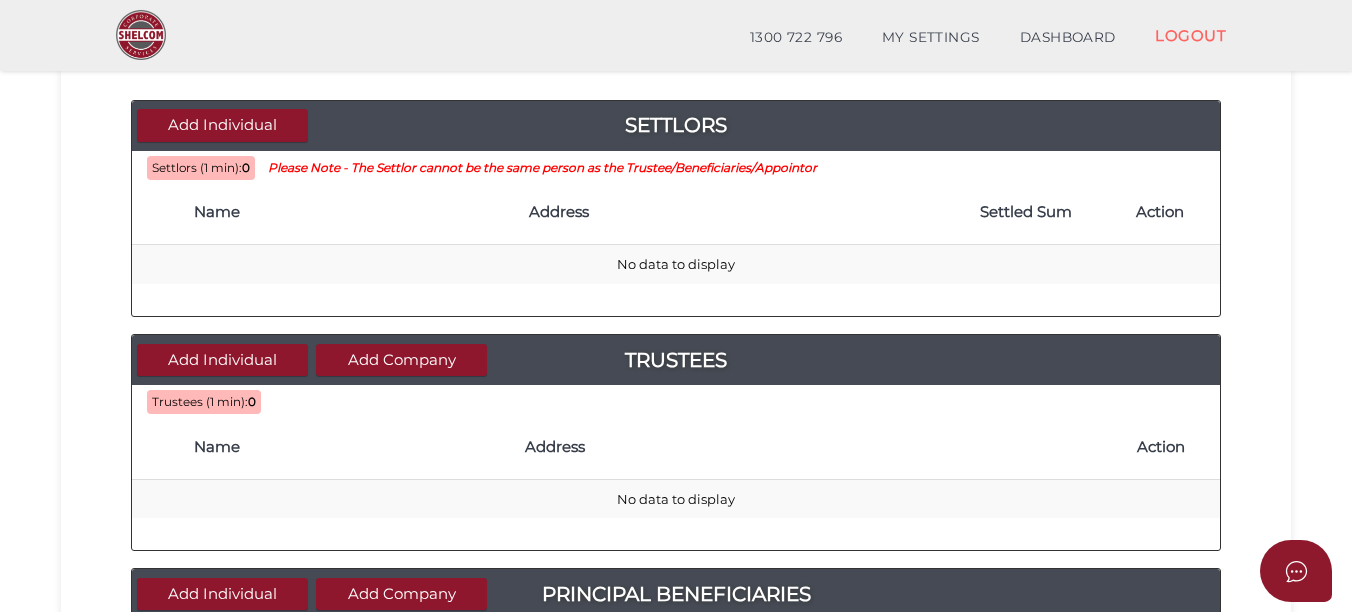 click on "Name" at bounding box center (351, 213) 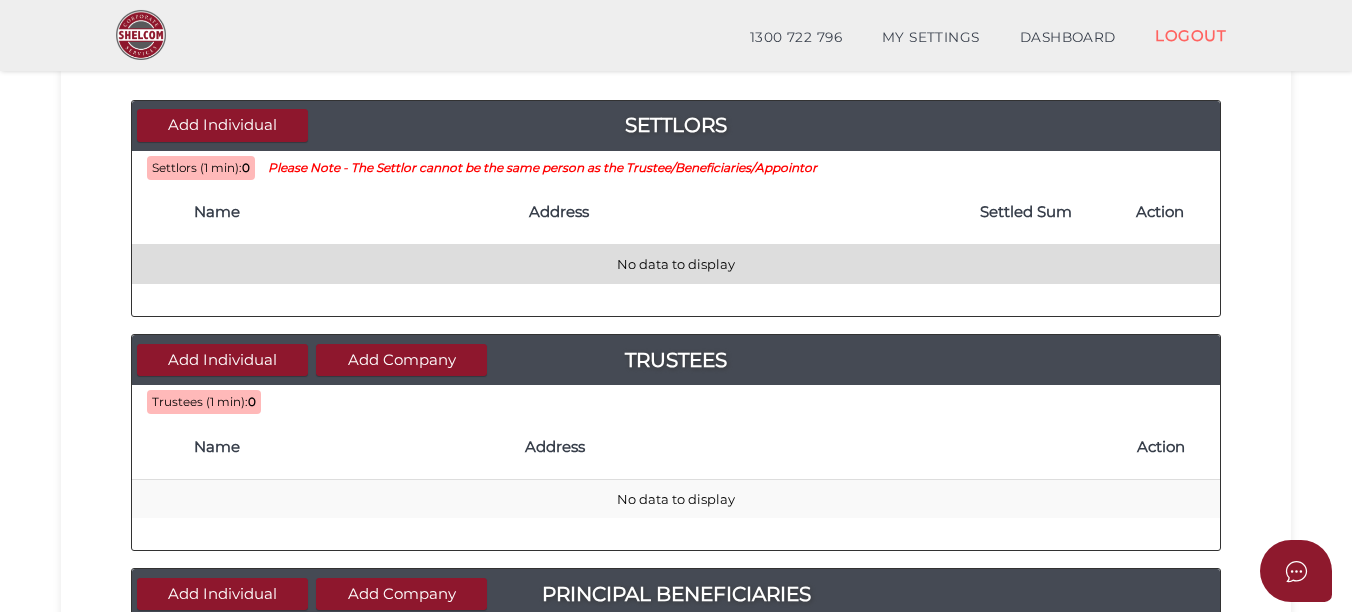 click on "No data to display" at bounding box center [676, 264] 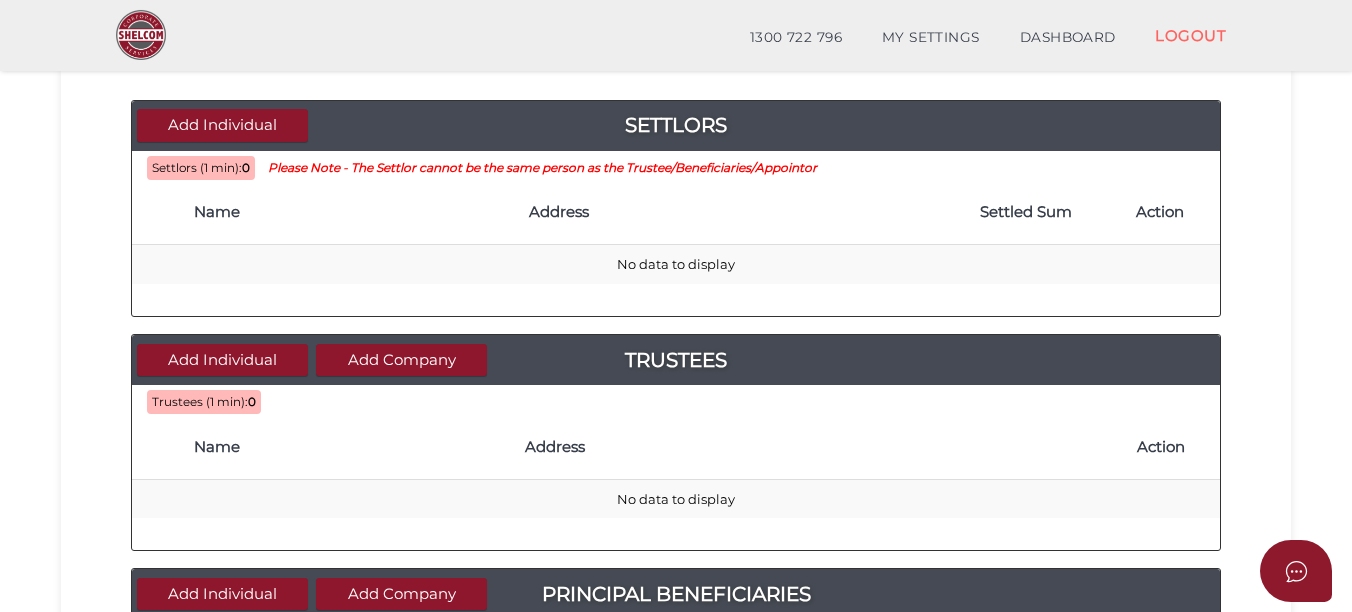 click on "Name" at bounding box center (351, 212) 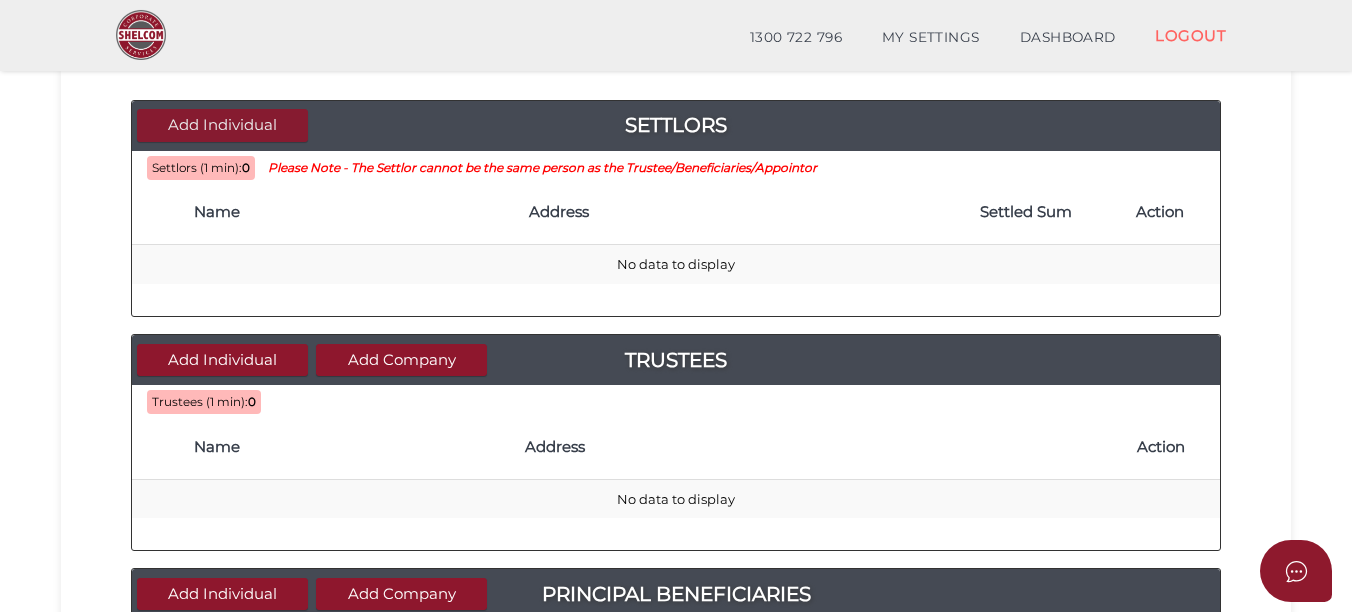 click on "Add Individual" at bounding box center (222, 125) 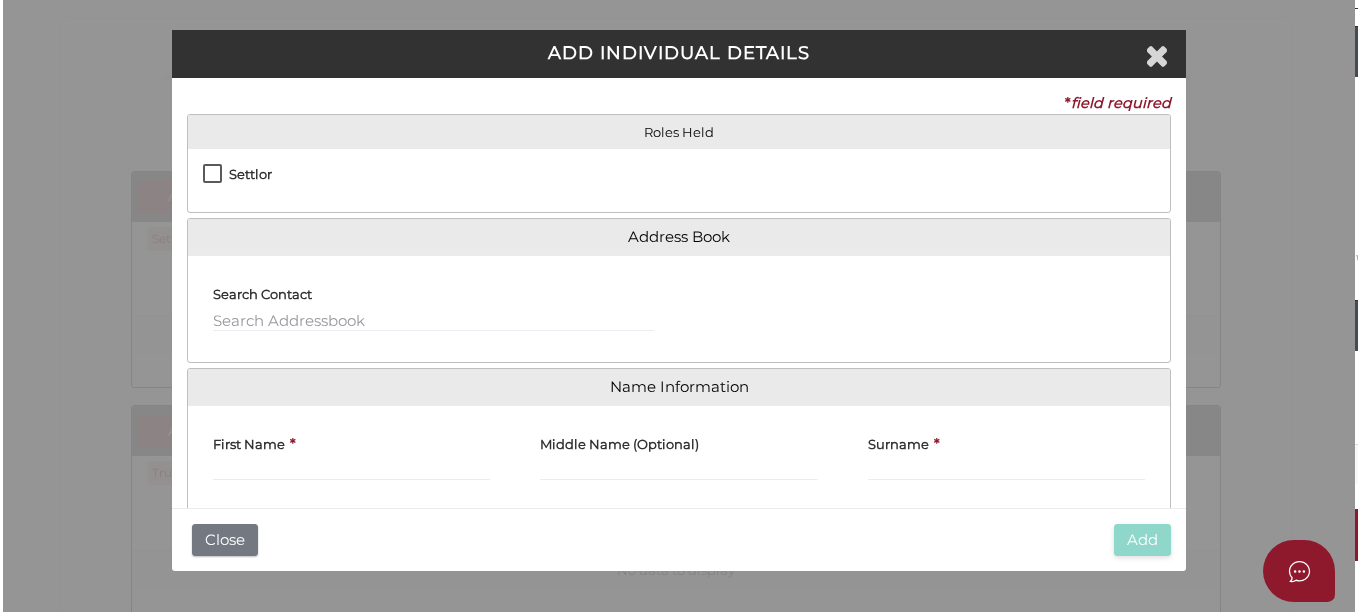 scroll, scrollTop: 0, scrollLeft: 0, axis: both 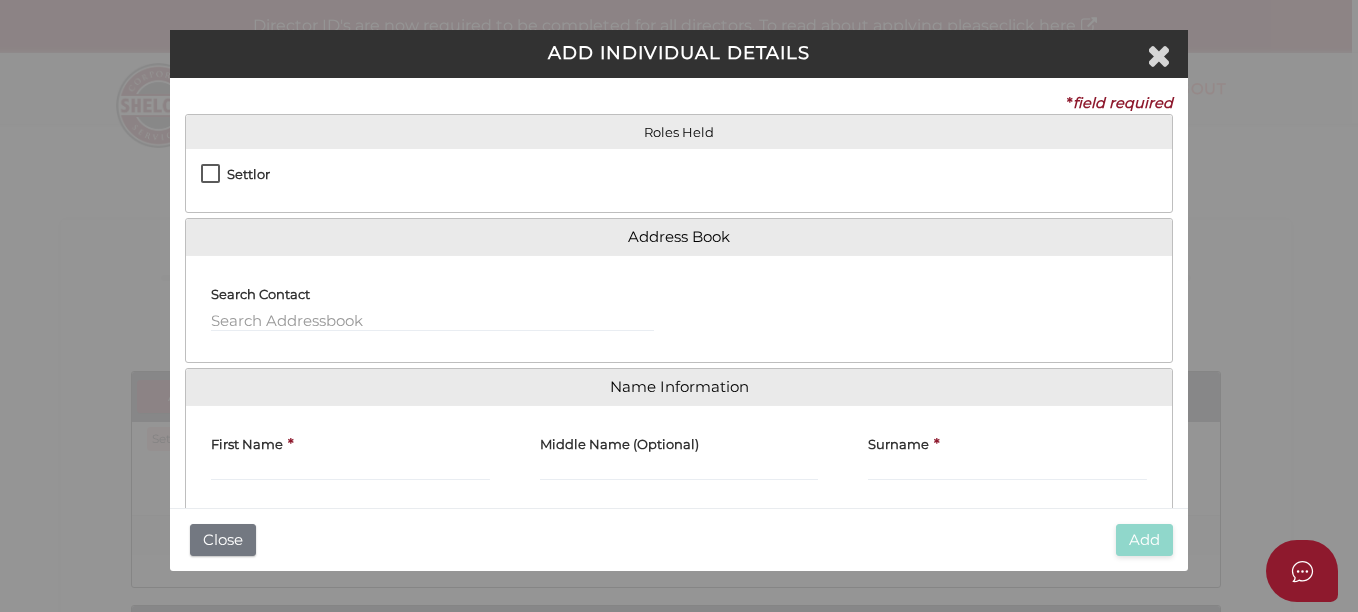 click on "Settlor" at bounding box center [235, 179] 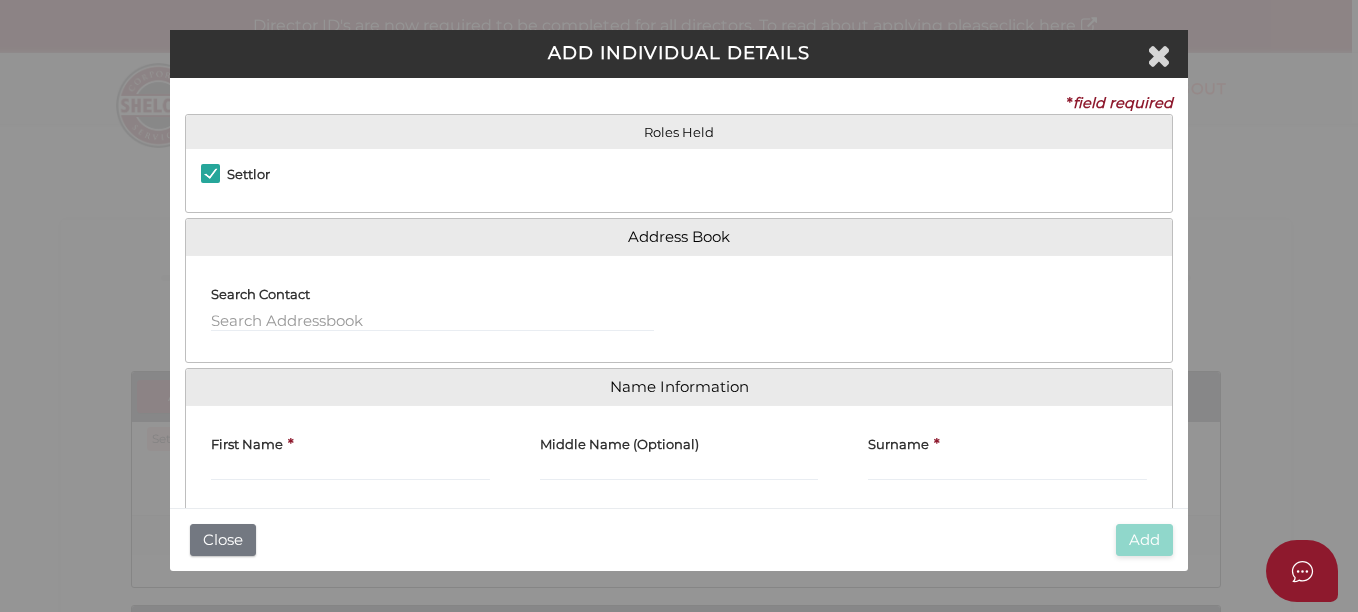 type on "10" 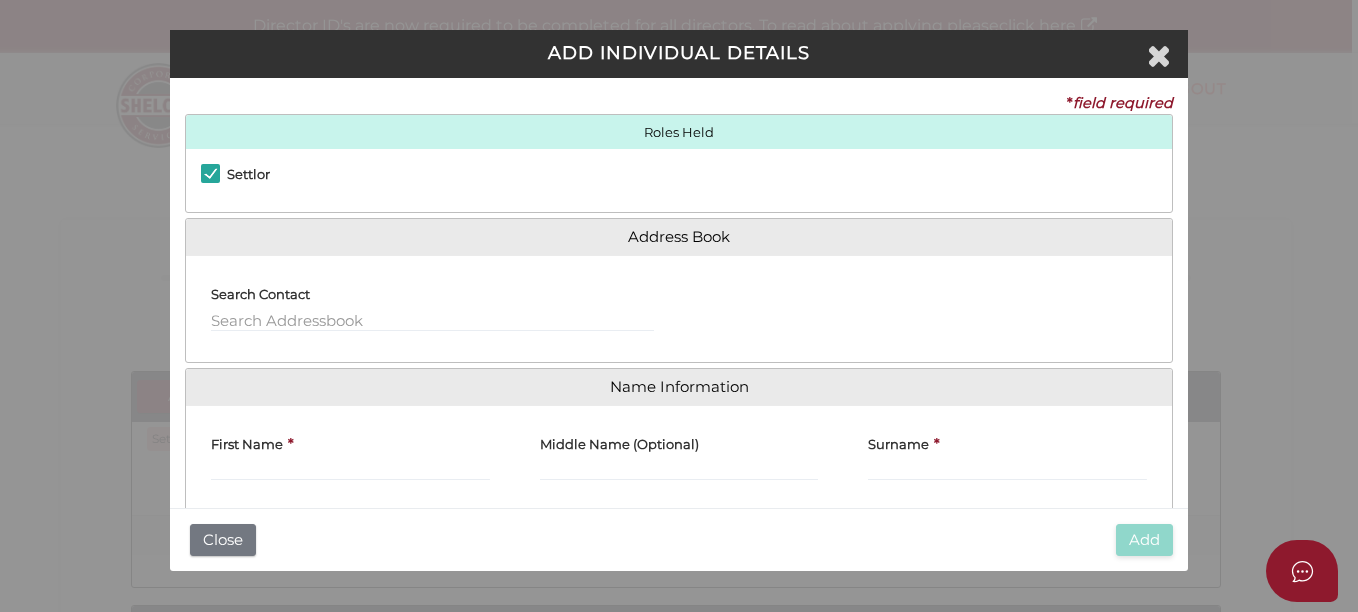 click on "First Name" at bounding box center [247, 440] 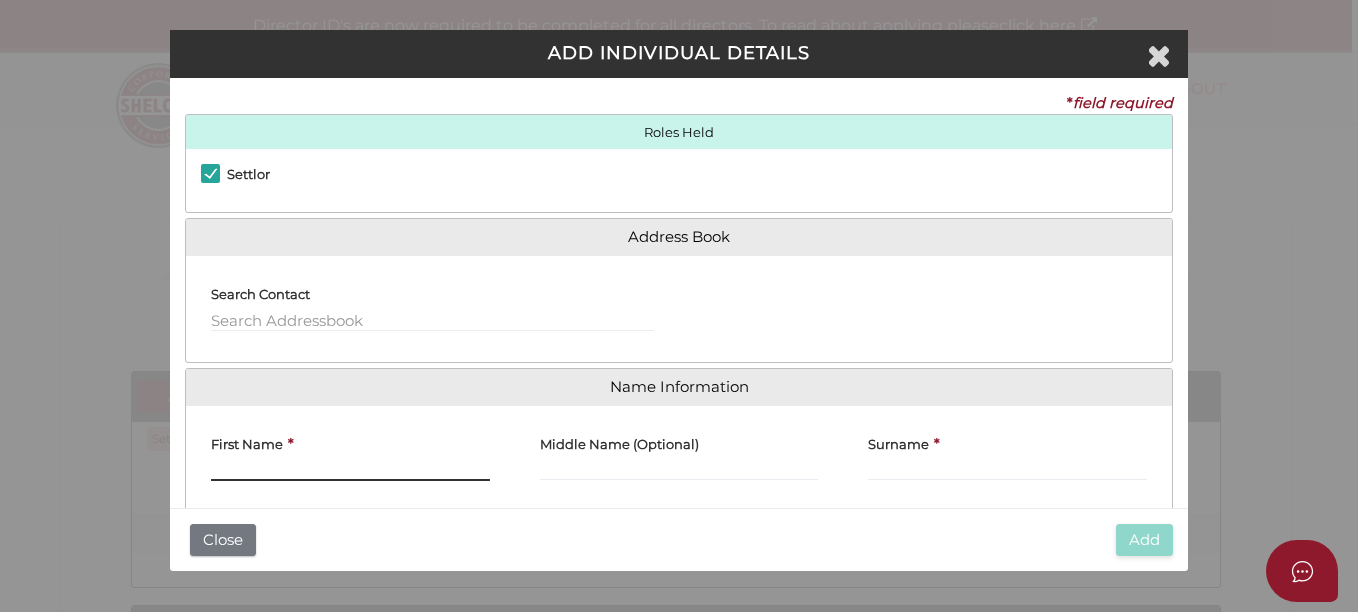 click on "First Name" at bounding box center [350, 470] 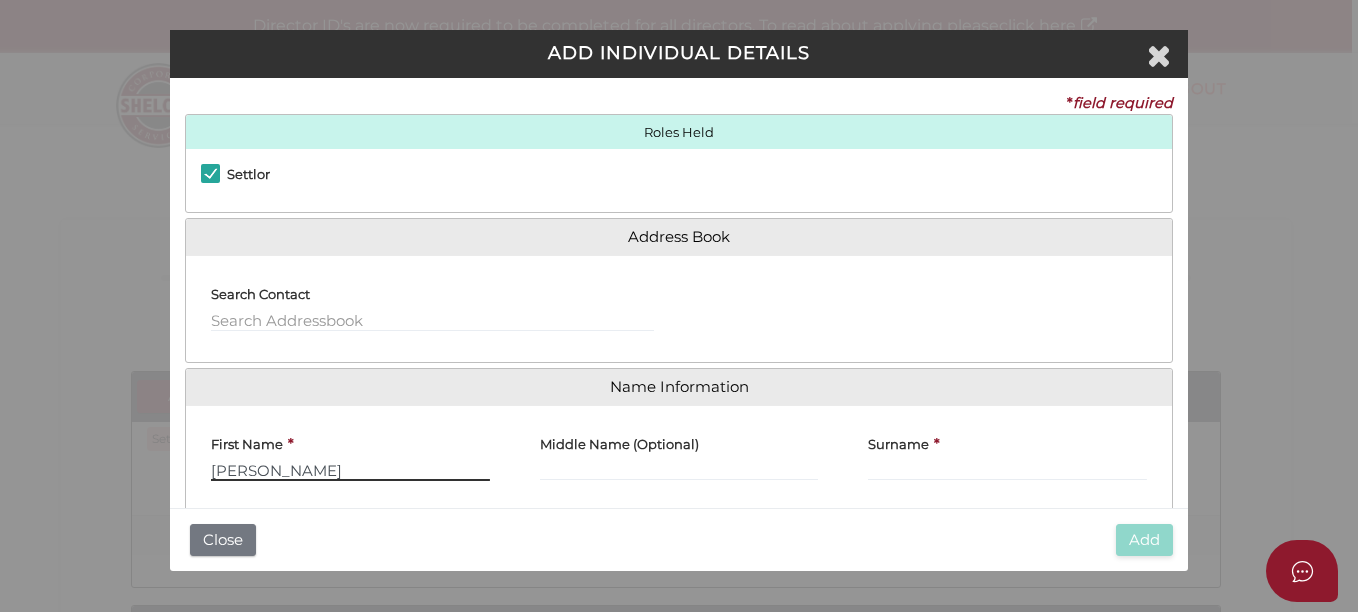 type on "Alexander" 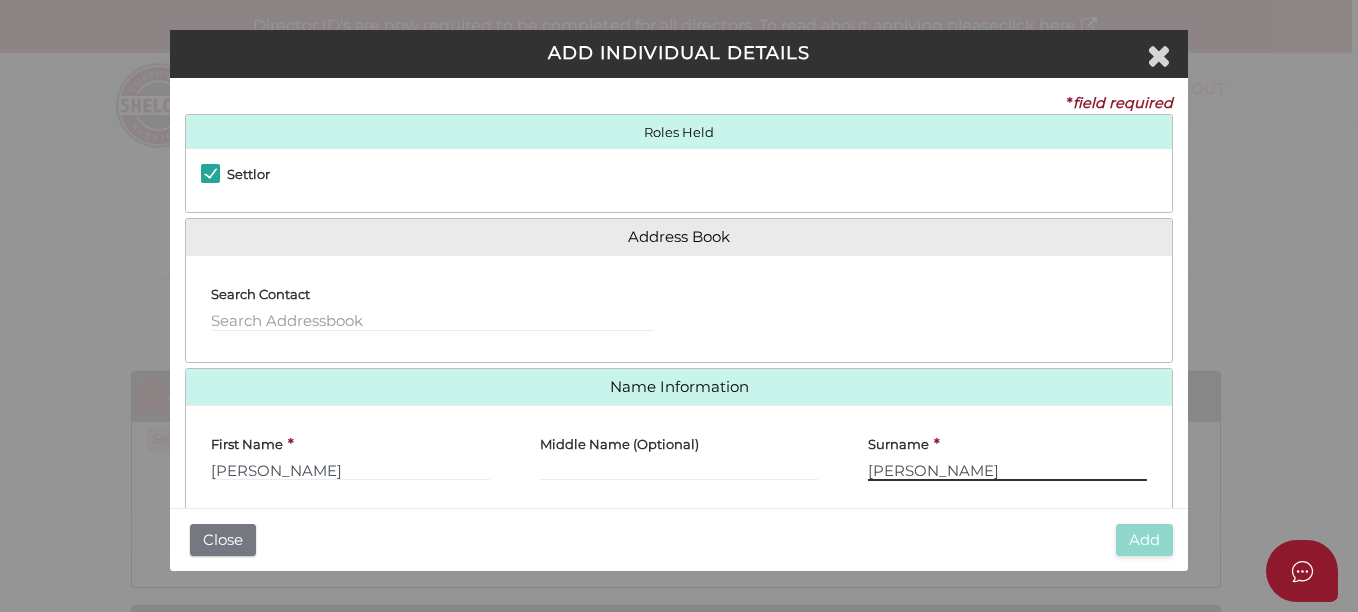 type on "Levin" 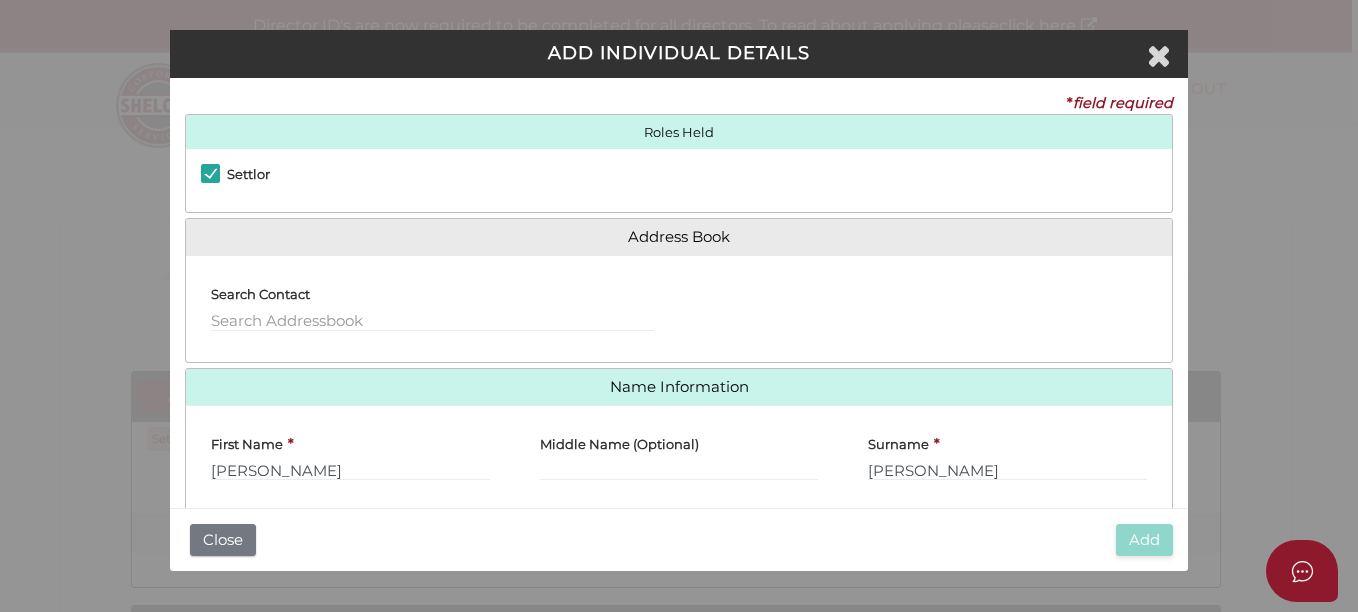 click on "Search Contact" at bounding box center (432, 308) 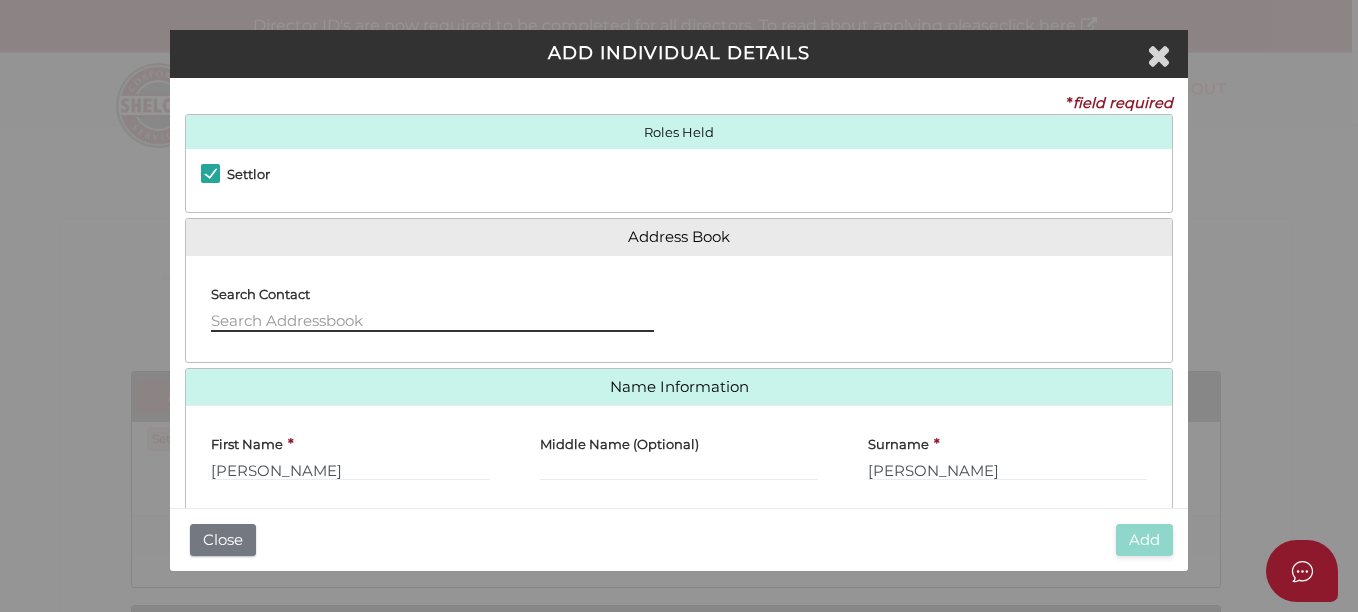 click at bounding box center (432, 321) 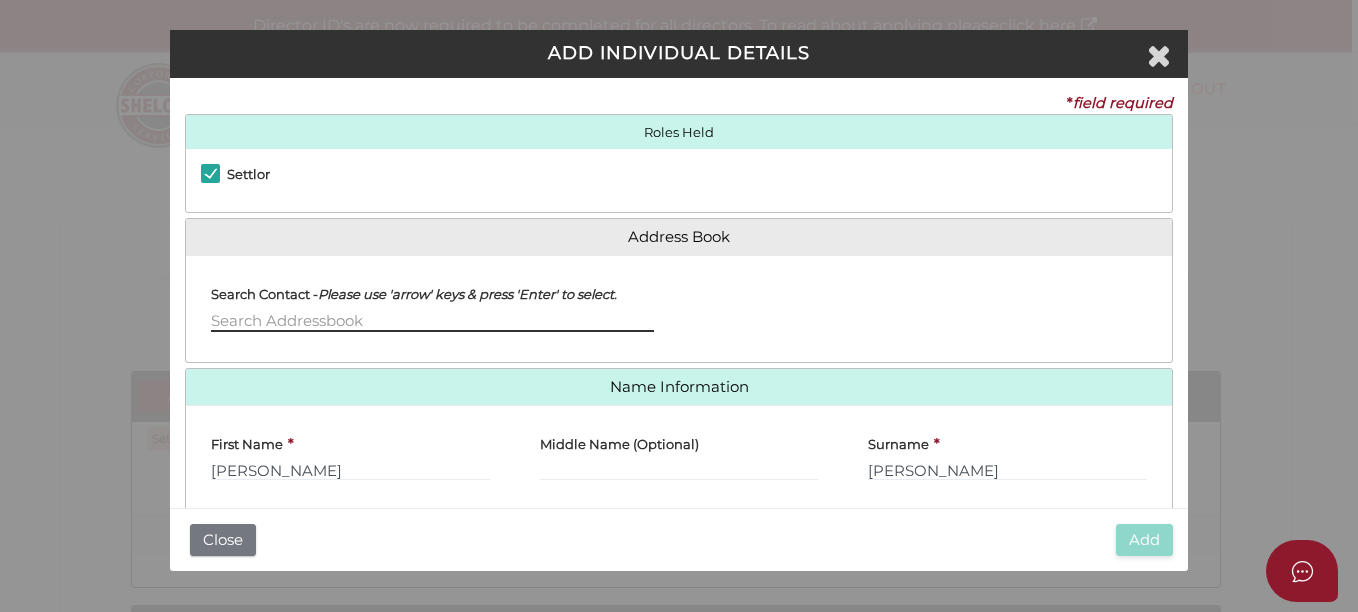 scroll, scrollTop: 4, scrollLeft: 0, axis: vertical 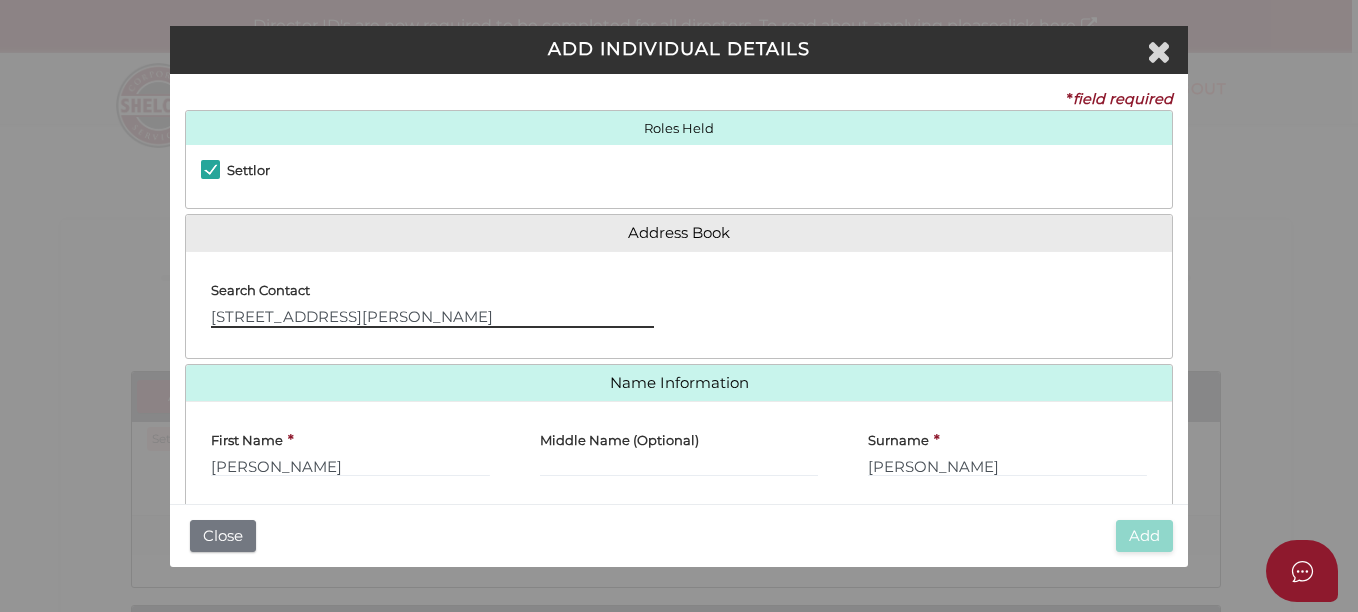 click on "2/17 Latham Street" at bounding box center (432, 317) 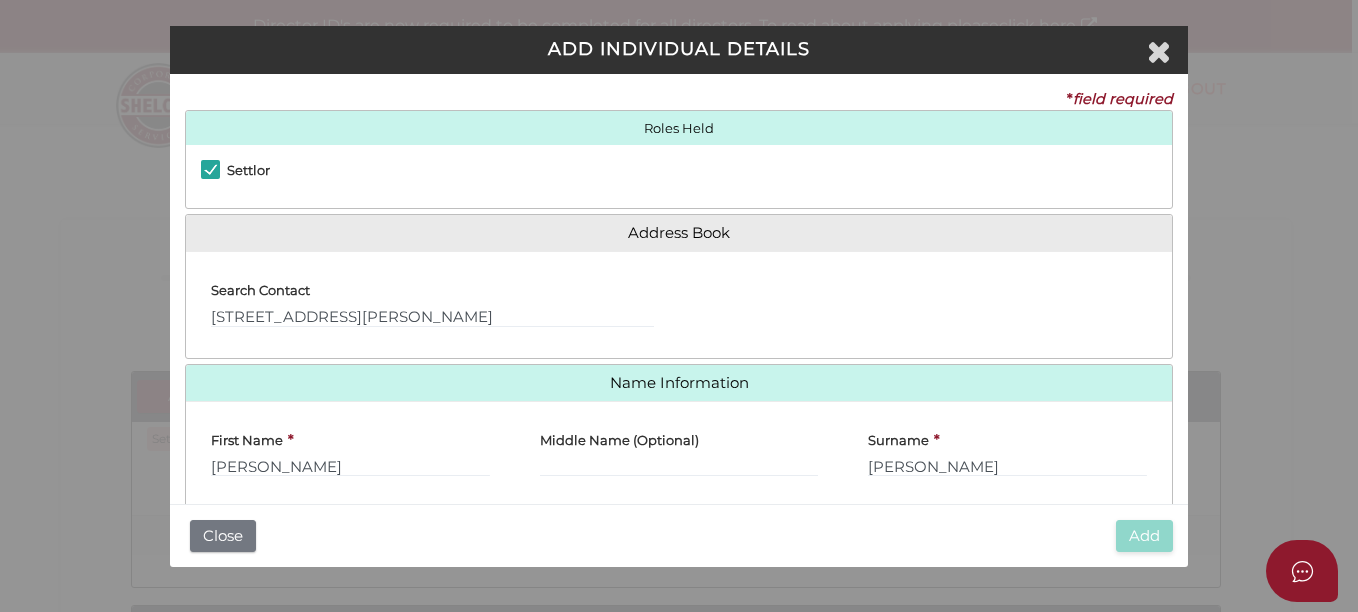 click on "Search Contact
2/17 Latham Street" at bounding box center [432, 297] 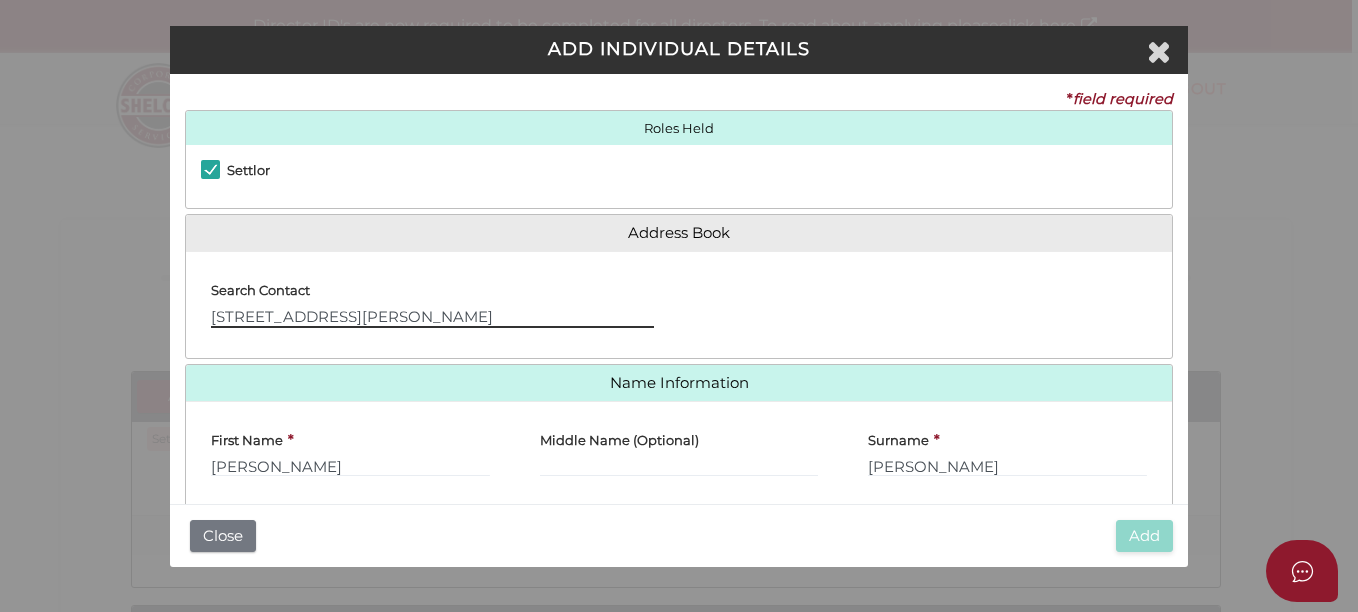 click on "2/17 Latham Street" at bounding box center (432, 317) 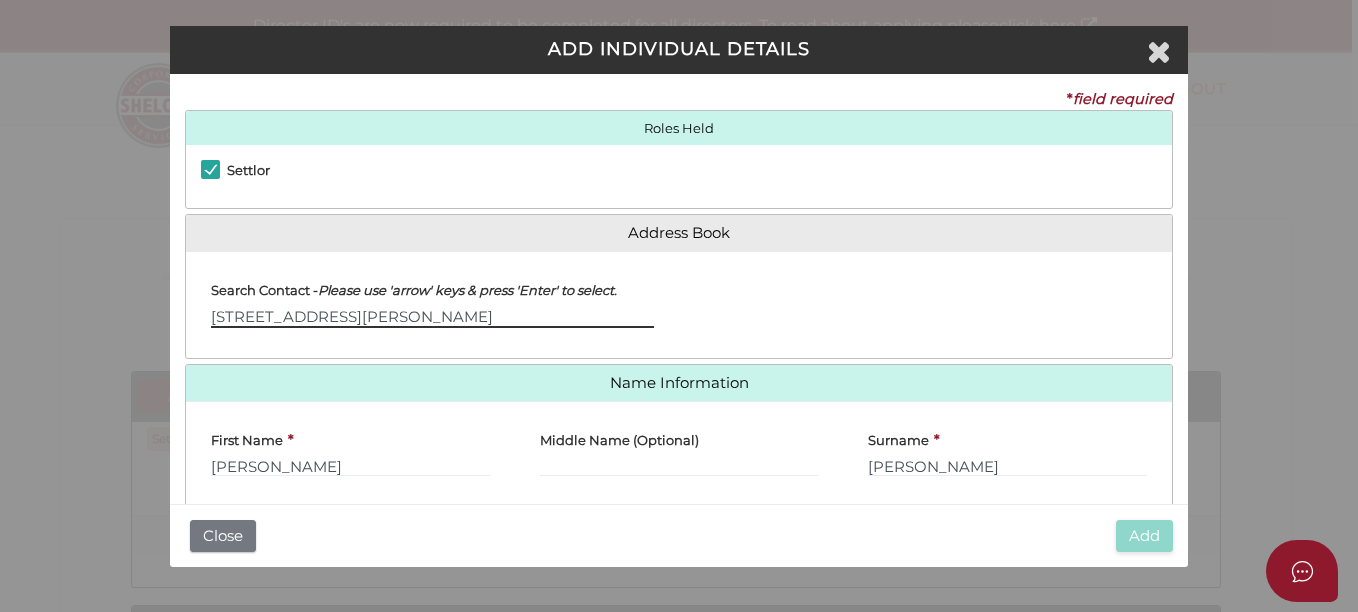 click on "2/17 Latham Street" at bounding box center (432, 317) 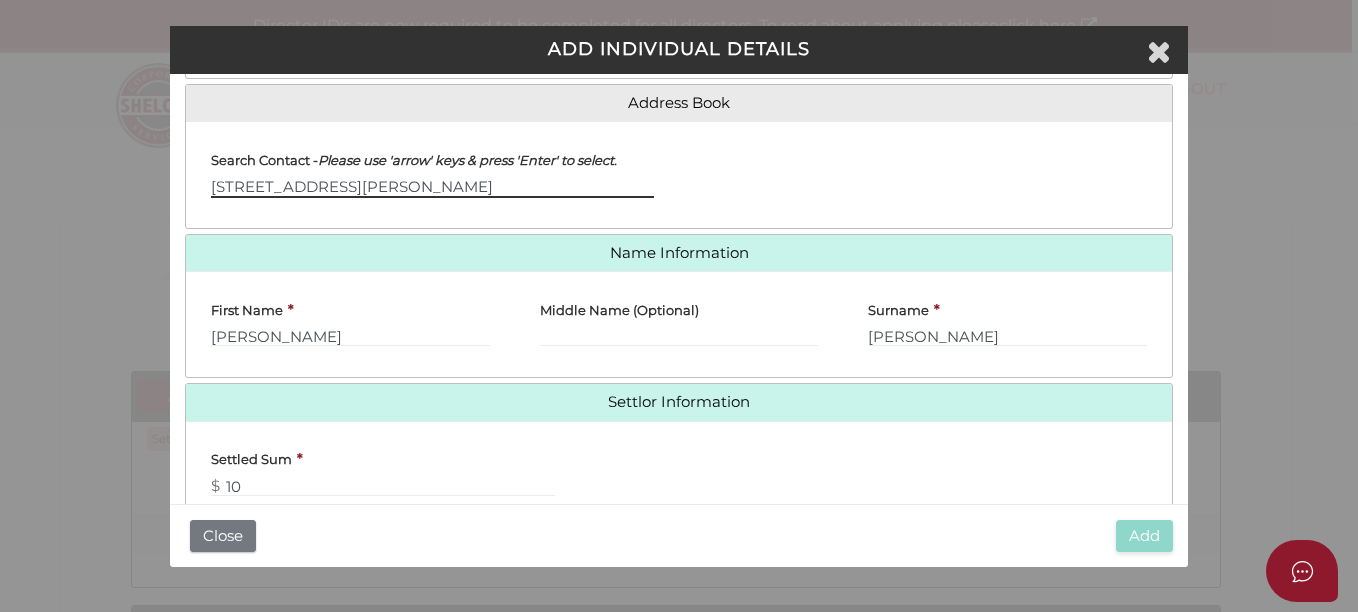 scroll, scrollTop: 0, scrollLeft: 0, axis: both 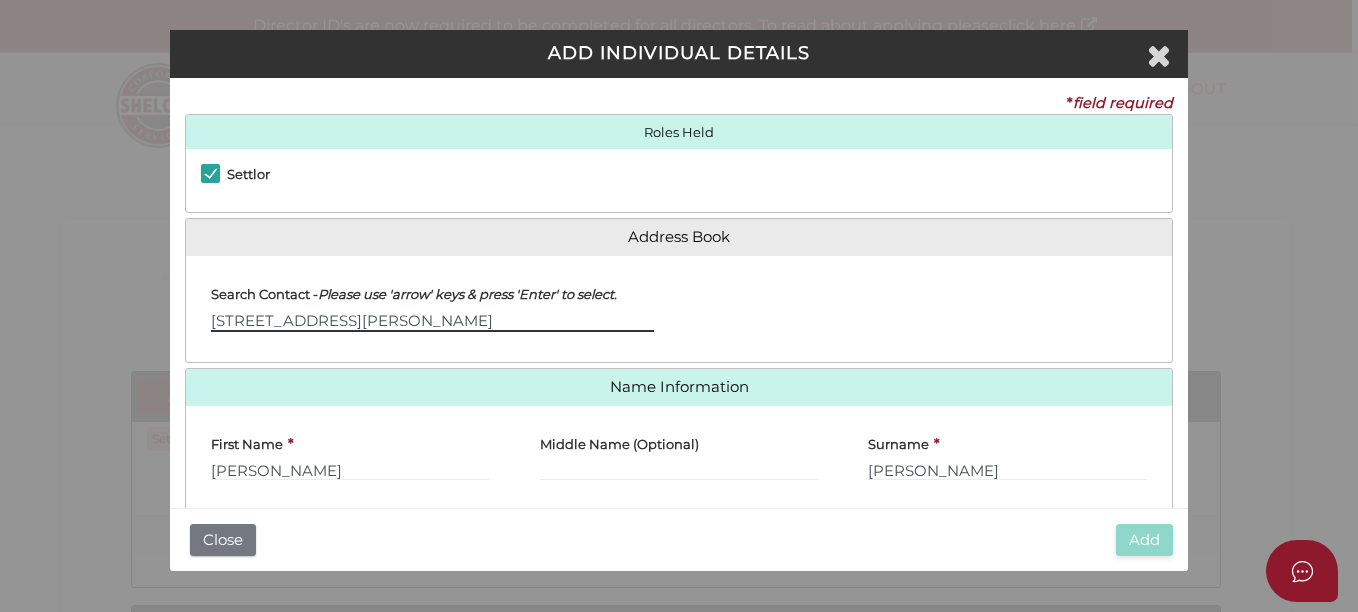 type on "2/17 Latham Street Bentleigh East VIC 3165" 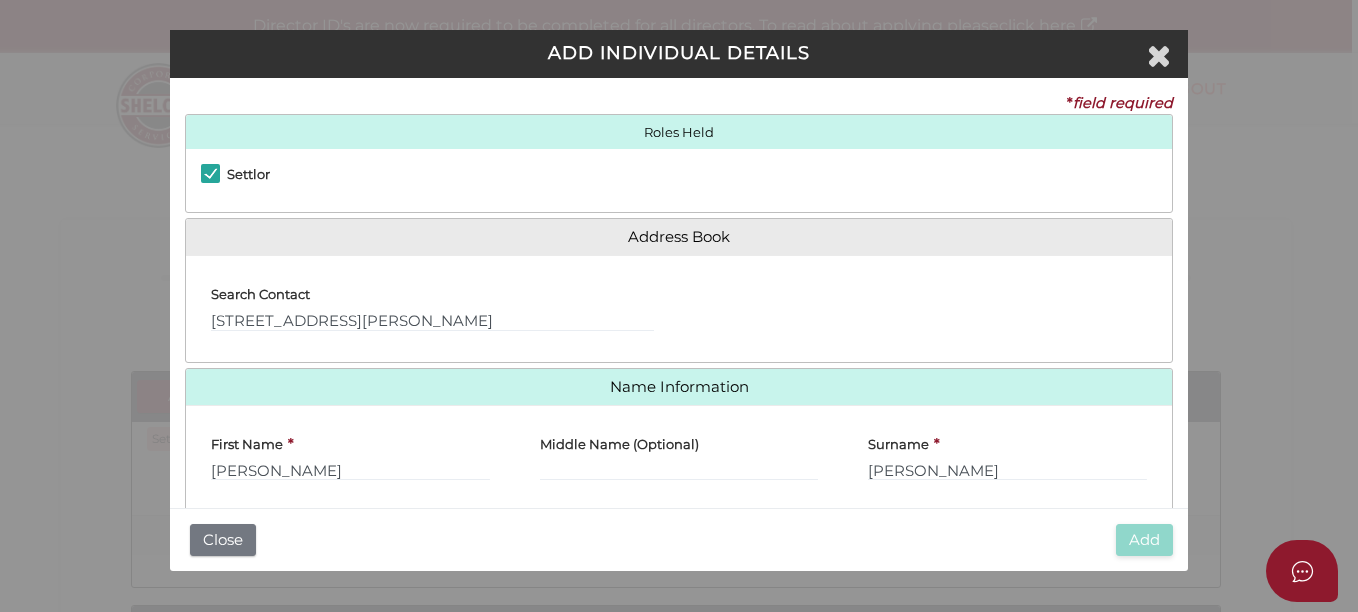 click on "Search Contact
2/17 Latham Street Bentleigh East VIC 3165" at bounding box center (432, 308) 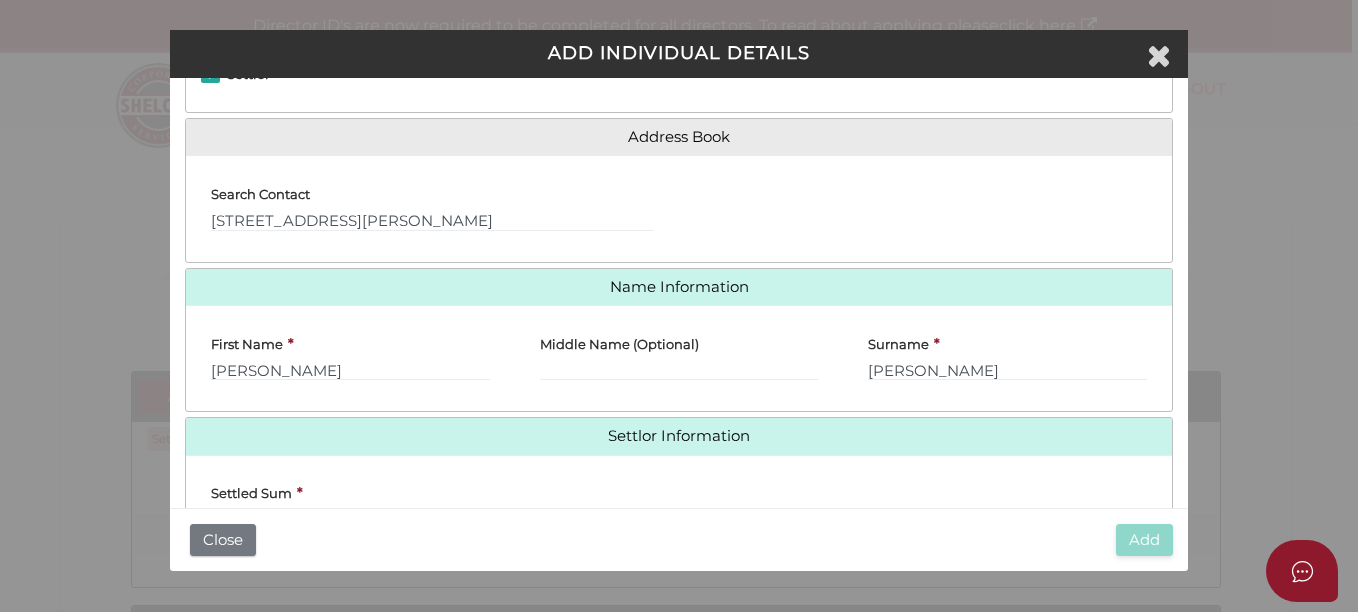 scroll, scrollTop: 200, scrollLeft: 0, axis: vertical 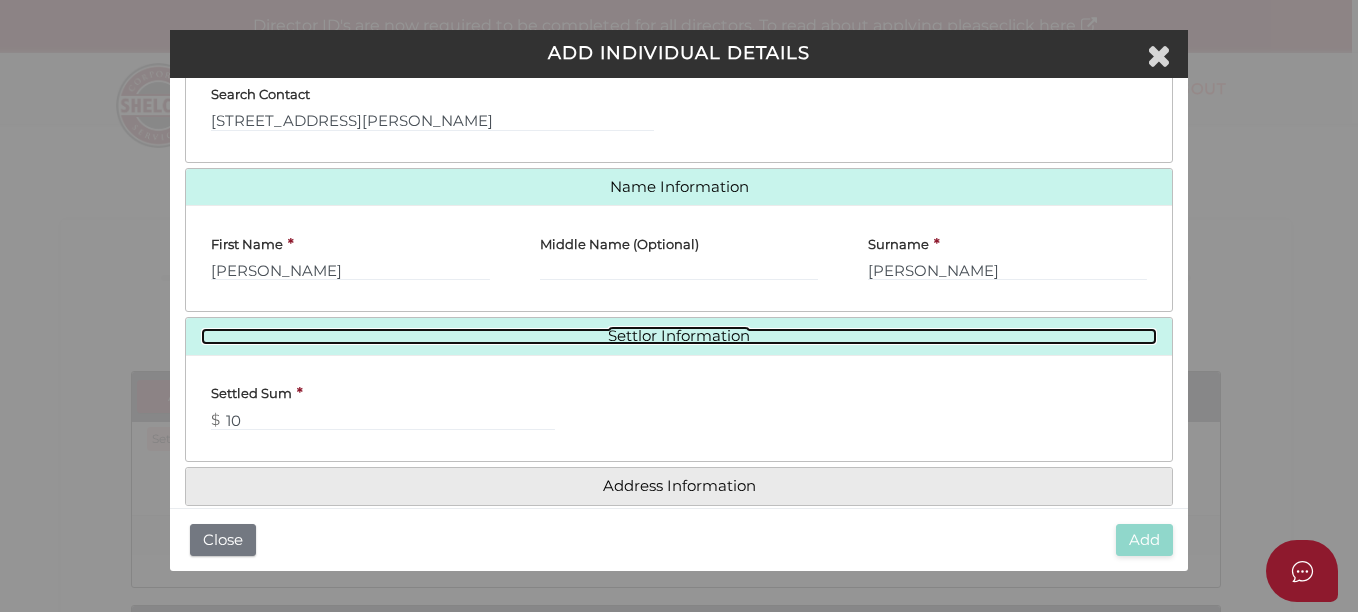 click on "Settlor Information" at bounding box center [679, 336] 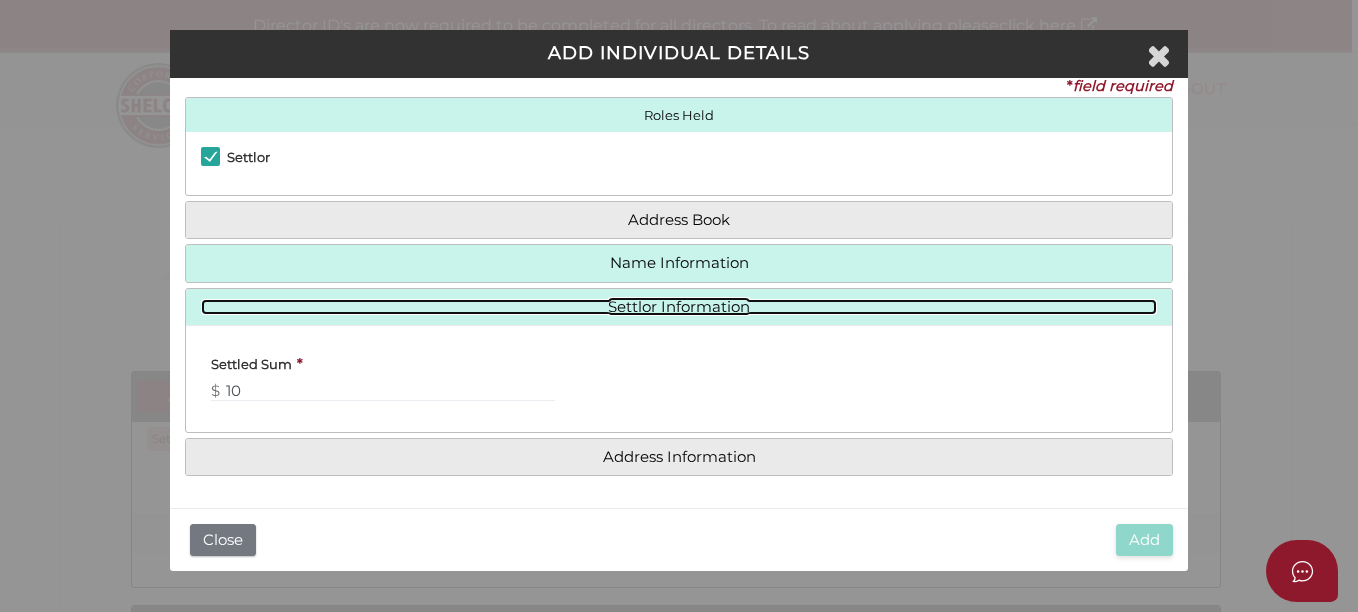 scroll, scrollTop: 0, scrollLeft: 0, axis: both 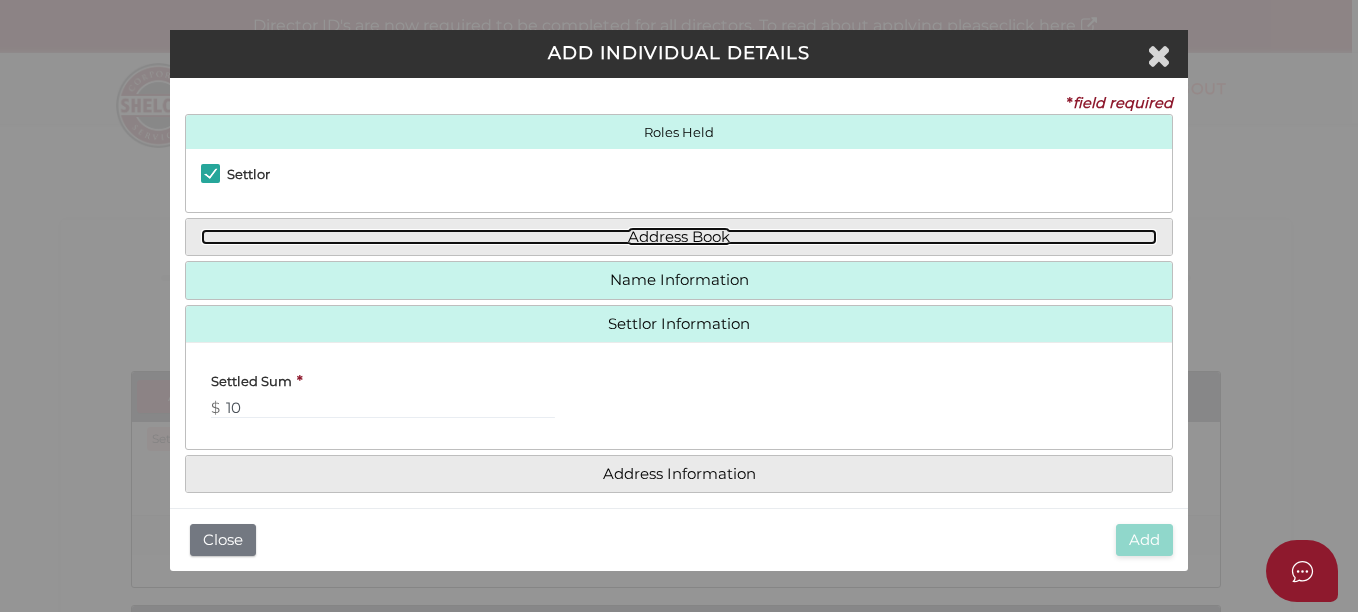 click on "Address Book" at bounding box center (679, 237) 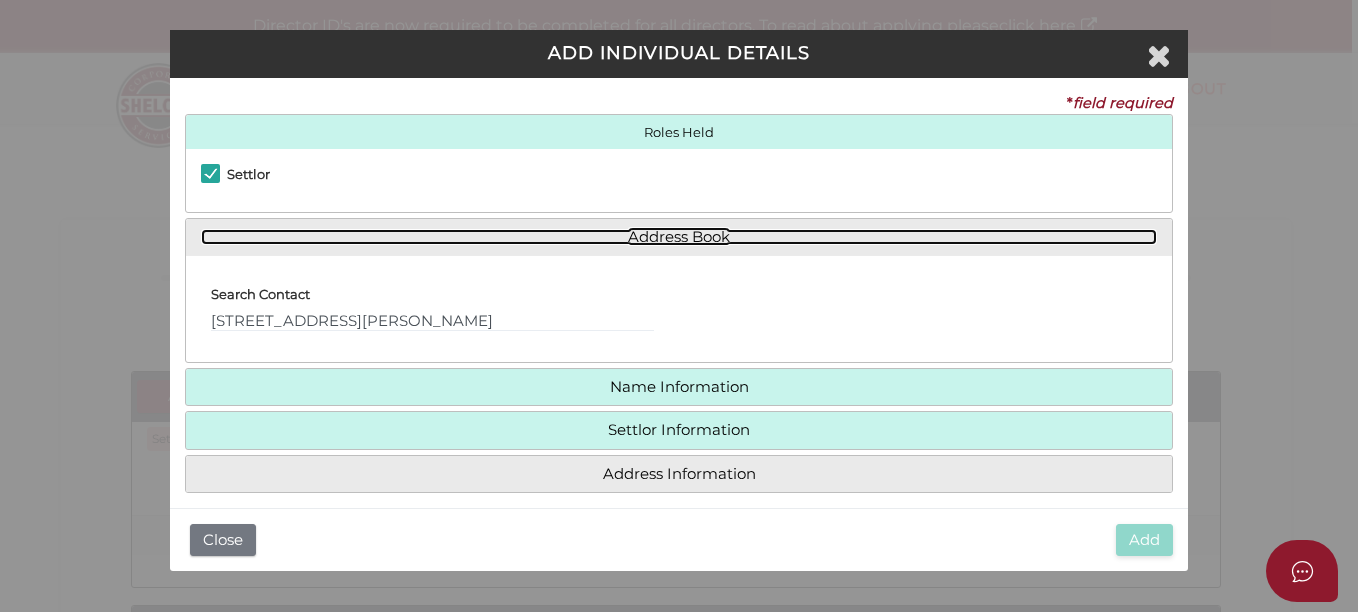 scroll, scrollTop: 17, scrollLeft: 0, axis: vertical 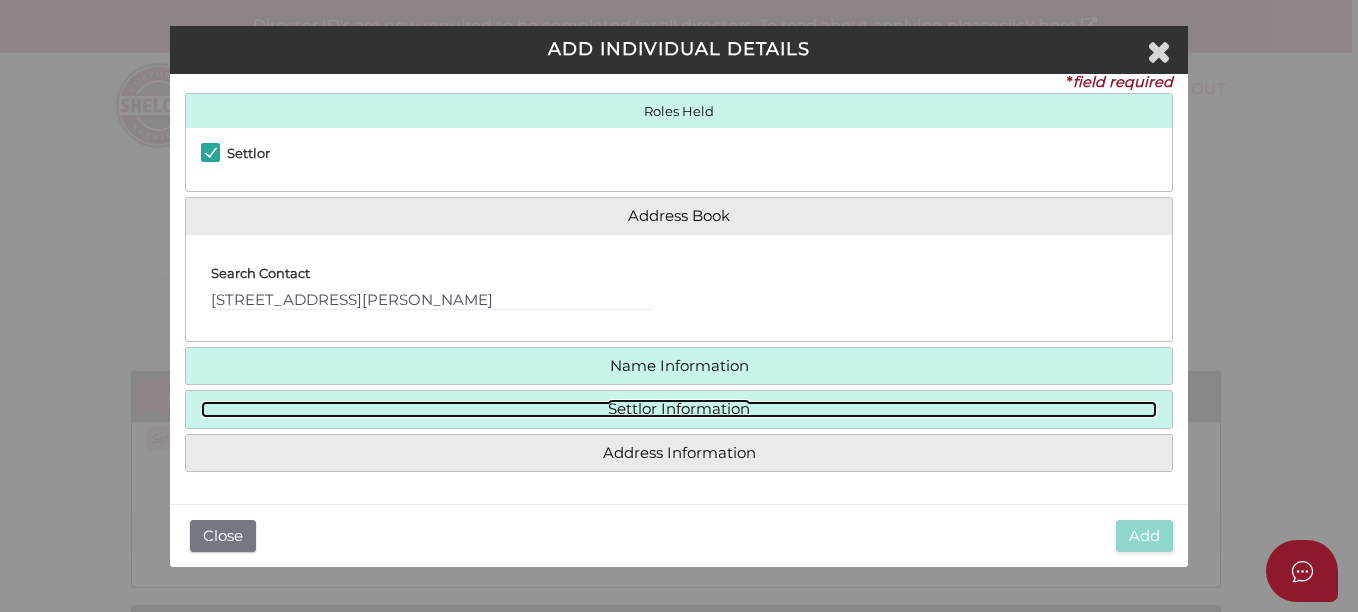 click on "Settlor Information" at bounding box center (679, 409) 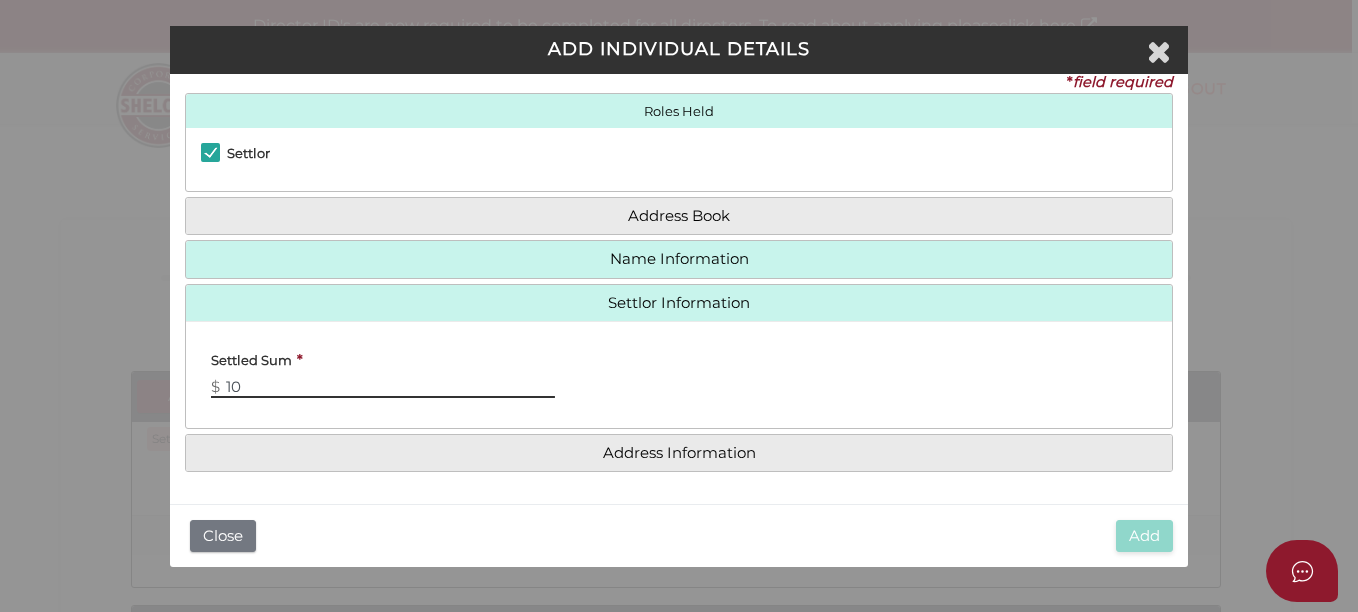 click on "10" at bounding box center (383, 387) 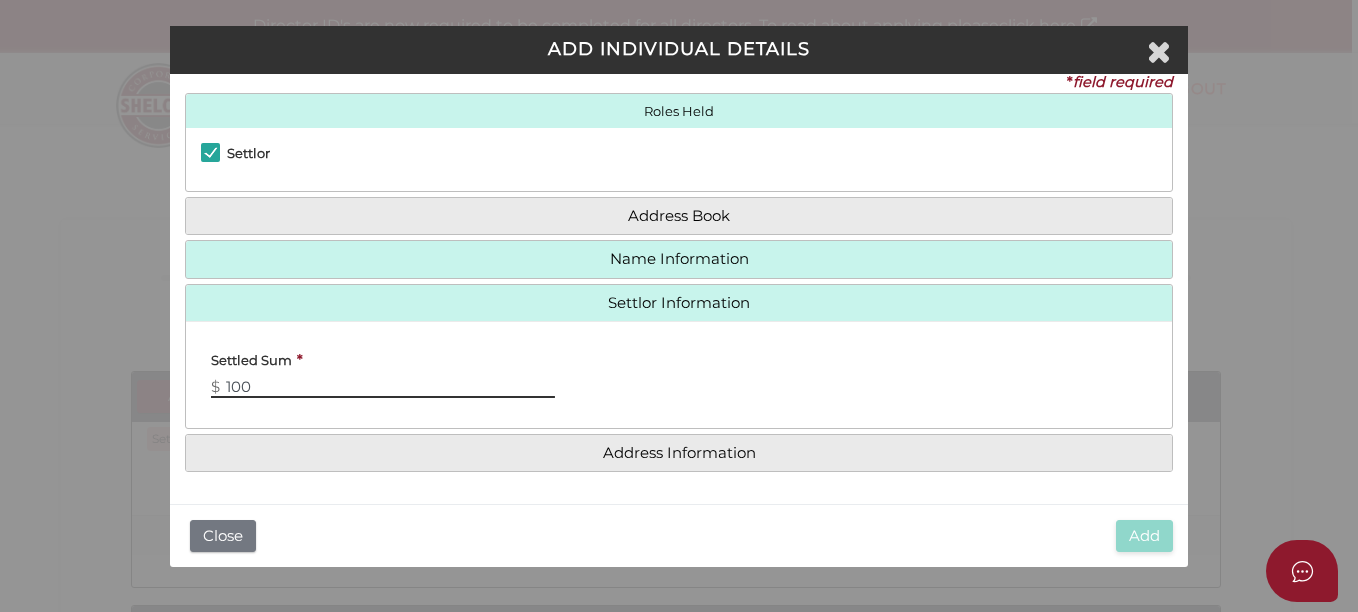 type on "100" 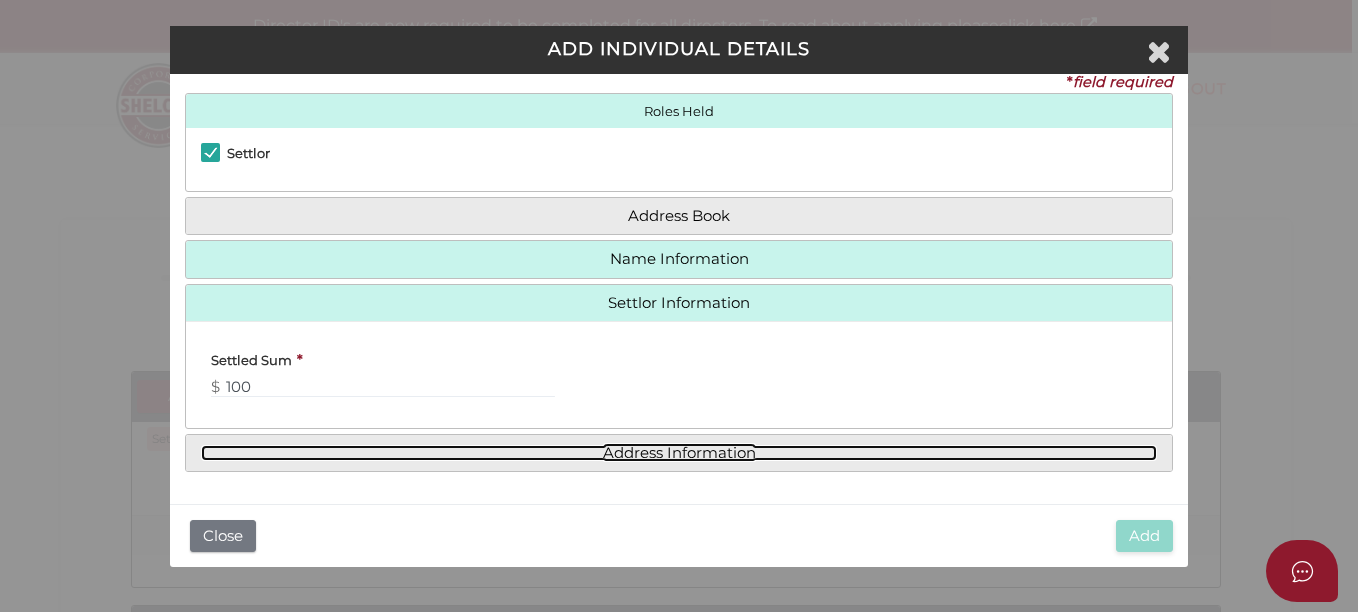 click on "Address Information" at bounding box center [679, 453] 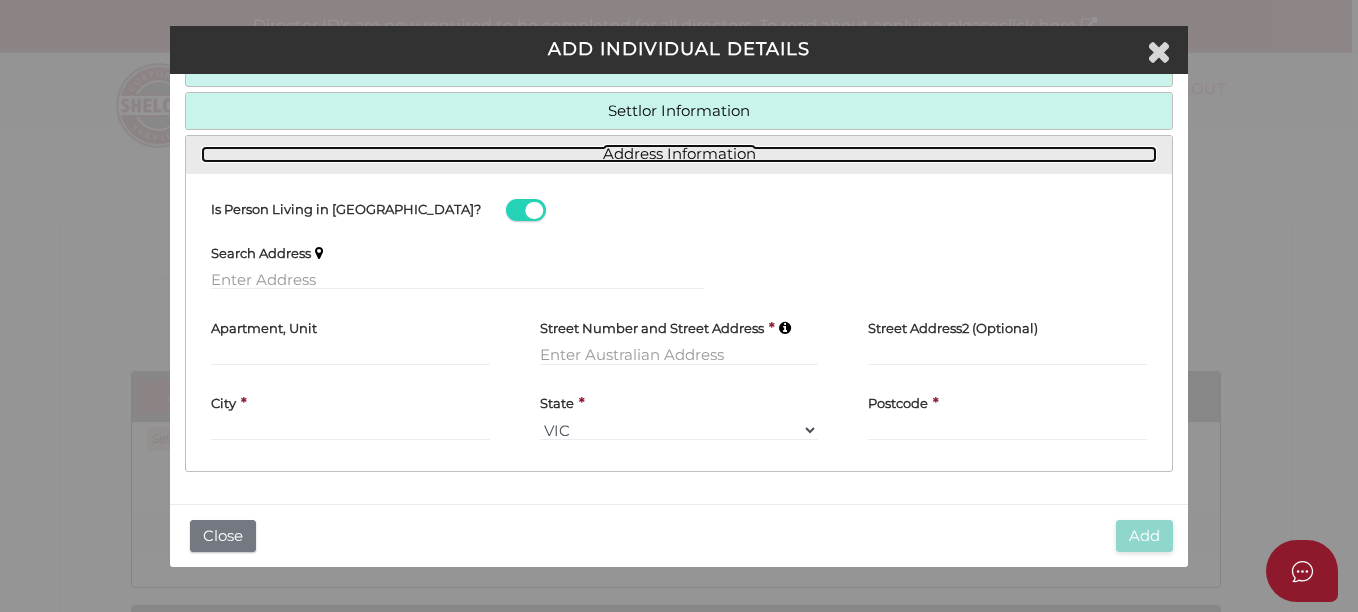 scroll, scrollTop: 0, scrollLeft: 0, axis: both 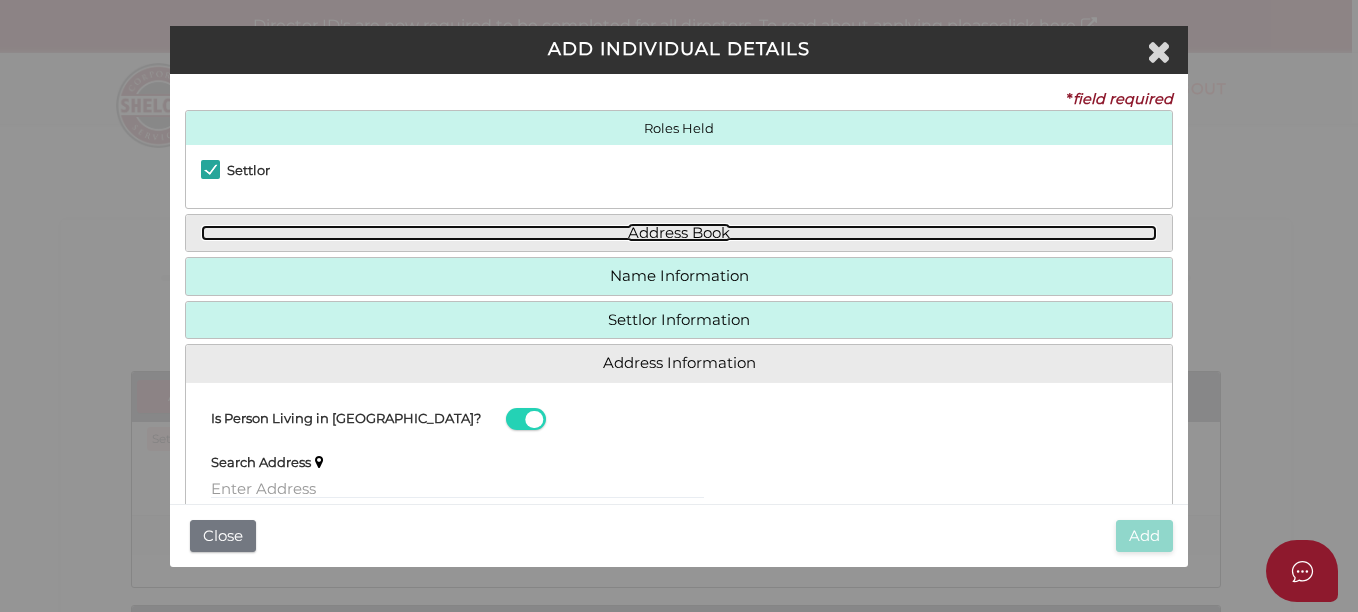 click on "Address Book" at bounding box center [679, 233] 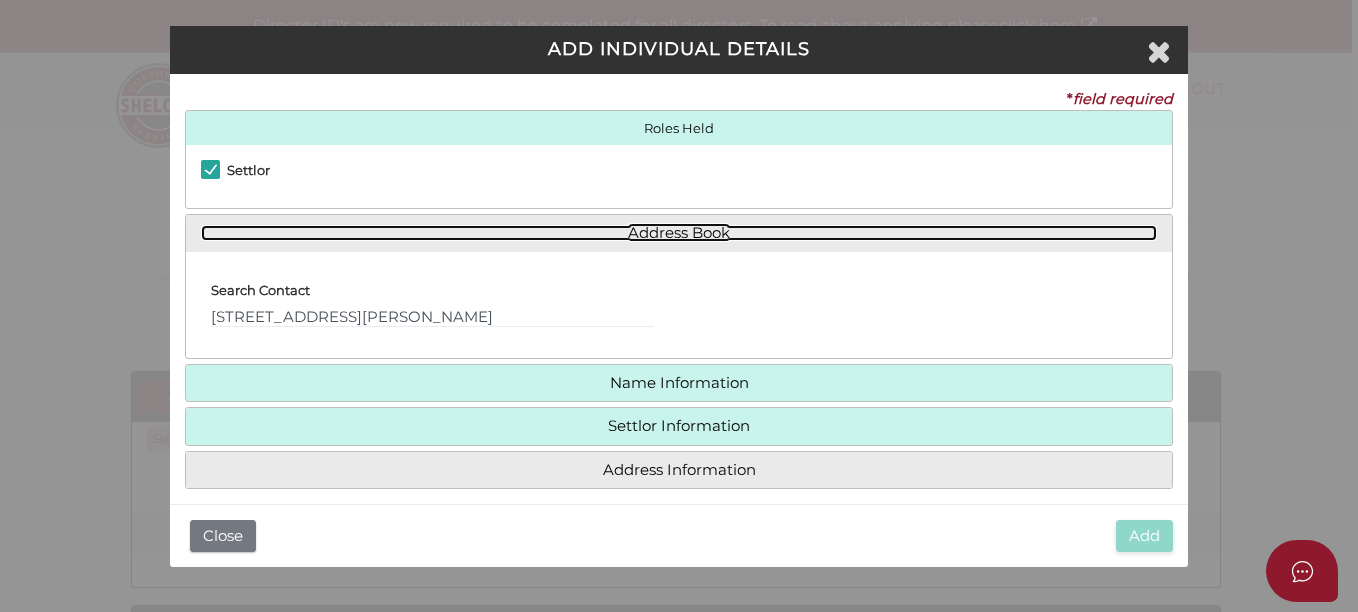 scroll, scrollTop: 17, scrollLeft: 0, axis: vertical 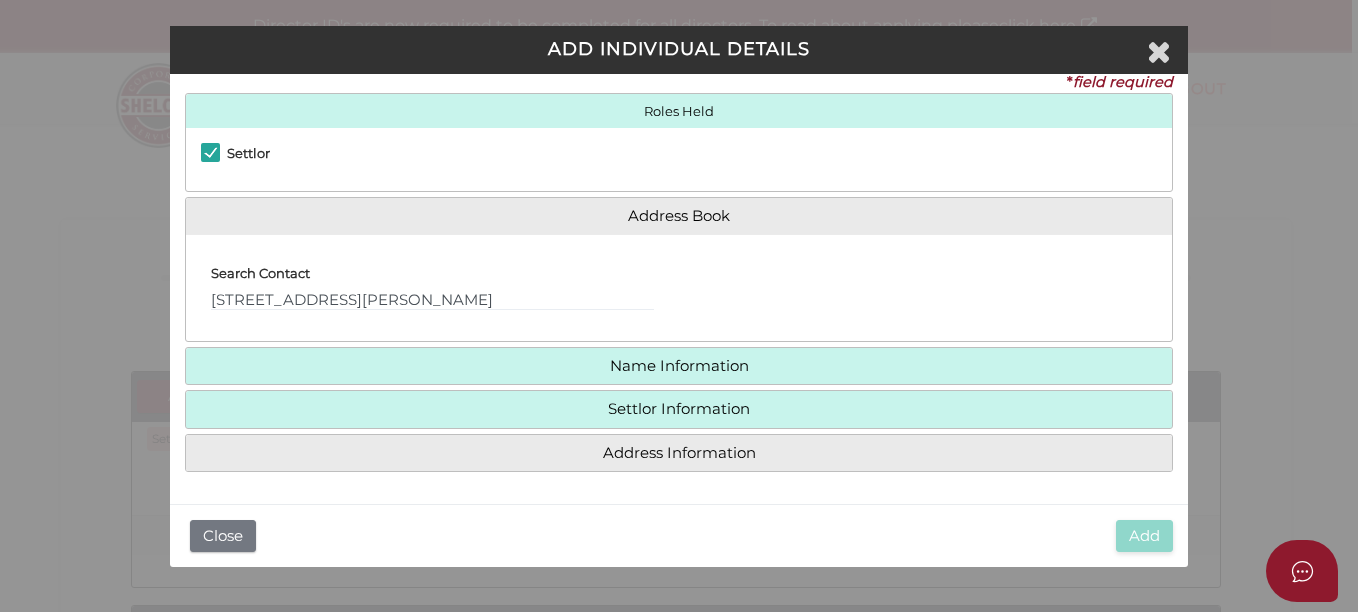 click on "*  field required
Roles Held
Settlor
Trustee
Principal Beneficiary
Appointor
Additional Beneficiary
Address Book
Search Contact
2/17 Latham Street Bentleigh East VIC 3165
* *" at bounding box center [679, 289] 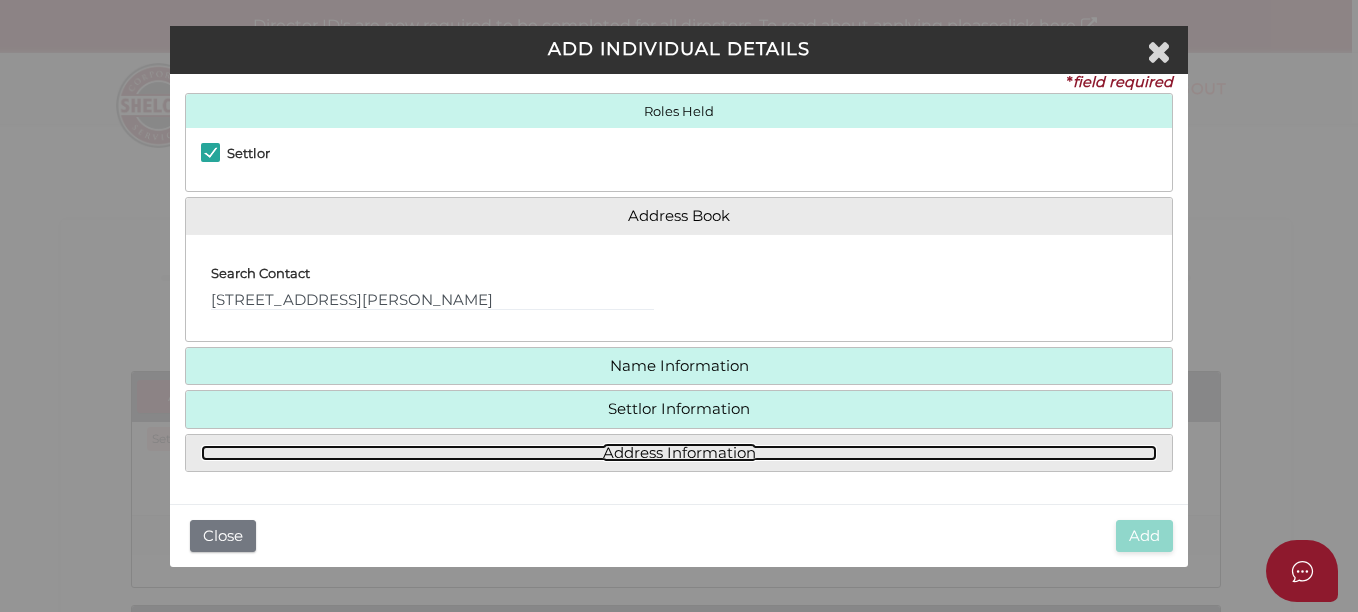 click on "Address Information" at bounding box center [679, 453] 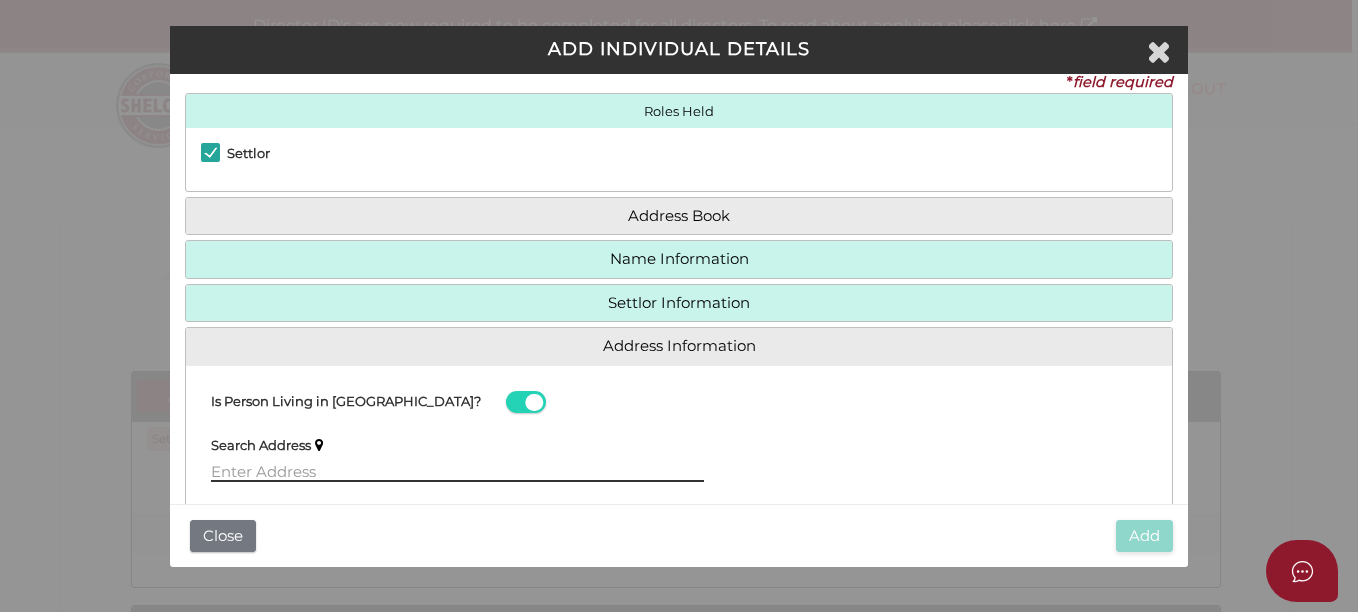 click at bounding box center (457, 471) 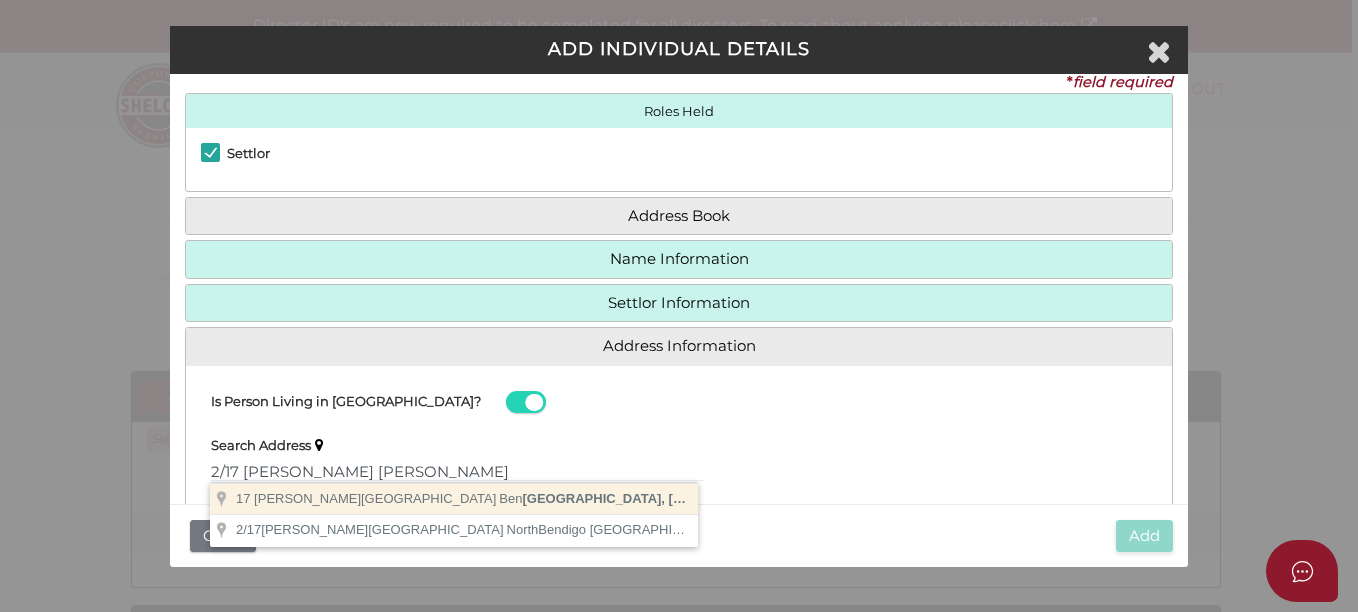 type on "17 Latham Street, Bentleigh East VIC, Australia" 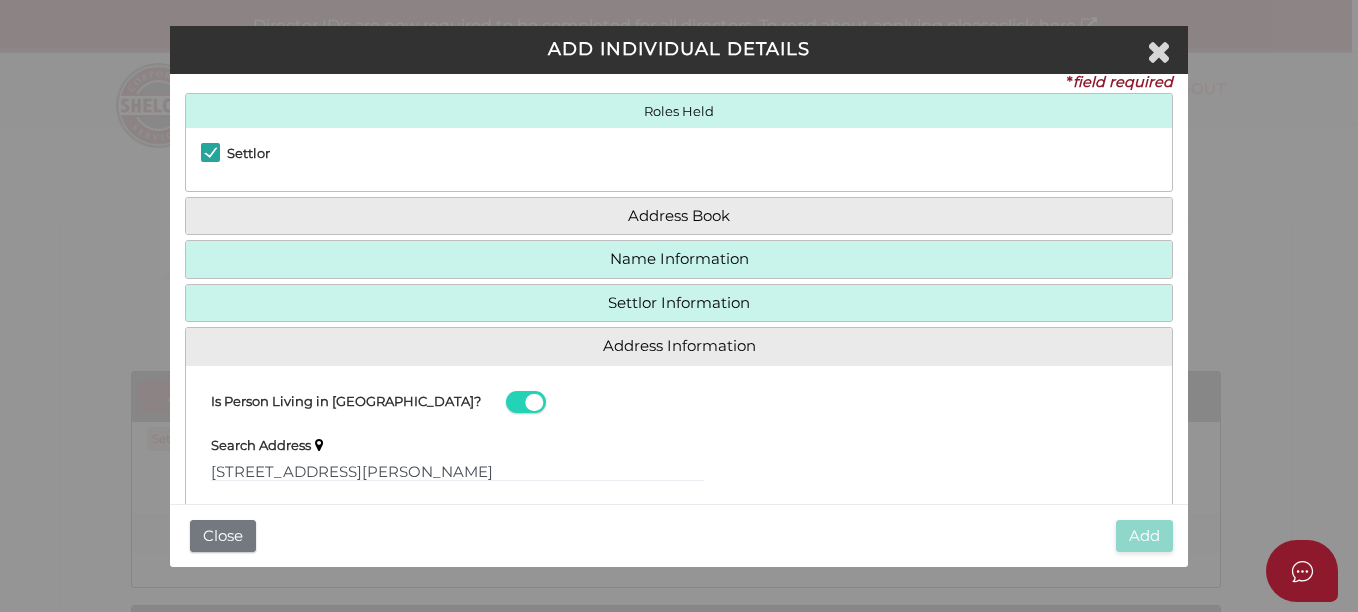 type 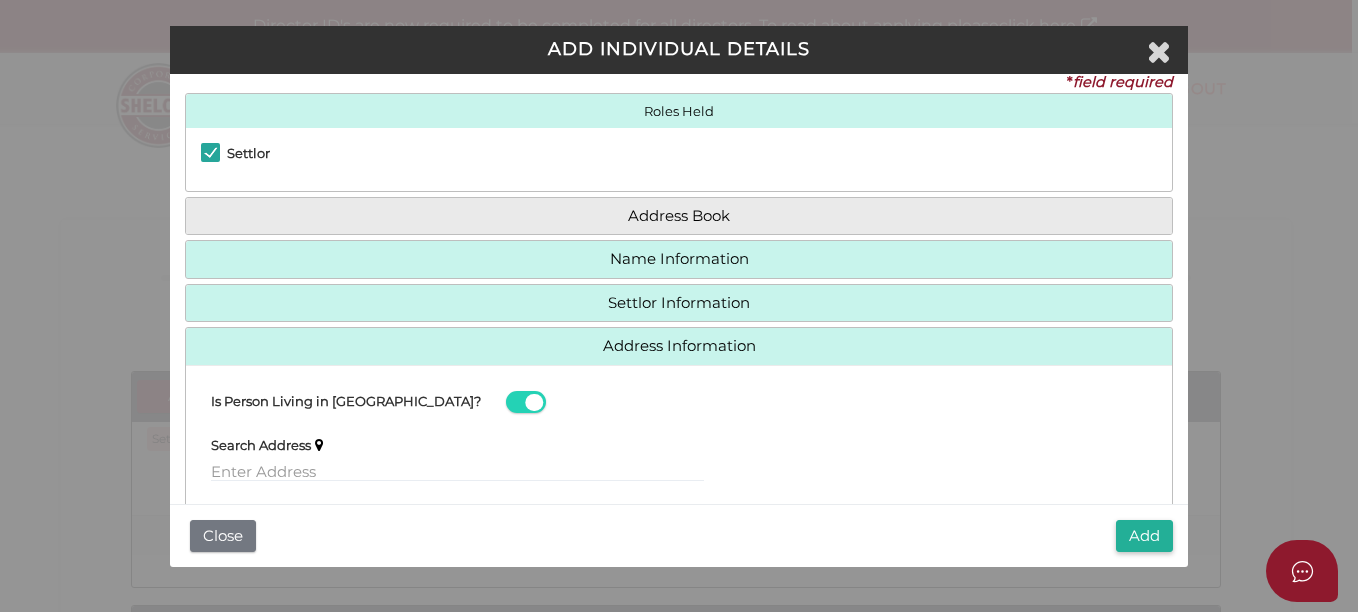 scroll, scrollTop: 209, scrollLeft: 0, axis: vertical 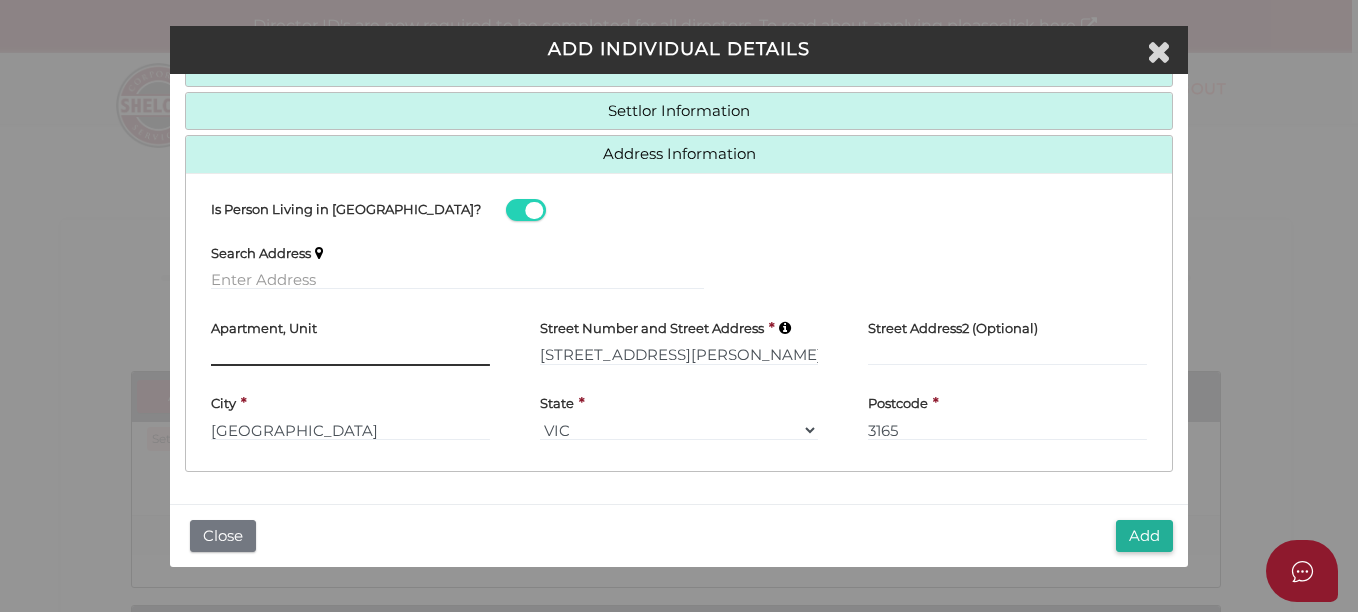 click at bounding box center [350, 355] 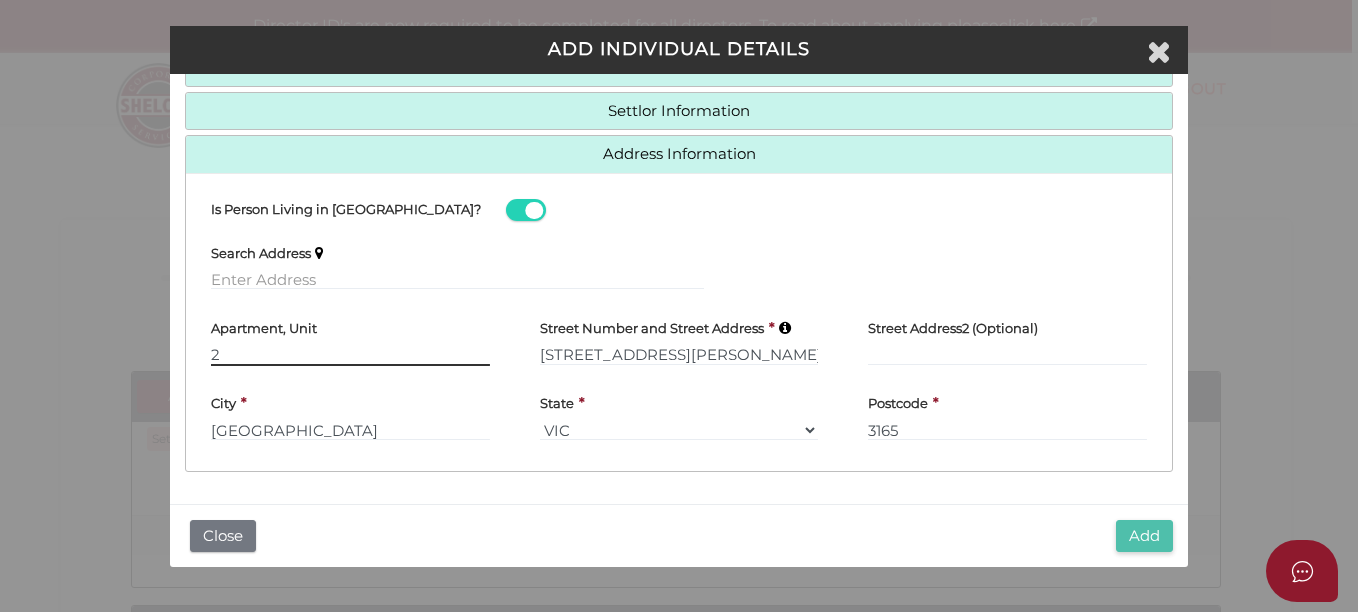 type on "2" 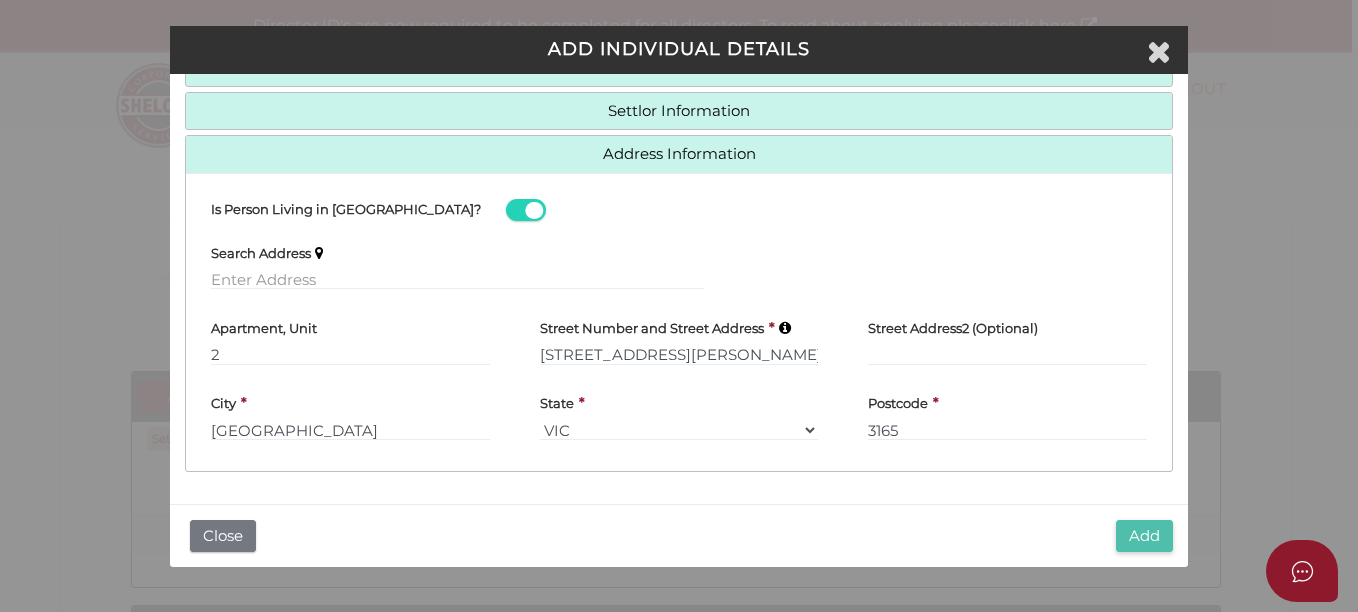 click on "Add" at bounding box center (1144, 536) 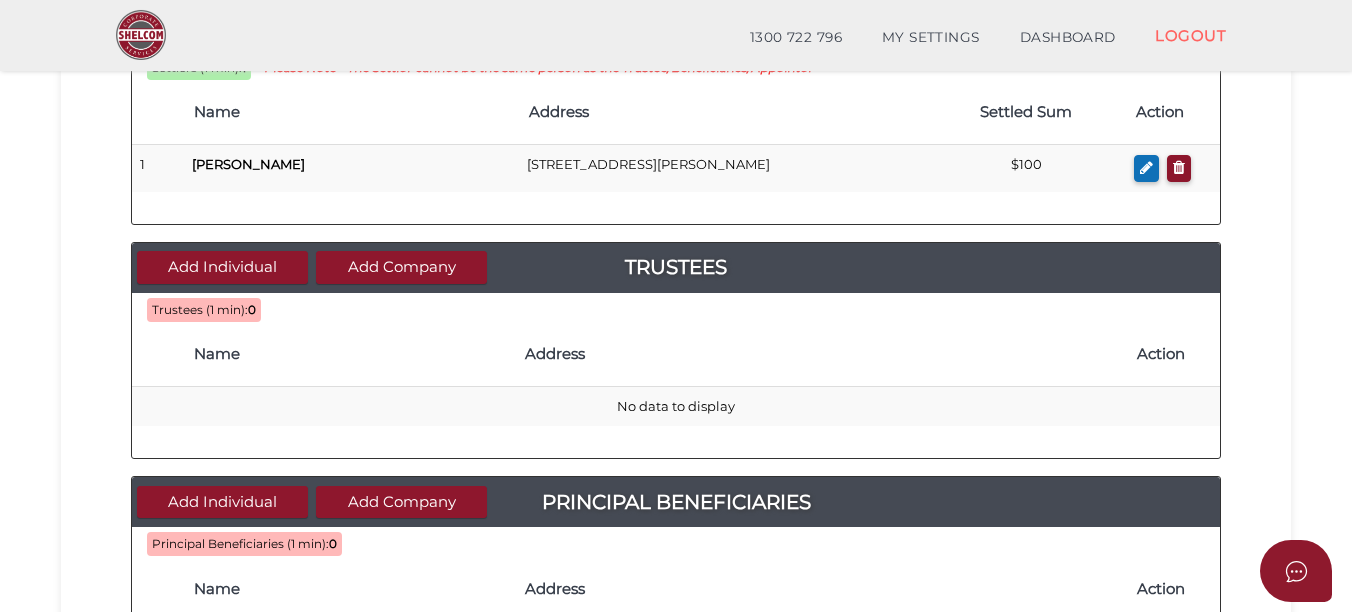 scroll, scrollTop: 400, scrollLeft: 0, axis: vertical 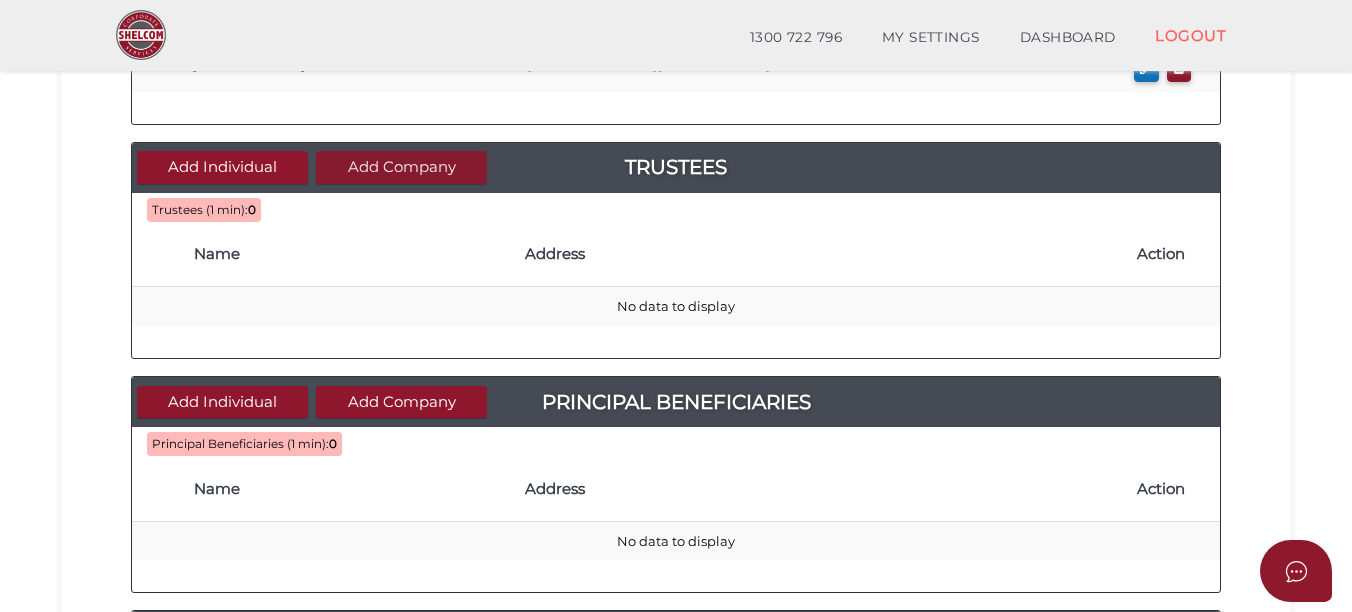 click on "Add Company" at bounding box center (401, 167) 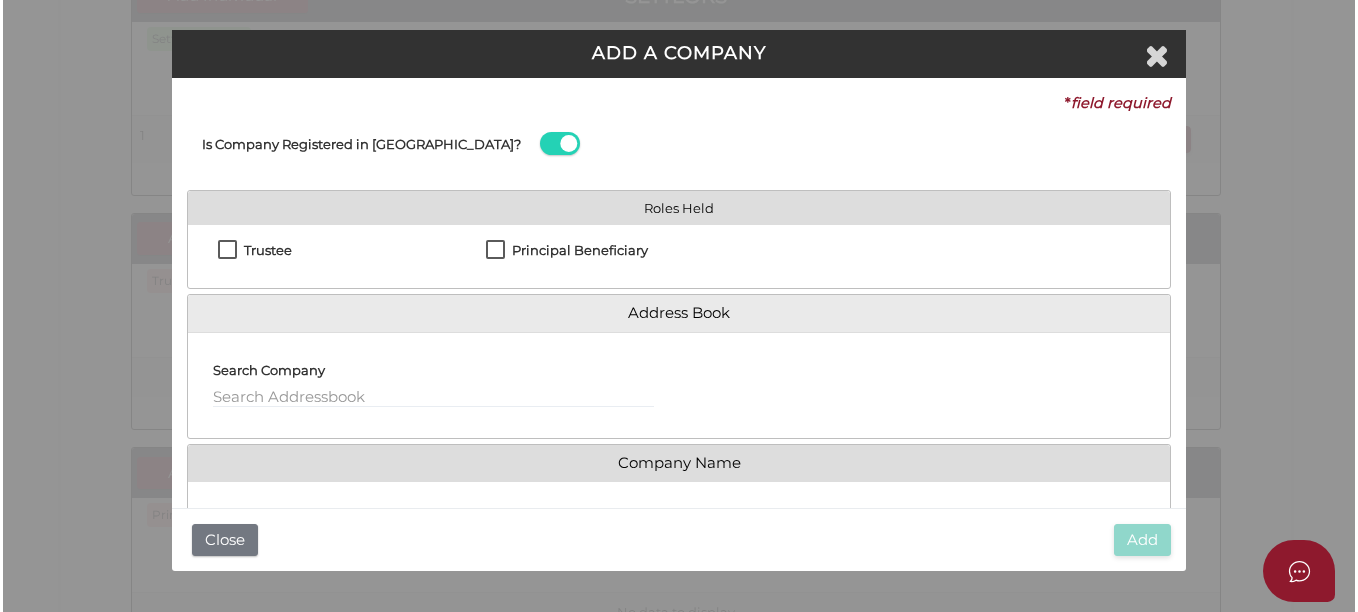 scroll, scrollTop: 0, scrollLeft: 0, axis: both 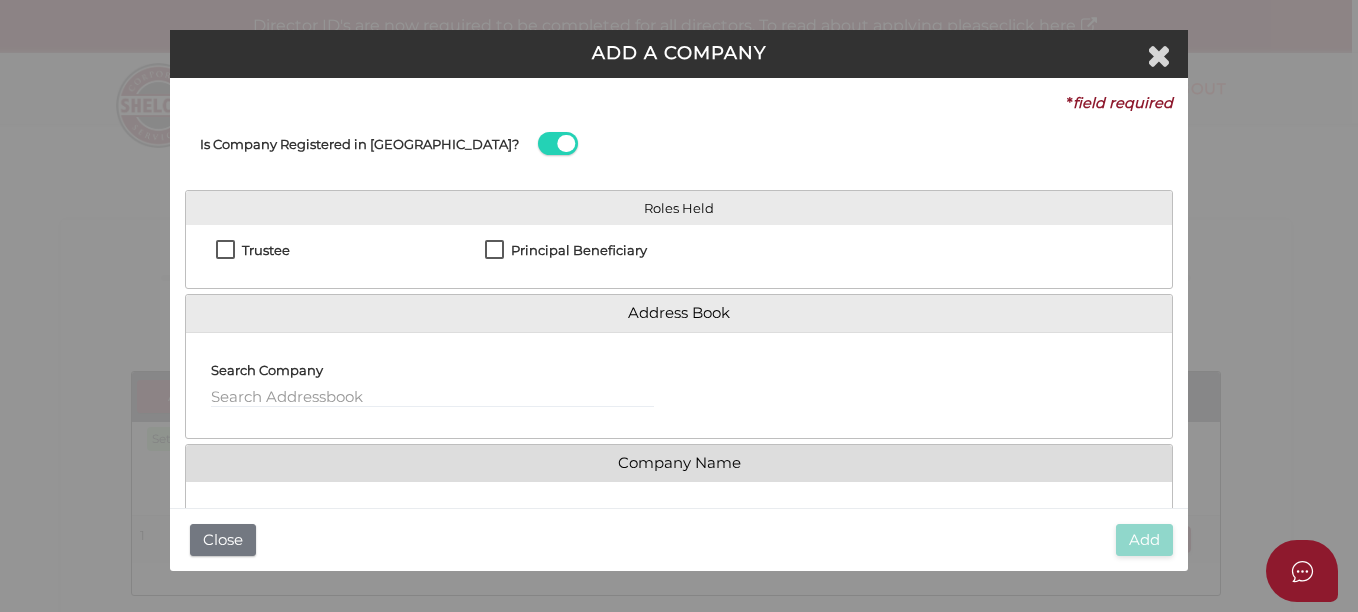 click on "Trustee" at bounding box center (253, 255) 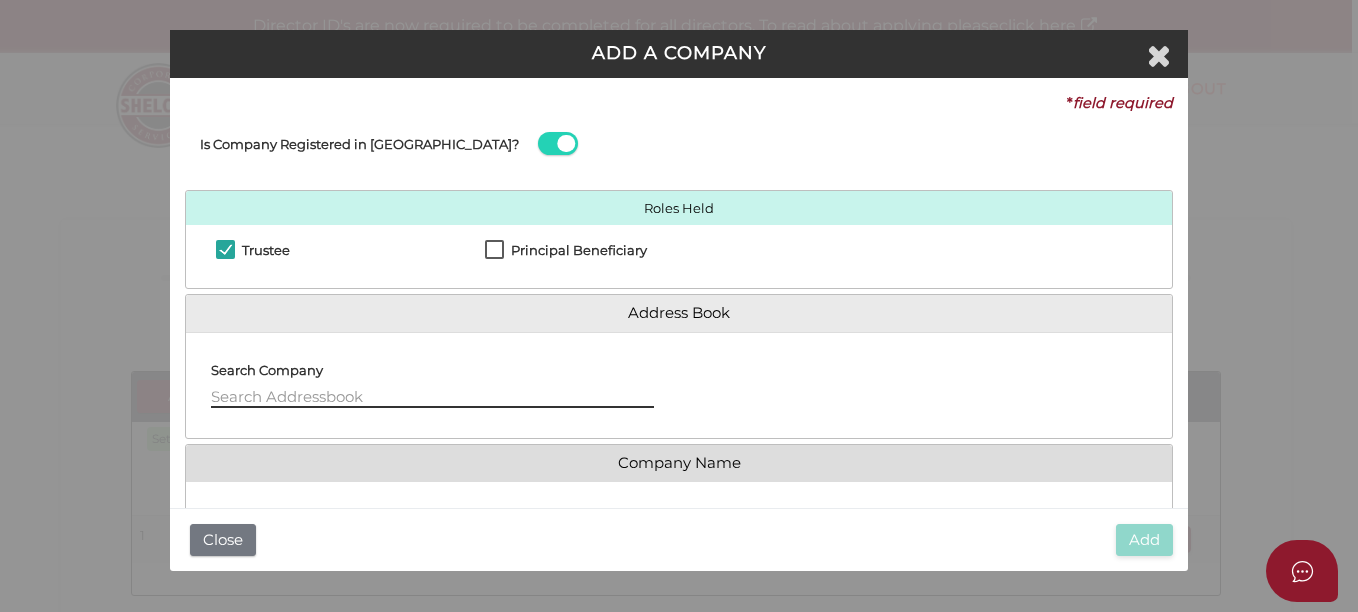 click at bounding box center [432, 397] 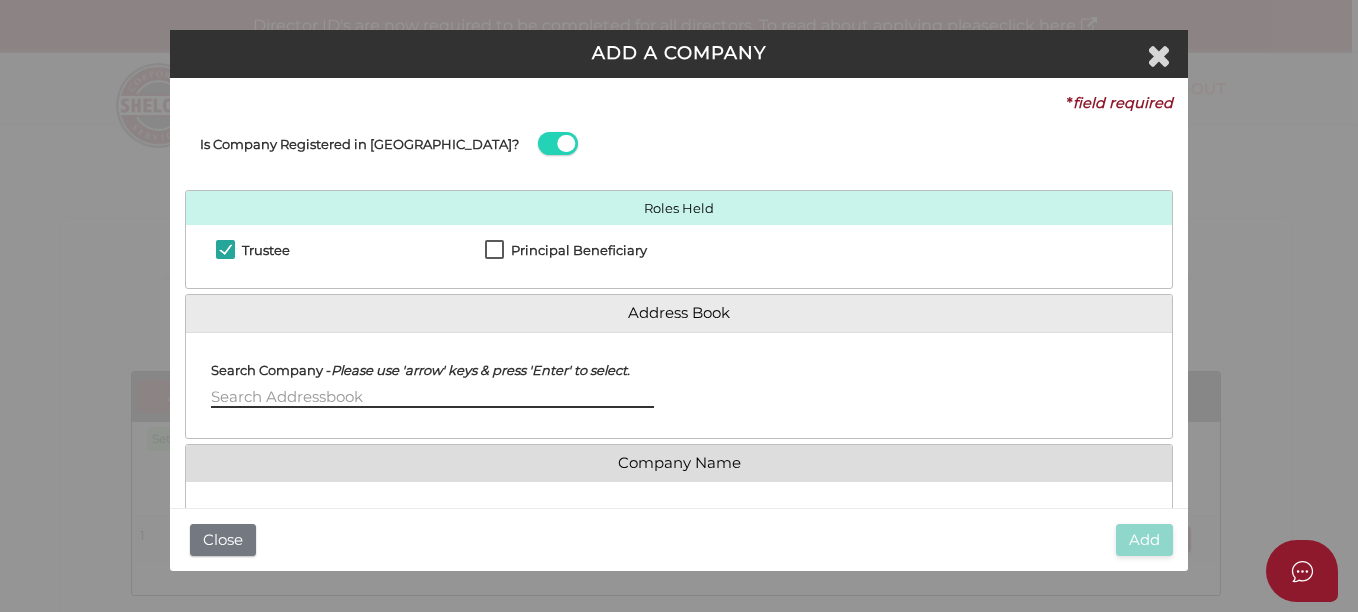 click at bounding box center [432, 397] 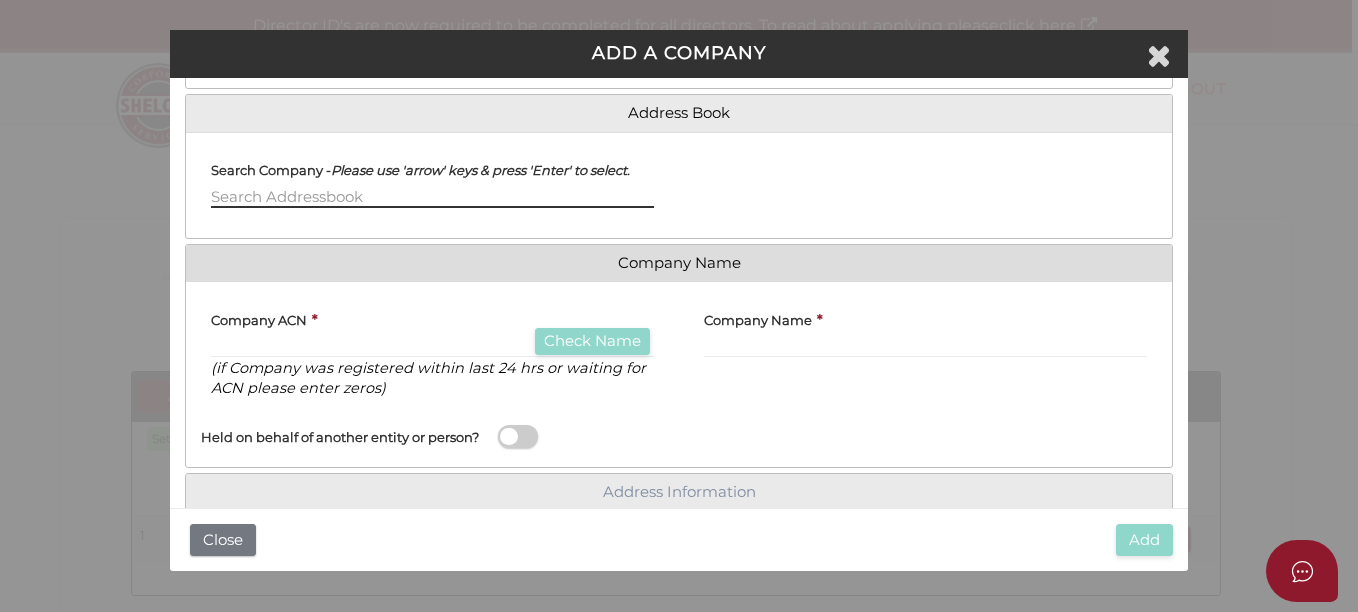 scroll, scrollTop: 279, scrollLeft: 0, axis: vertical 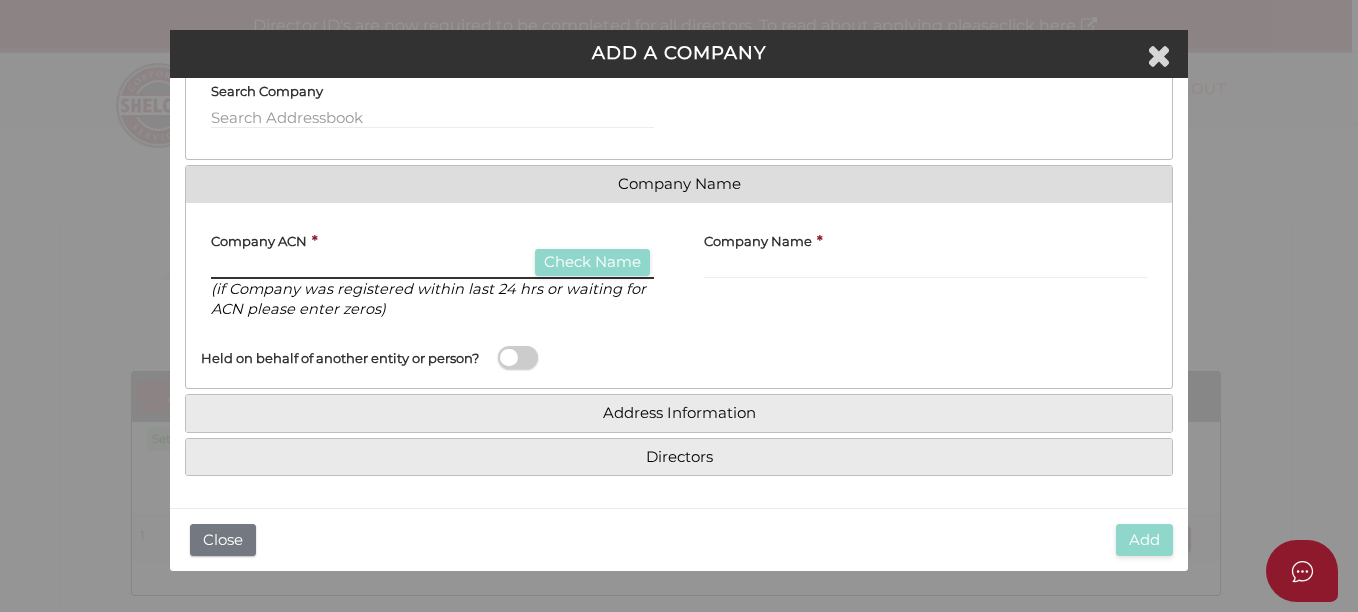 click at bounding box center [432, 268] 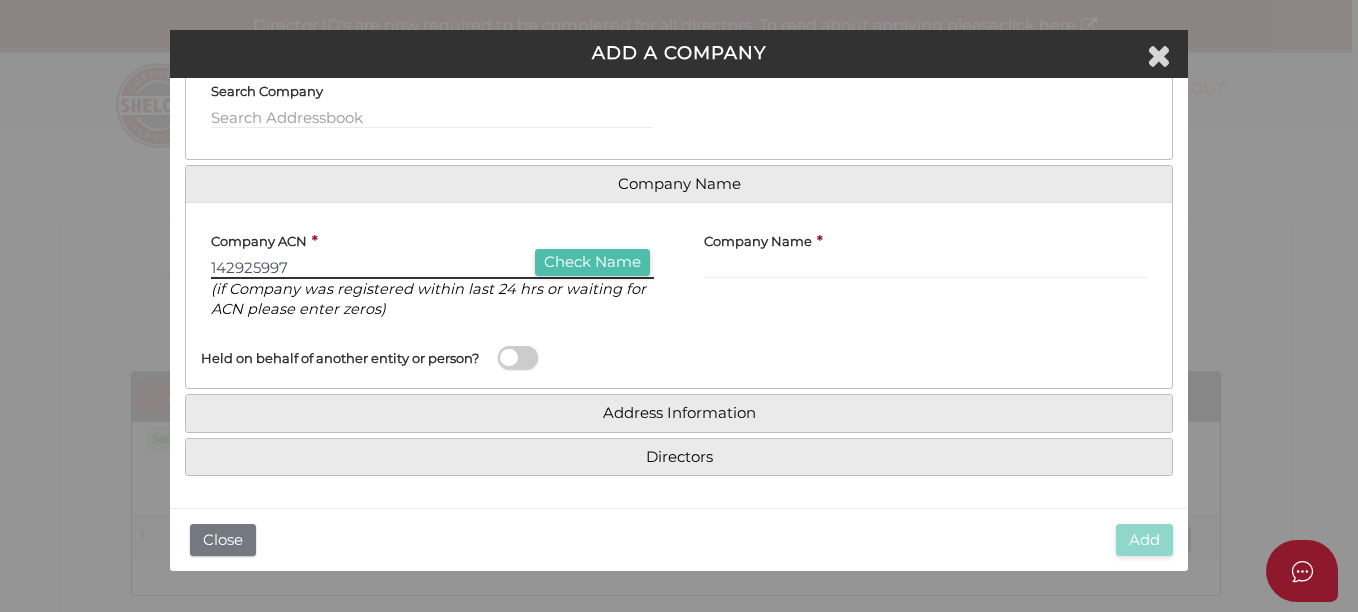 type on "142925997" 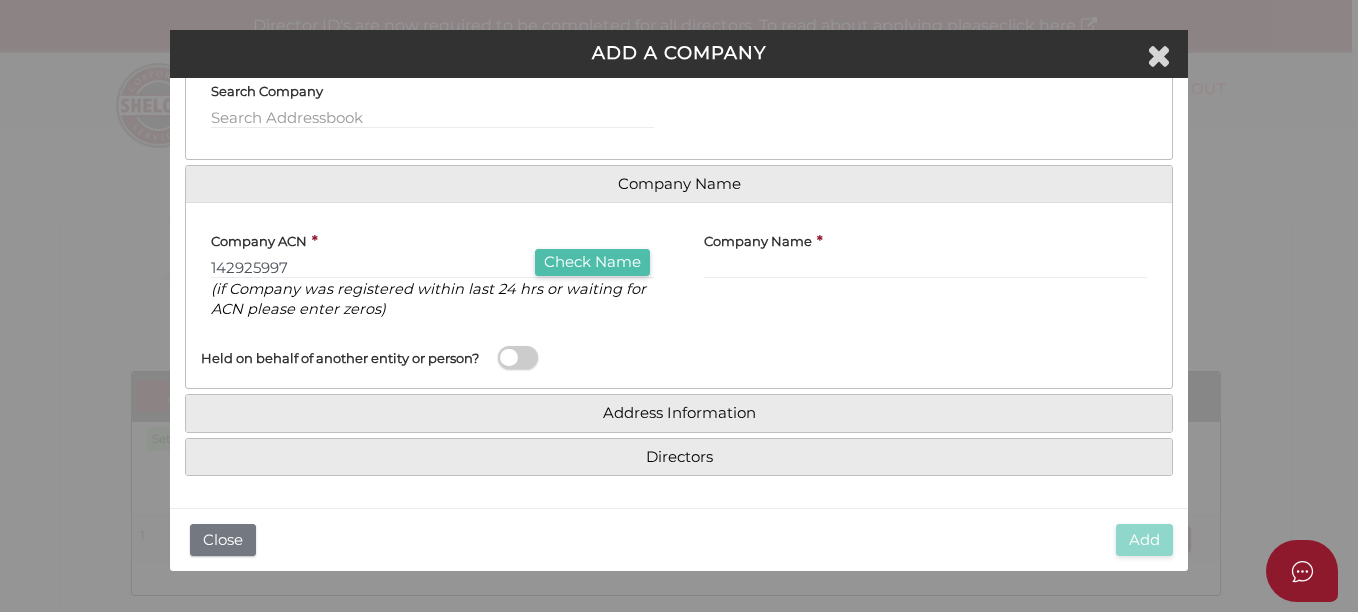 click on "Check Name" at bounding box center [592, 262] 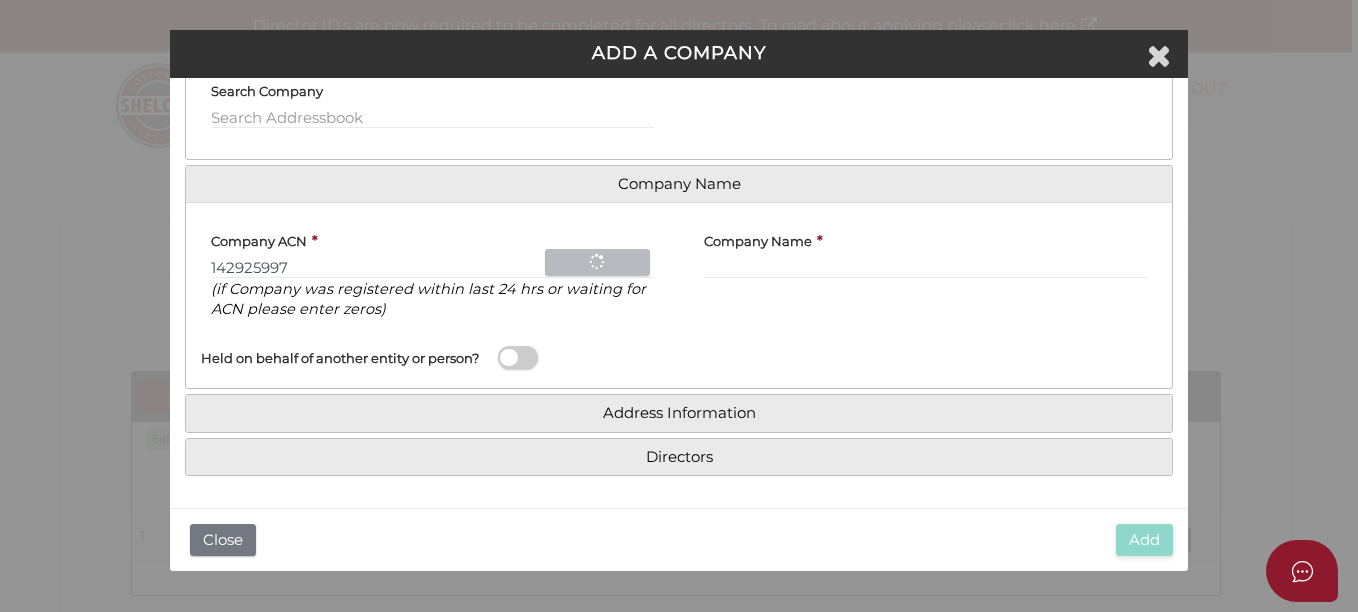 type on "REAL ESTATE DEAL PTY. LTD." 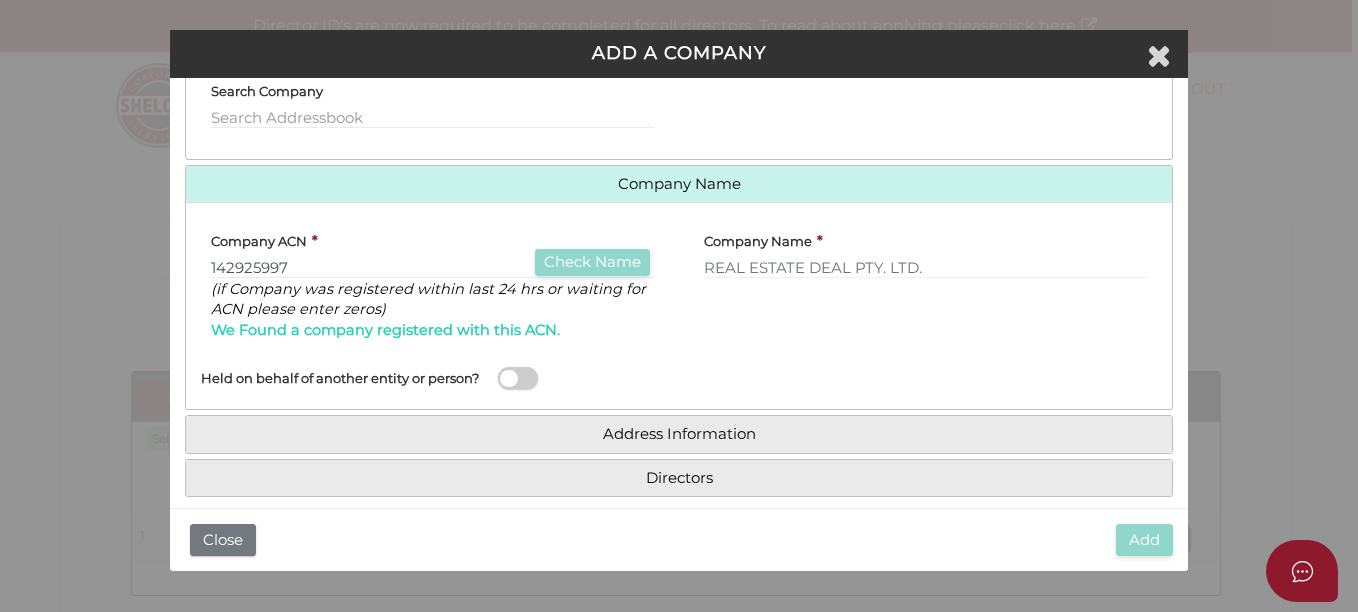 scroll, scrollTop: 300, scrollLeft: 0, axis: vertical 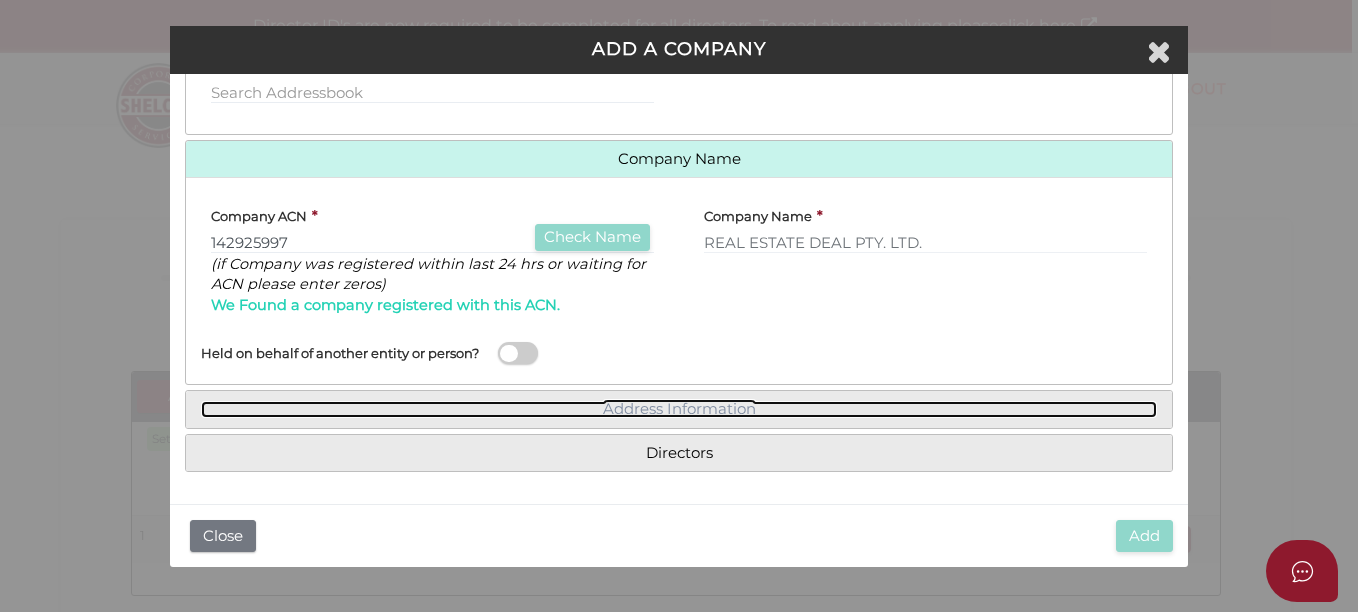 click on "Address Information" at bounding box center (679, 409) 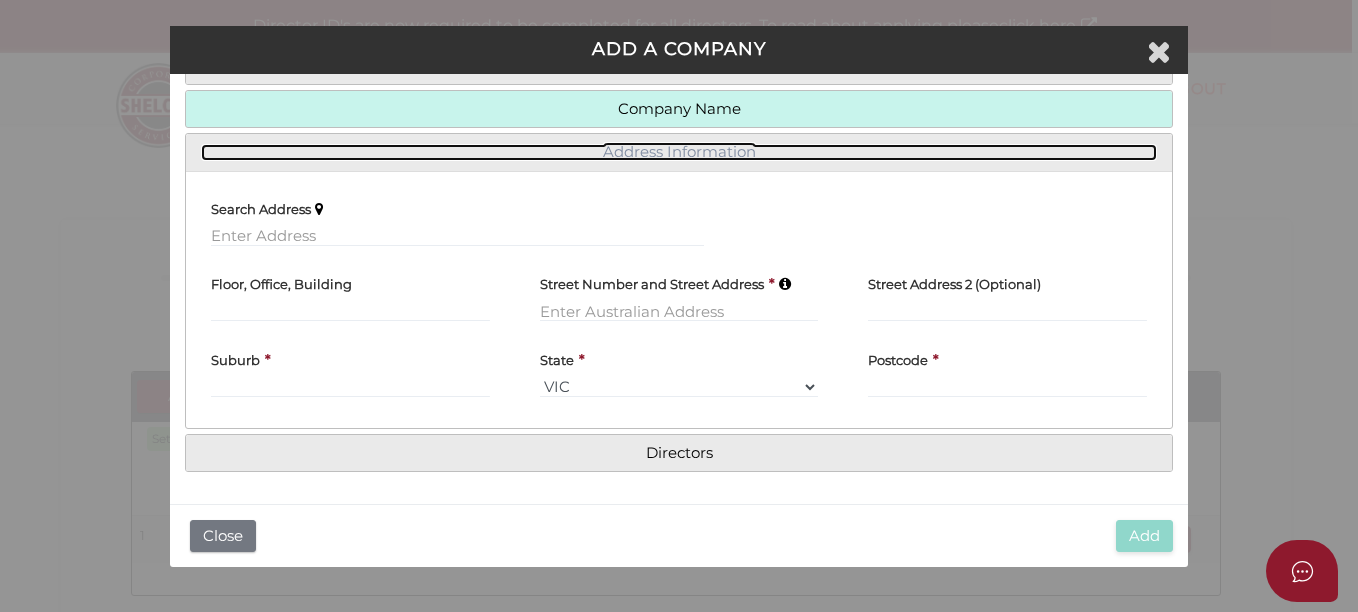 scroll, scrollTop: 244, scrollLeft: 0, axis: vertical 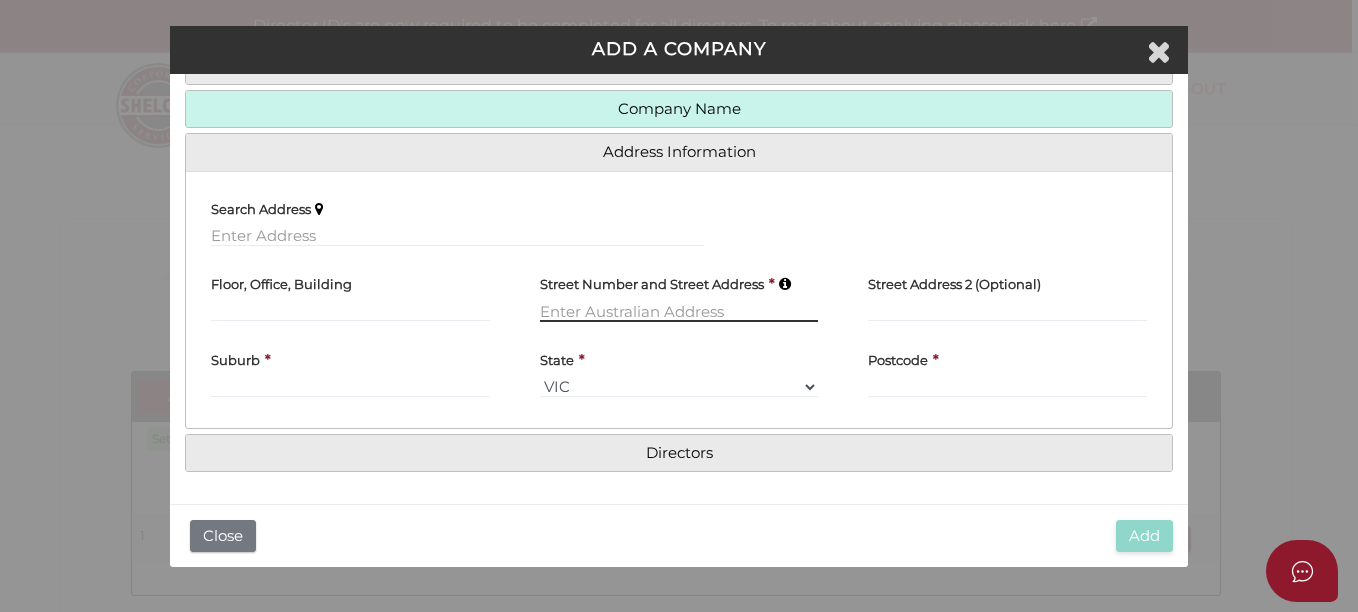 click at bounding box center [679, 311] 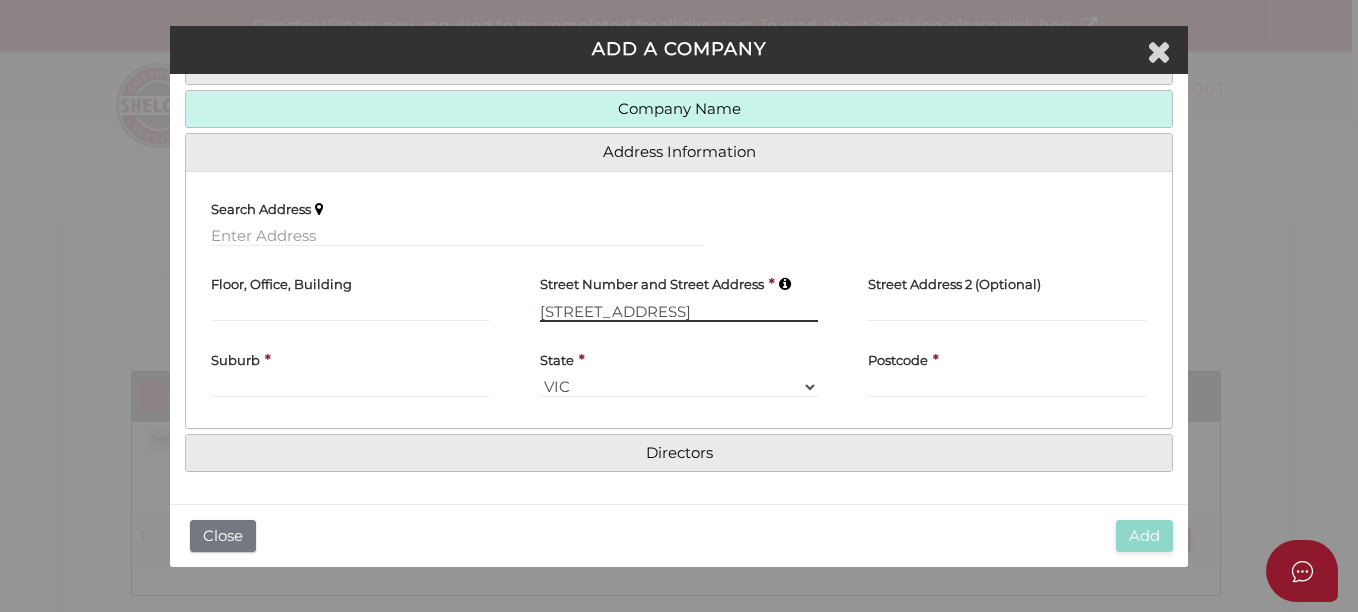 type on "43 Genoa Street" 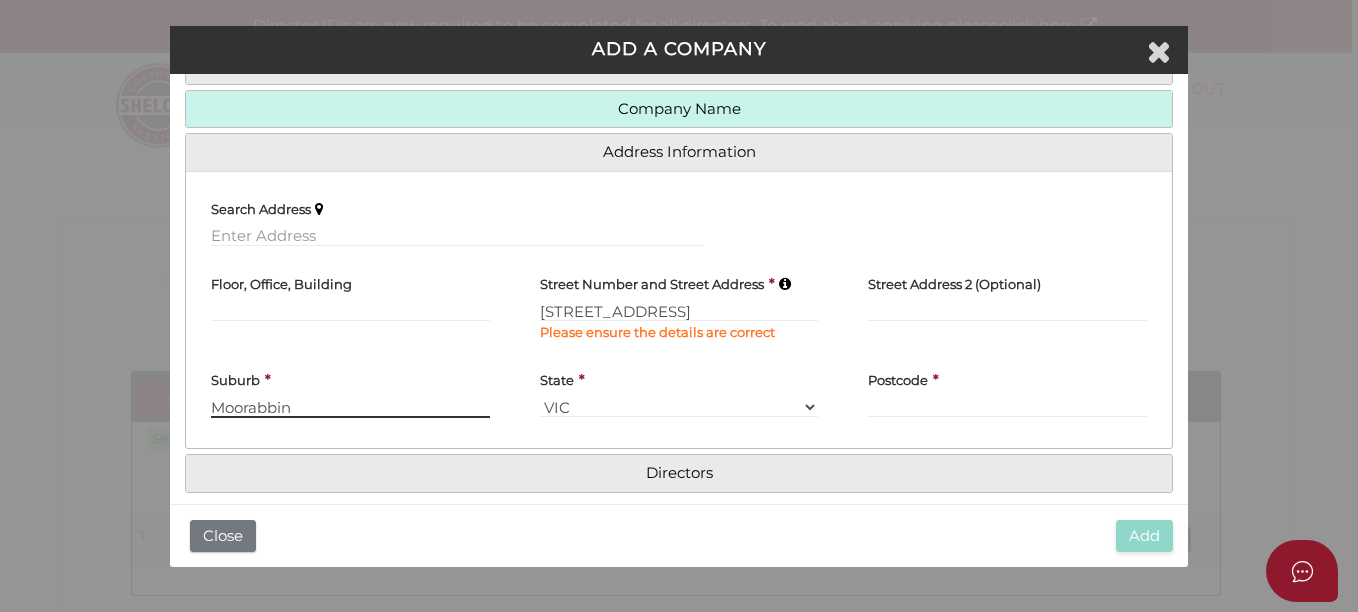 type on "Moorabbin" 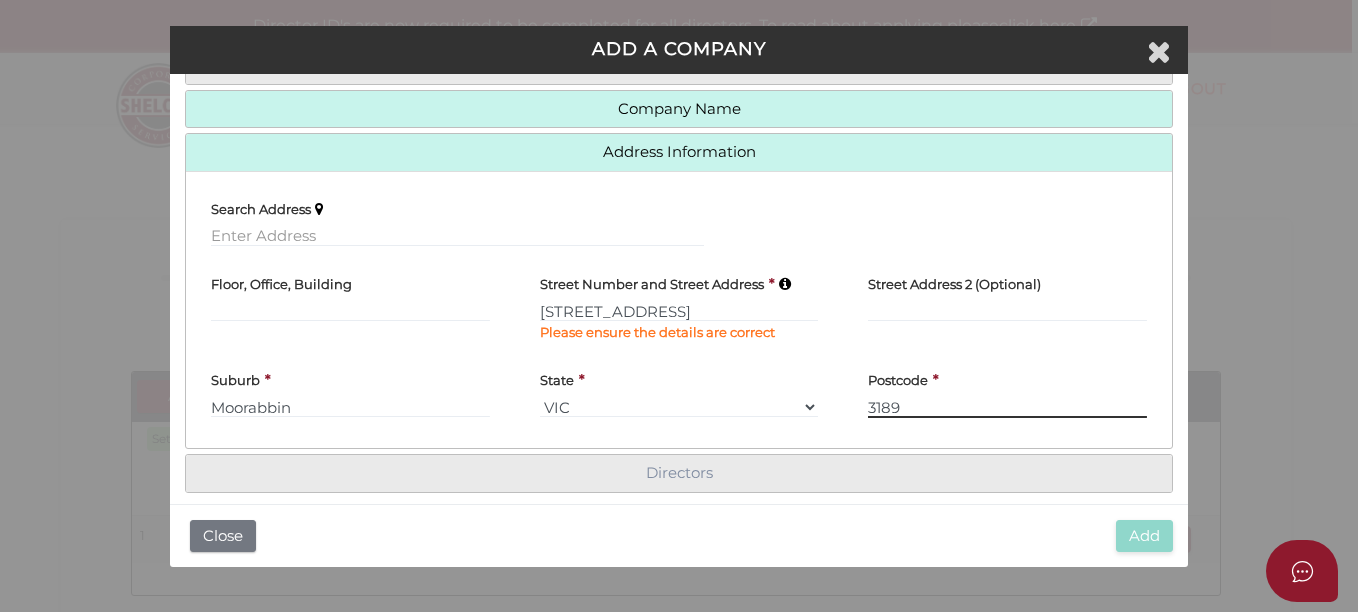 type on "3189" 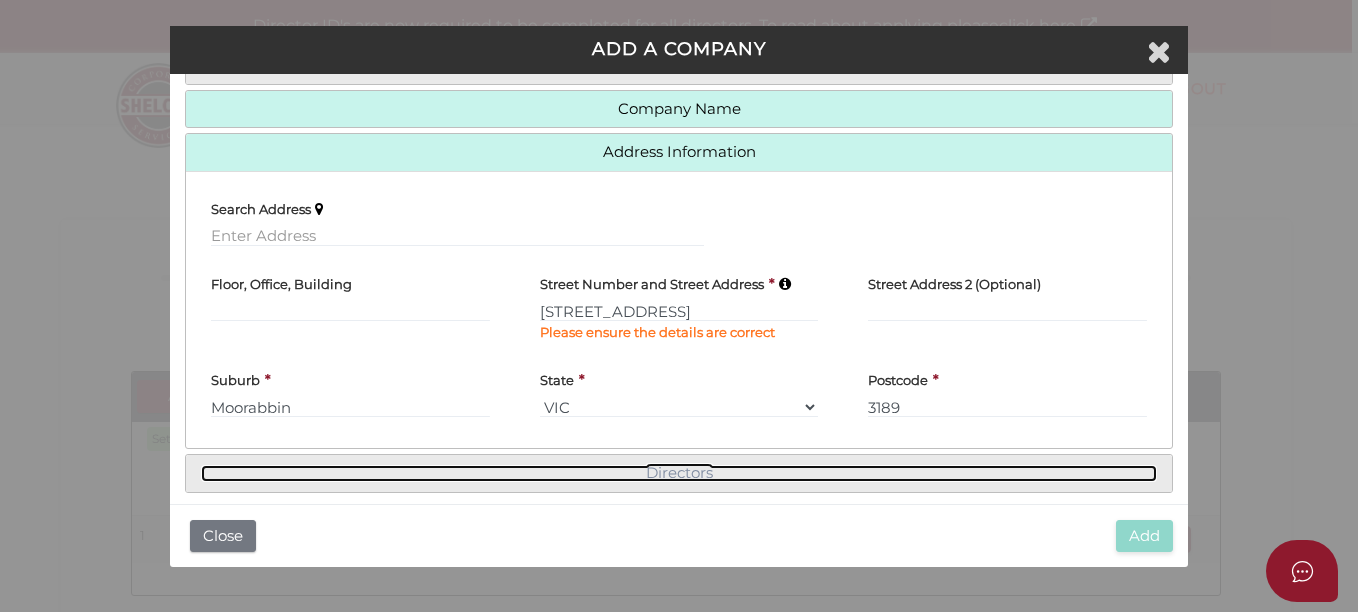 click on "Directors" at bounding box center (679, 473) 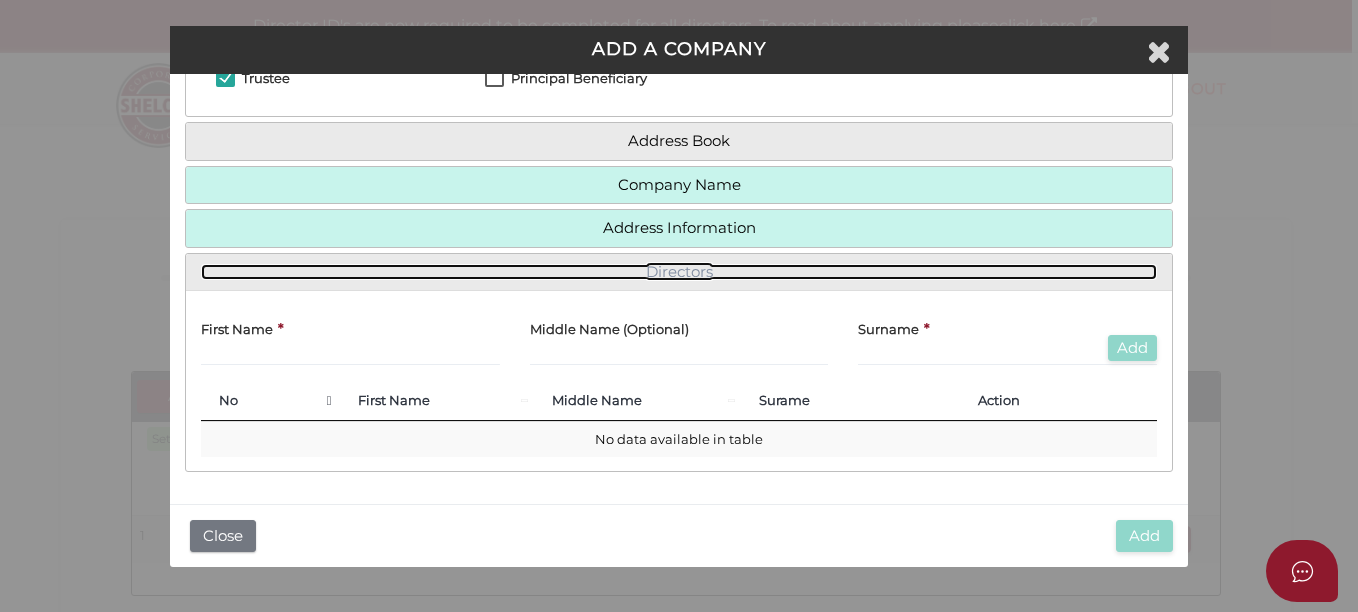 scroll, scrollTop: 169, scrollLeft: 0, axis: vertical 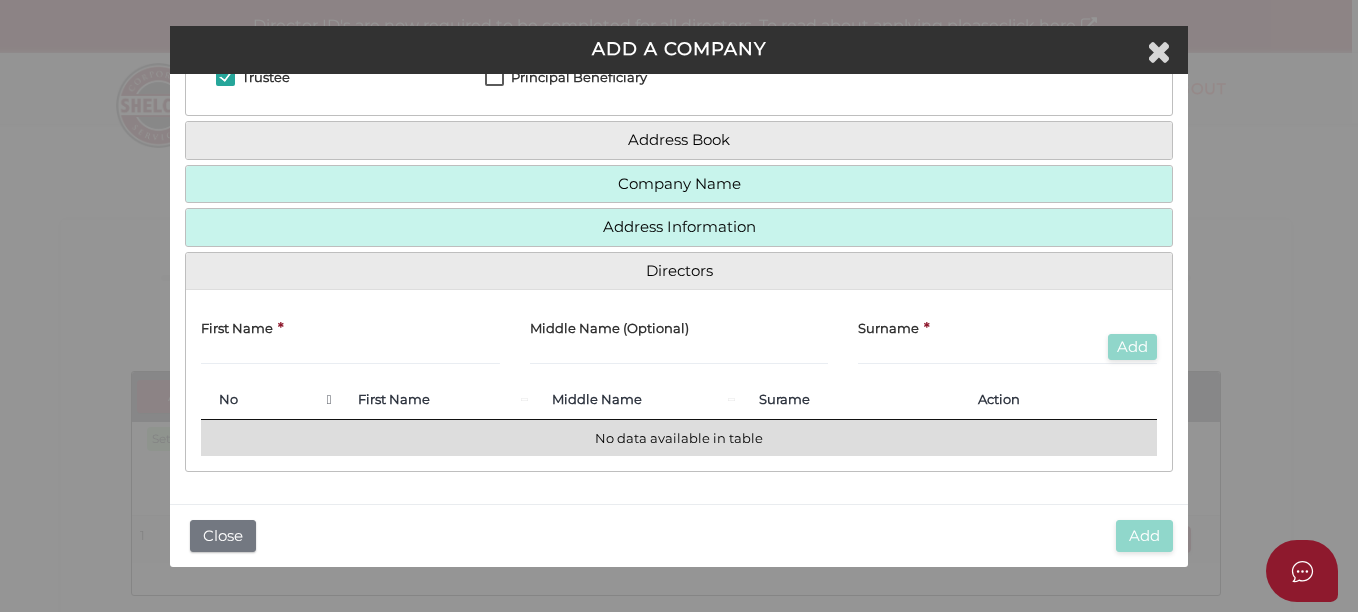 click on "No data available in table" at bounding box center [679, 438] 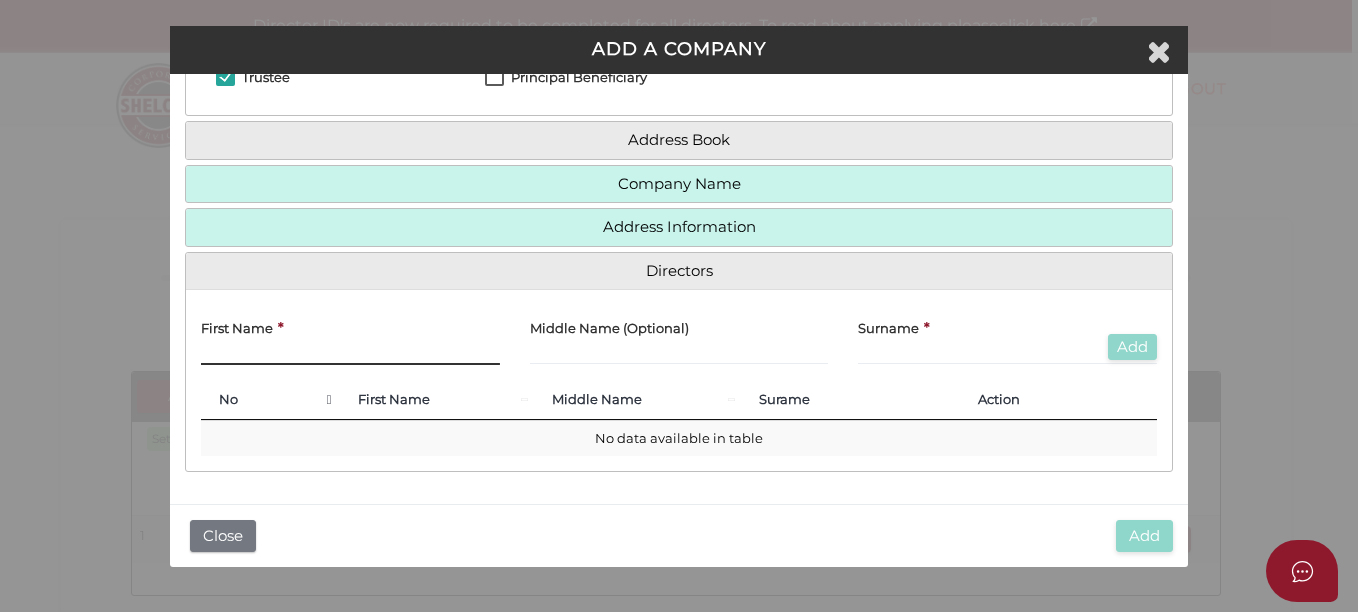 click at bounding box center [350, 354] 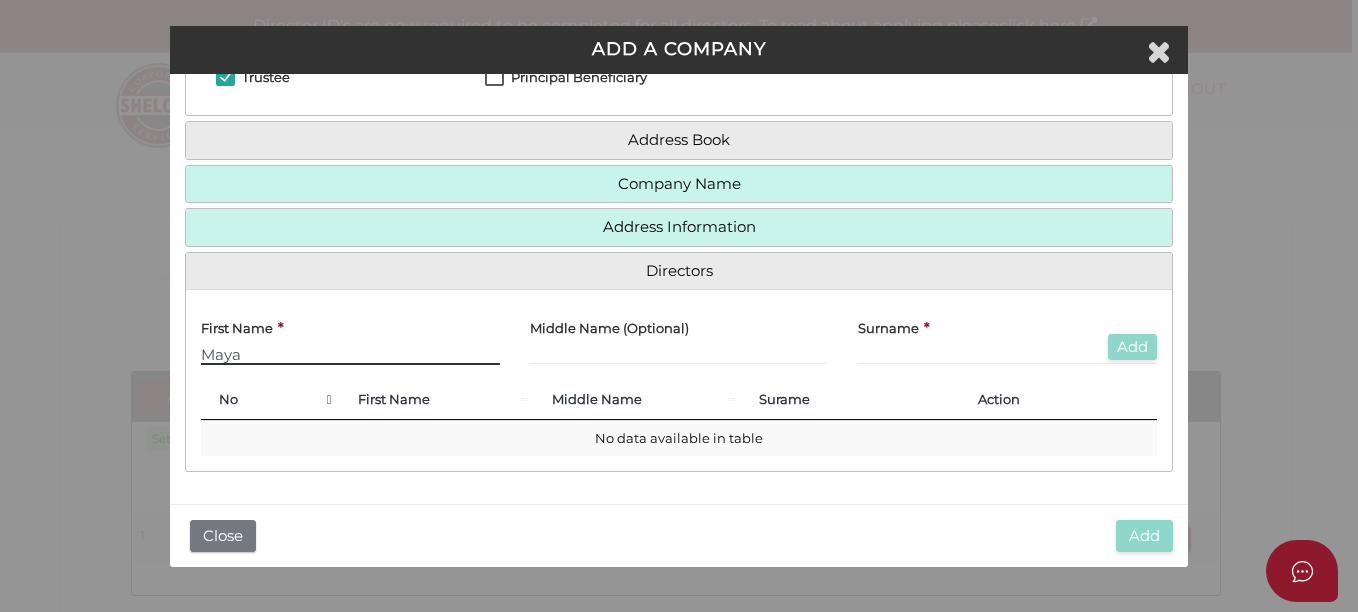 type on "Maya" 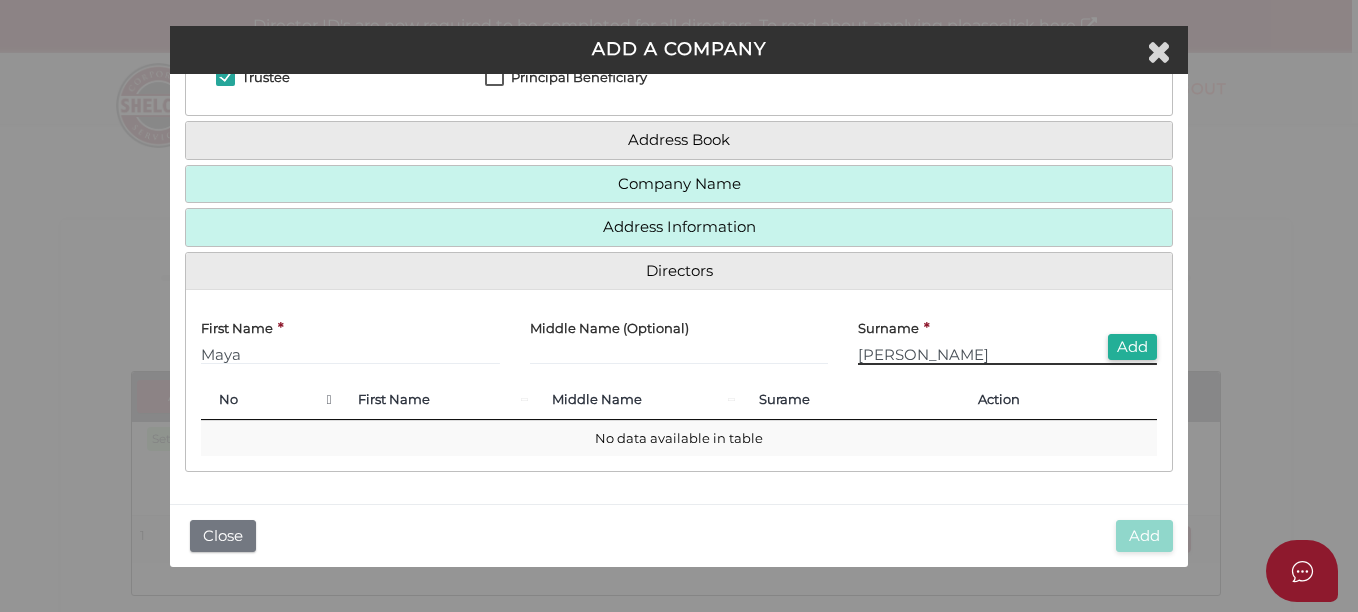 type on "Dubrovski" 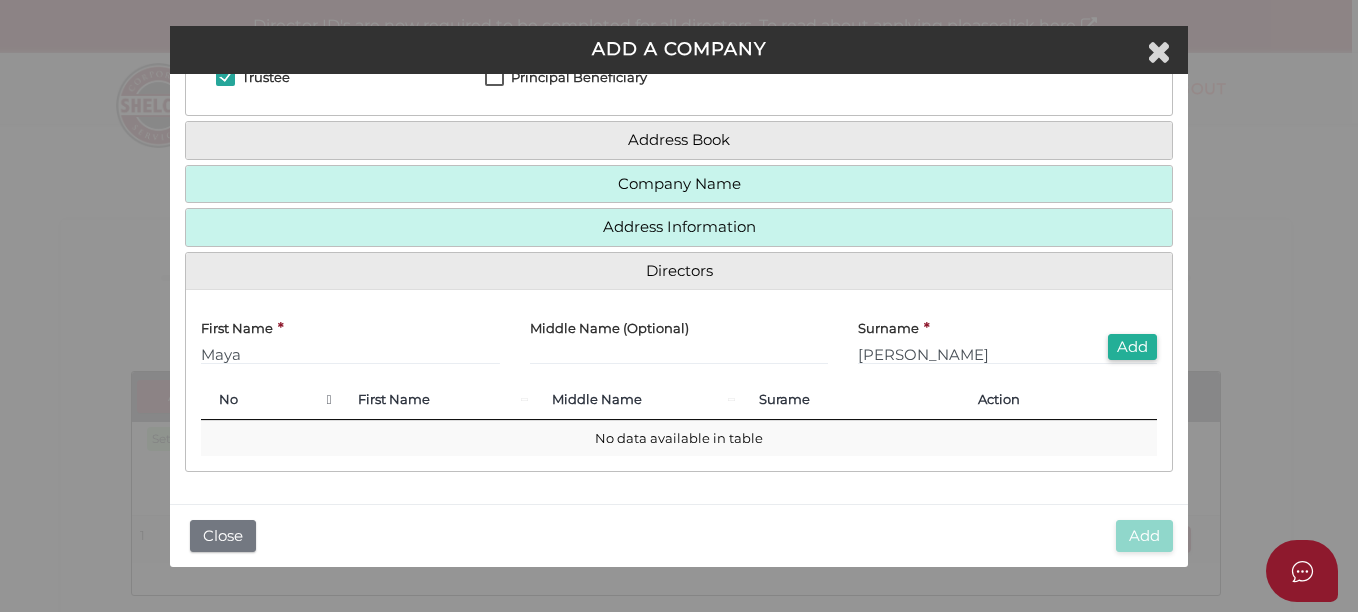 type 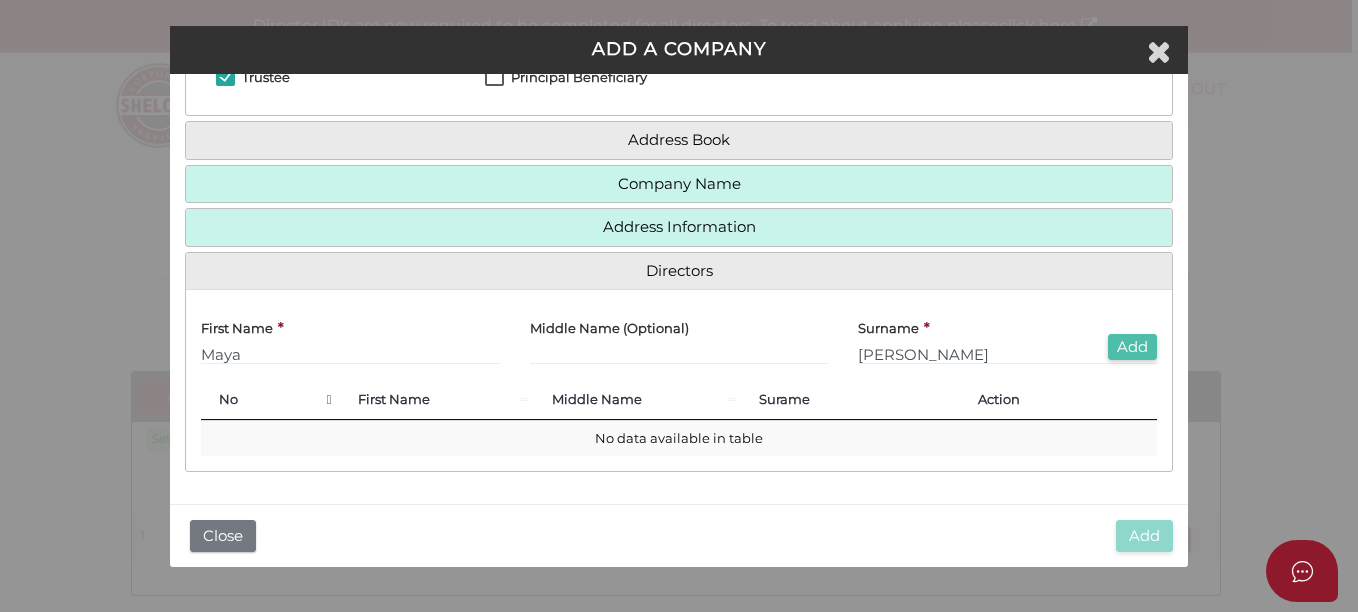 click on "Add" at bounding box center (1132, 347) 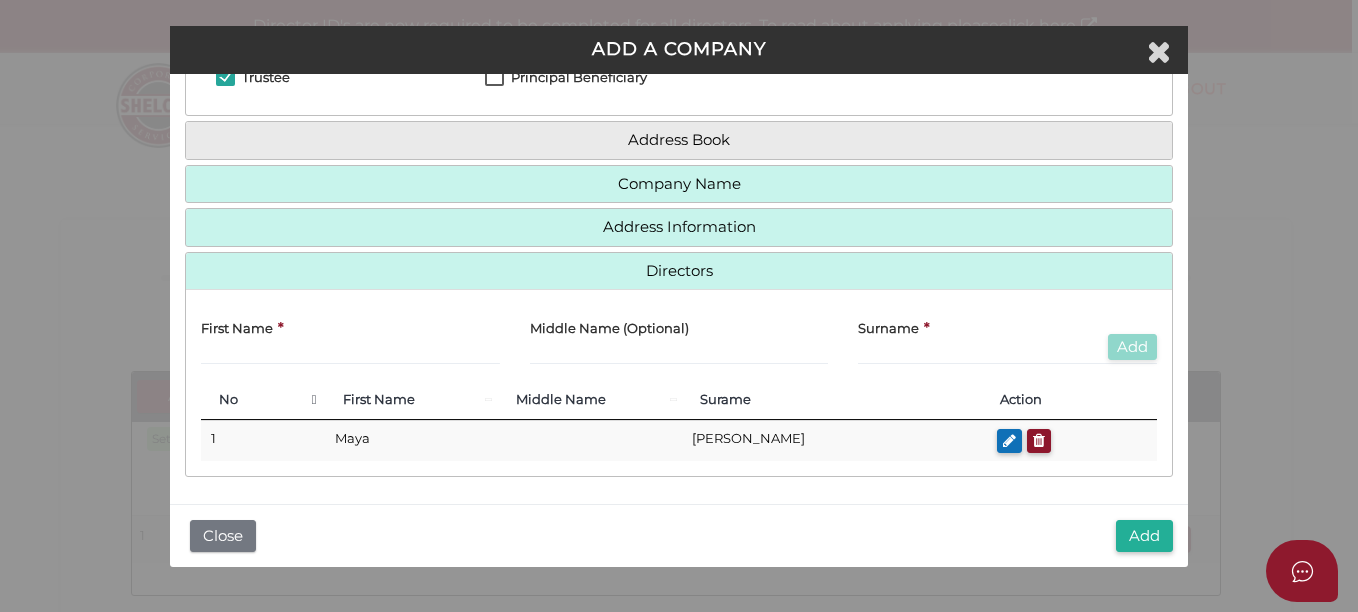 scroll, scrollTop: 174, scrollLeft: 0, axis: vertical 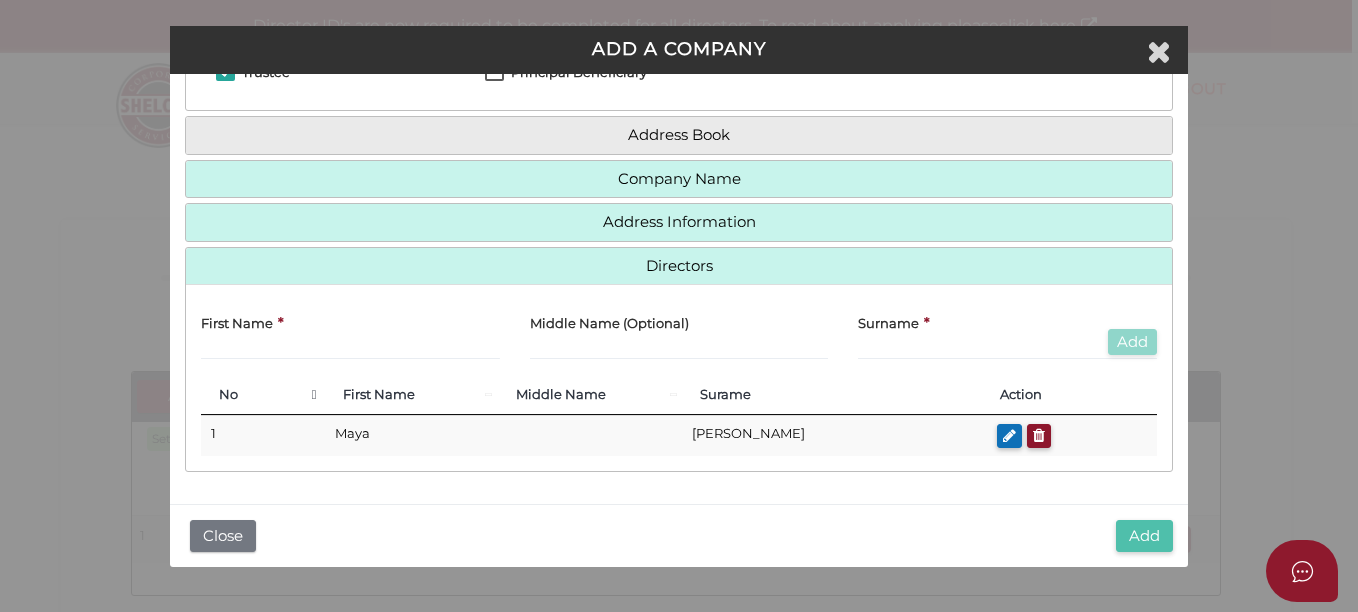 click on "Add" at bounding box center [1144, 536] 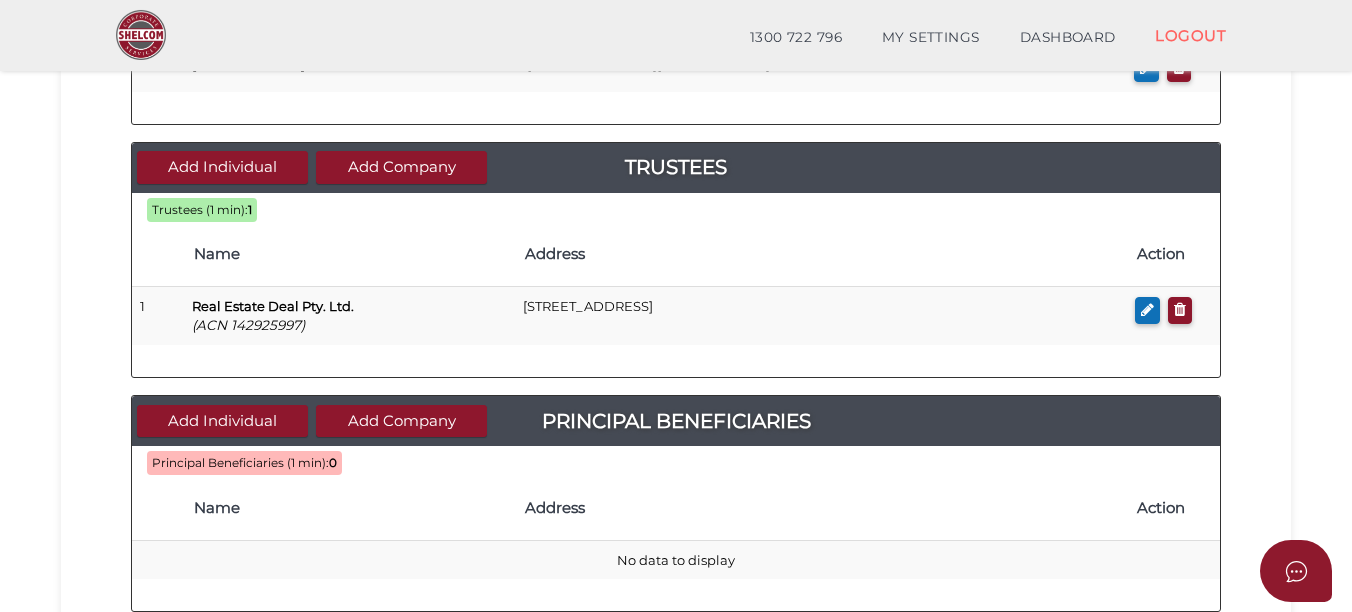 scroll, scrollTop: 500, scrollLeft: 0, axis: vertical 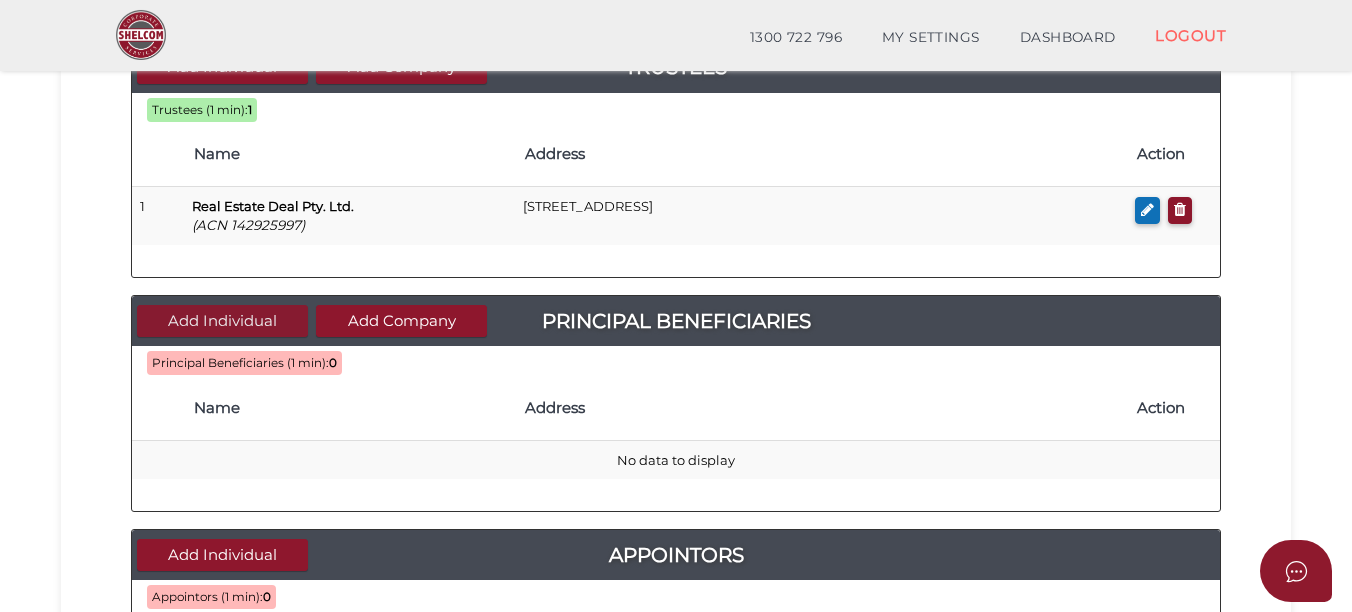 click on "Add Individual" at bounding box center (222, 321) 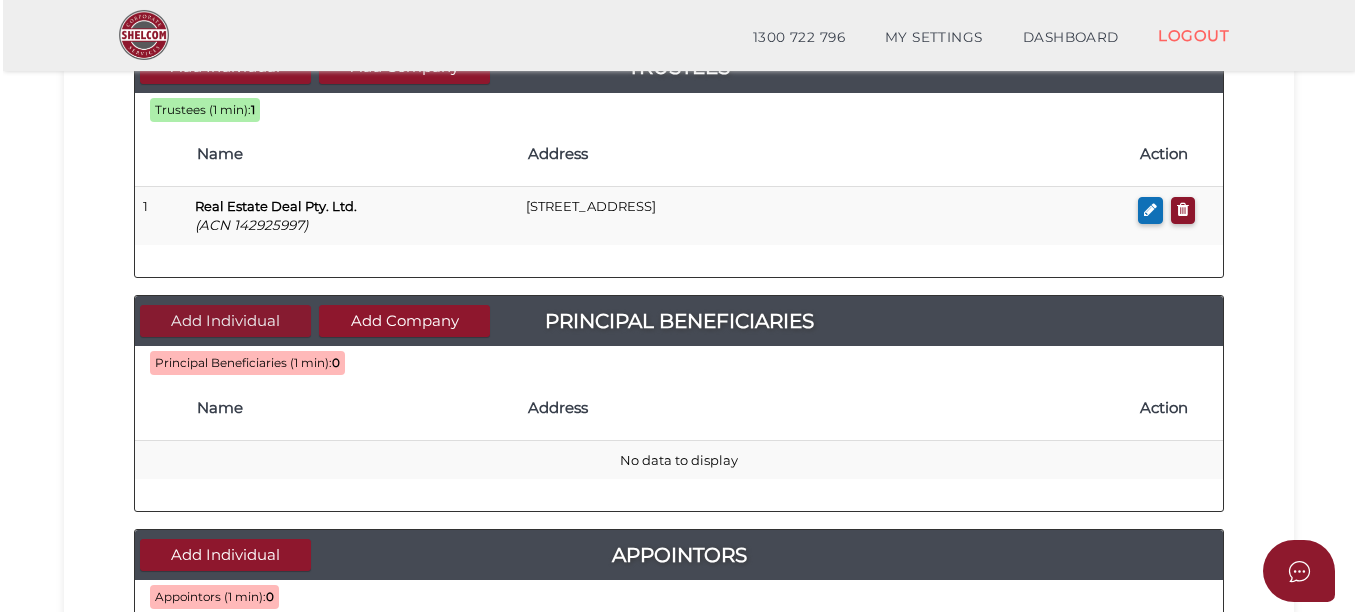 scroll, scrollTop: 0, scrollLeft: 0, axis: both 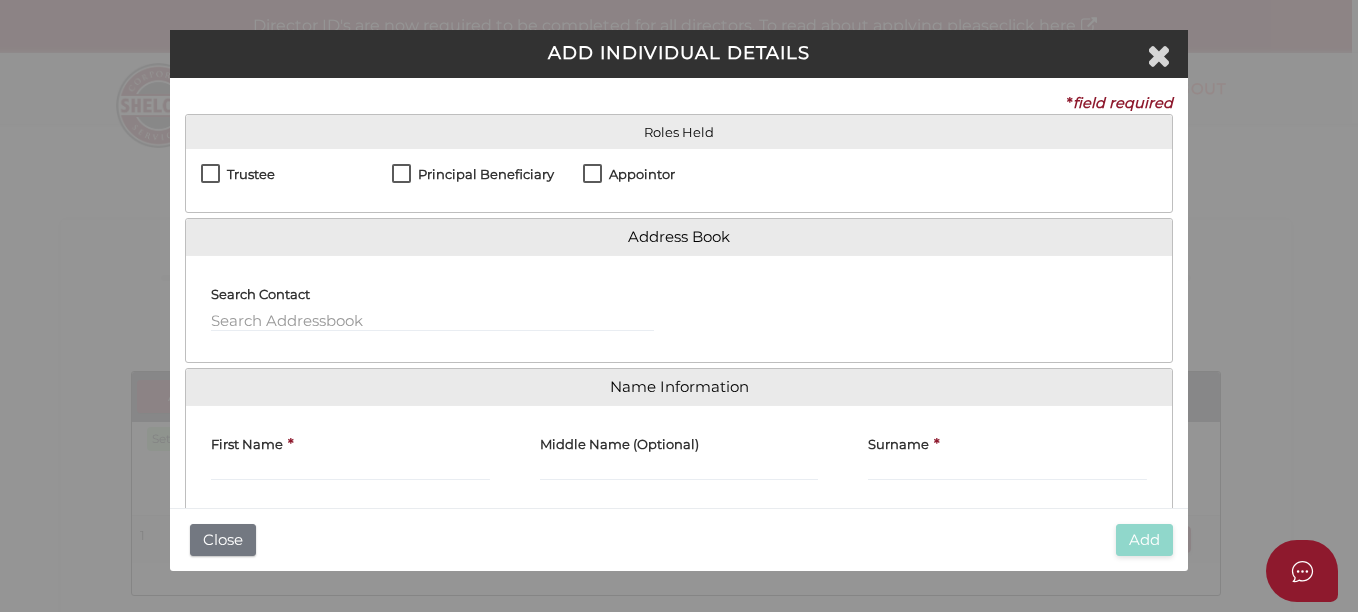 click on "Principal Beneficiary" at bounding box center [473, 179] 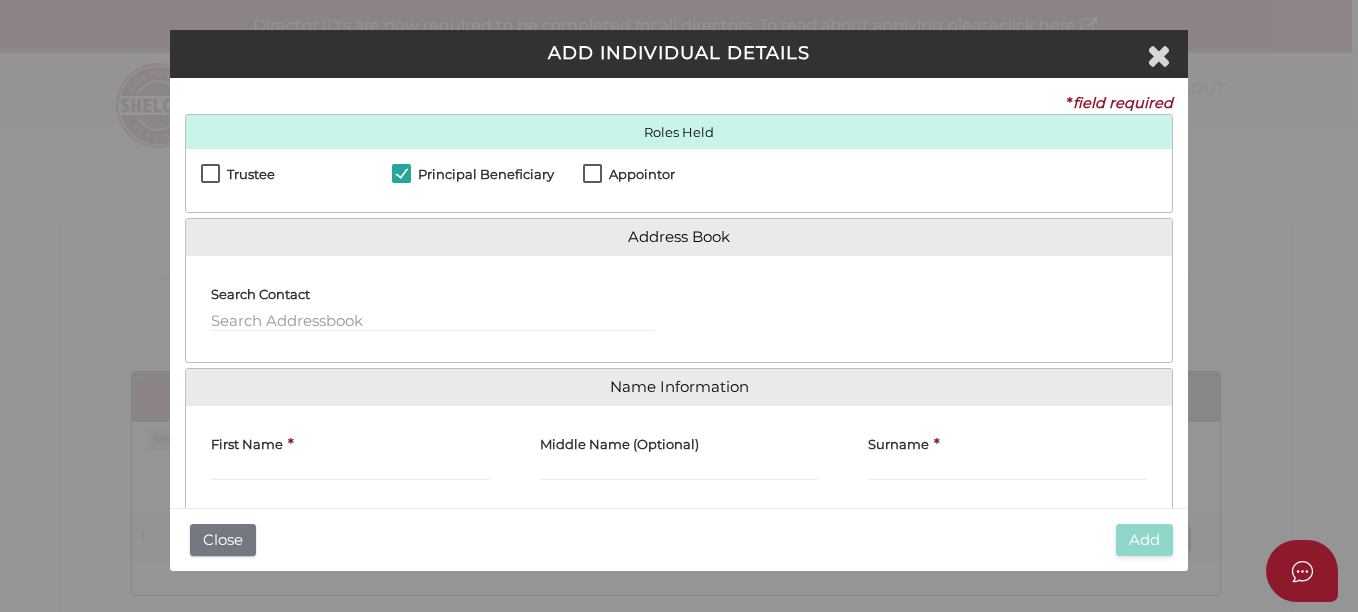 click on "Appointor" at bounding box center [629, 179] 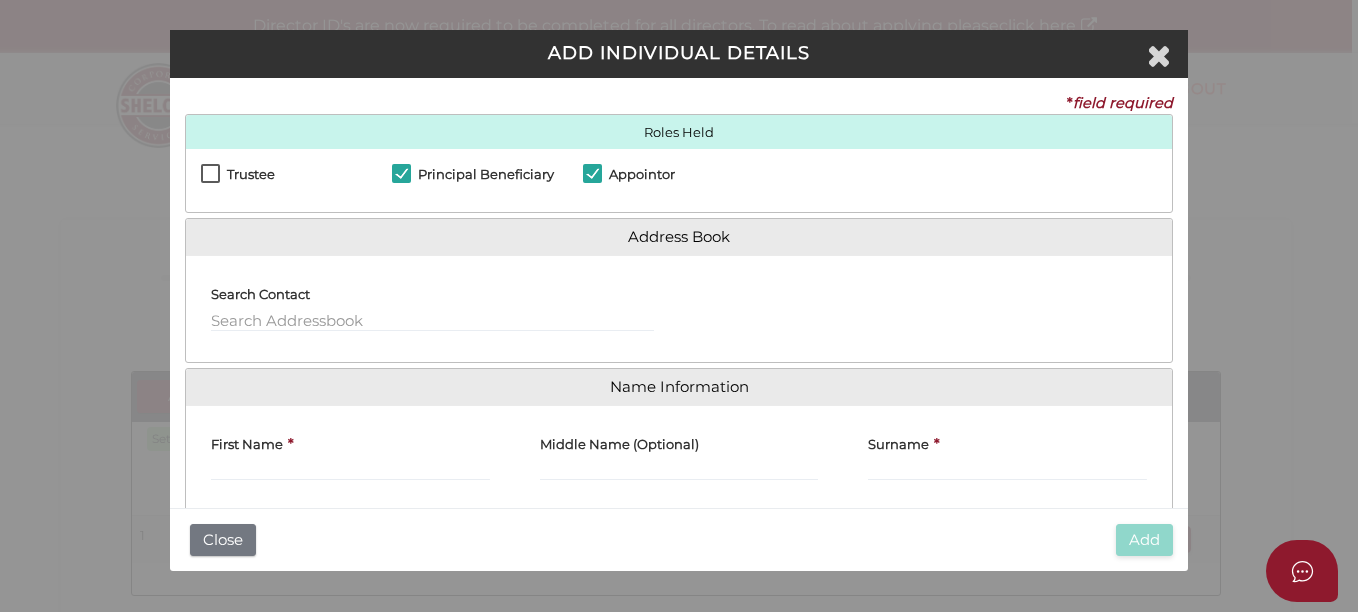 click on "First Name *" at bounding box center [350, 451] 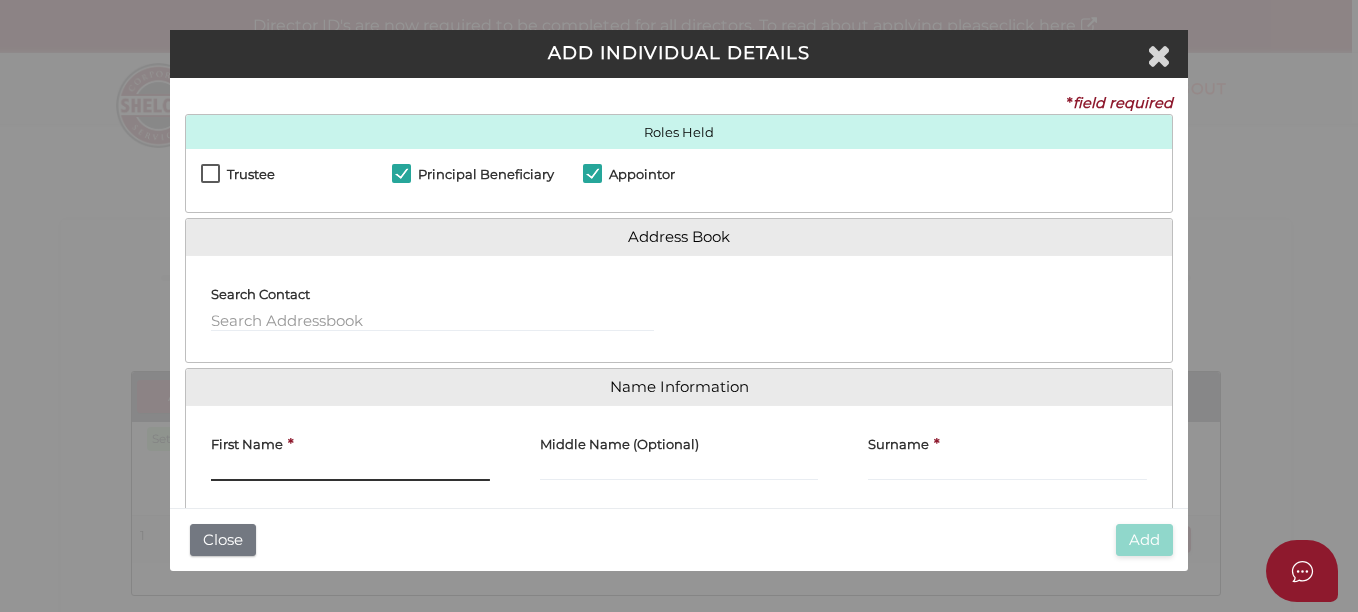 click on "First Name" at bounding box center (350, 470) 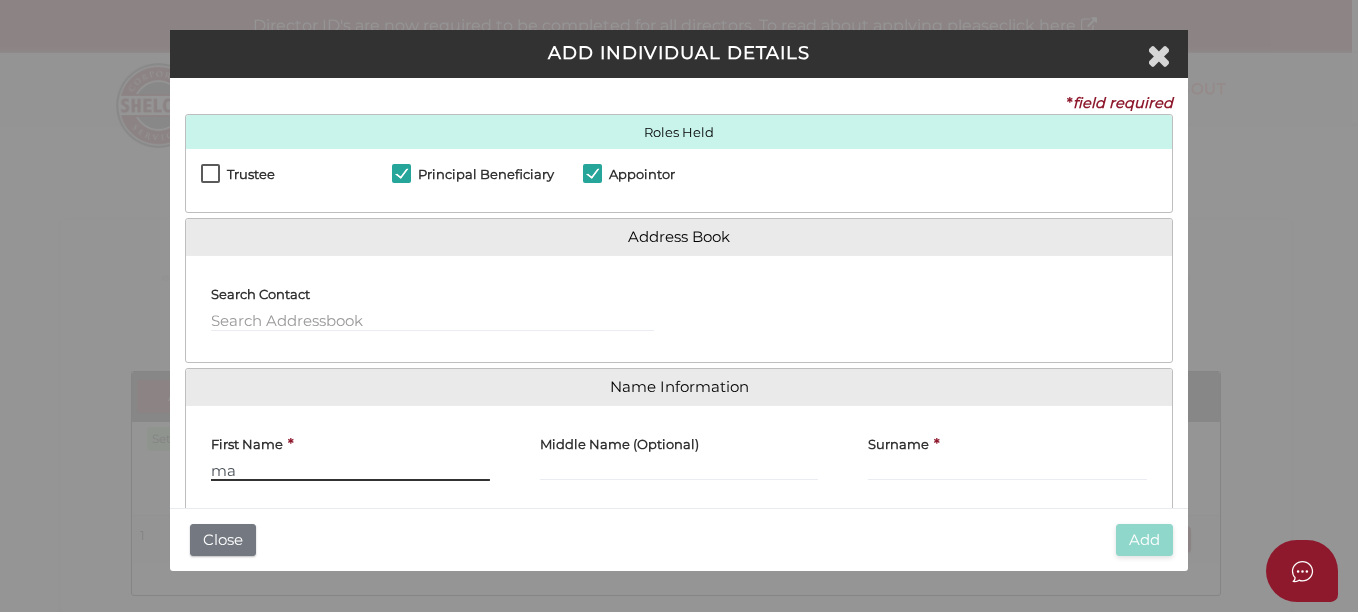 type on "m" 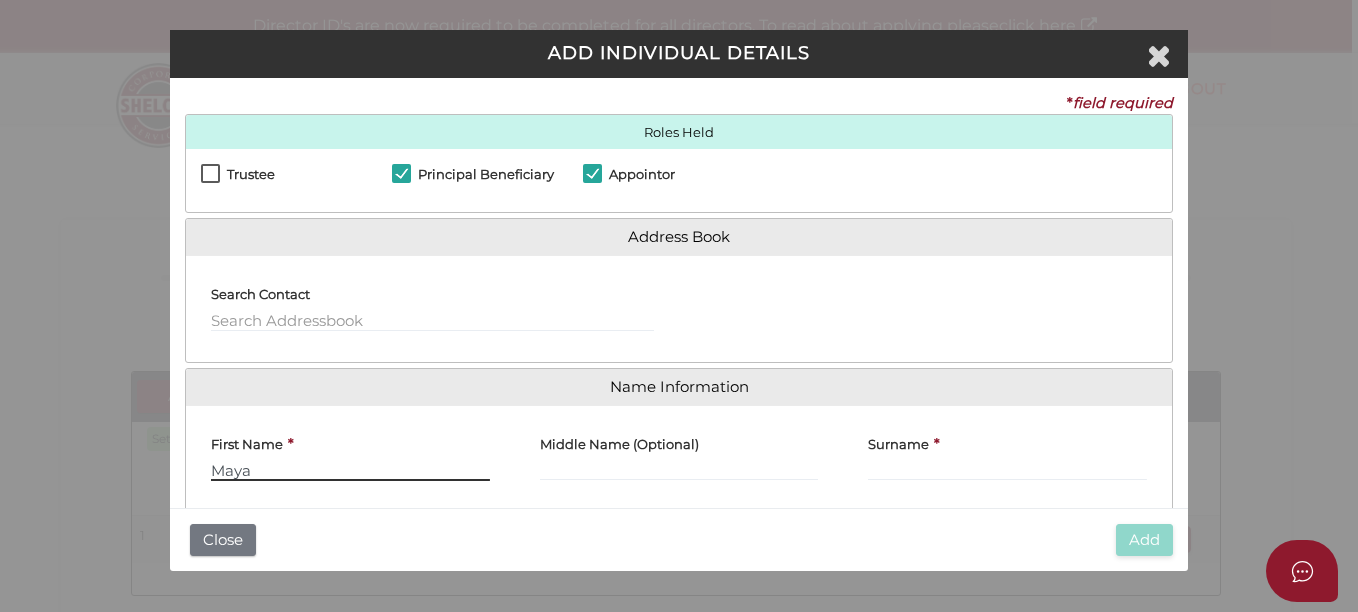 type on "Maya" 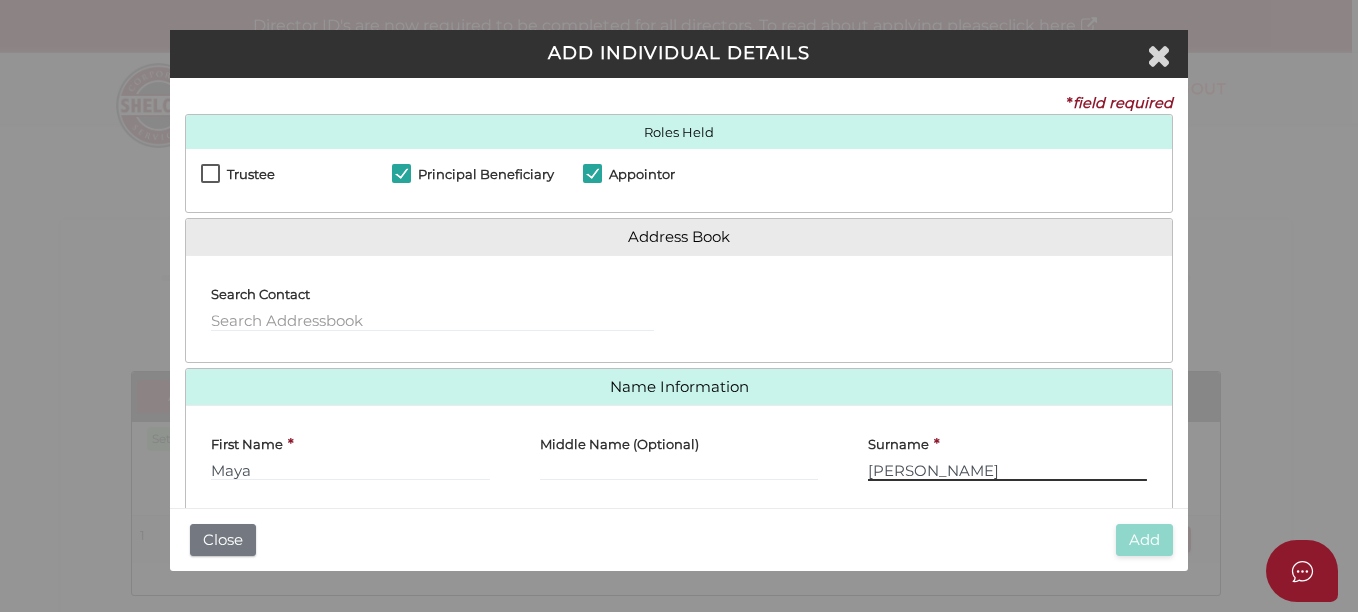type on "Dubrovski" 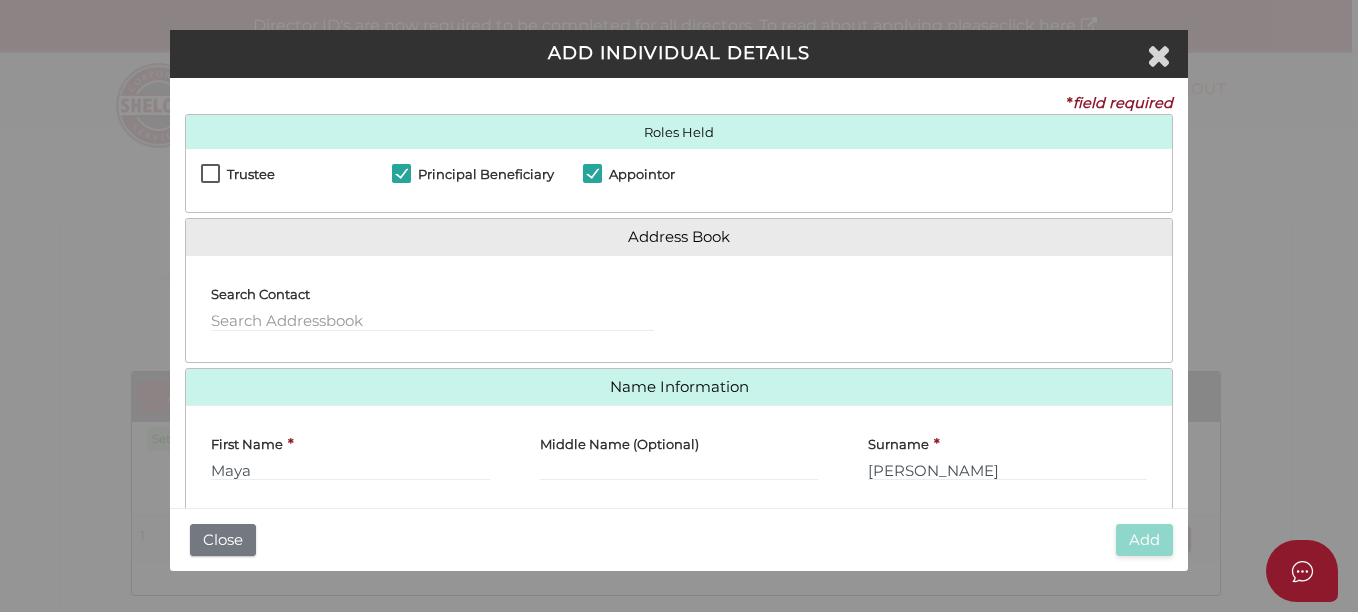 scroll, scrollTop: 80, scrollLeft: 0, axis: vertical 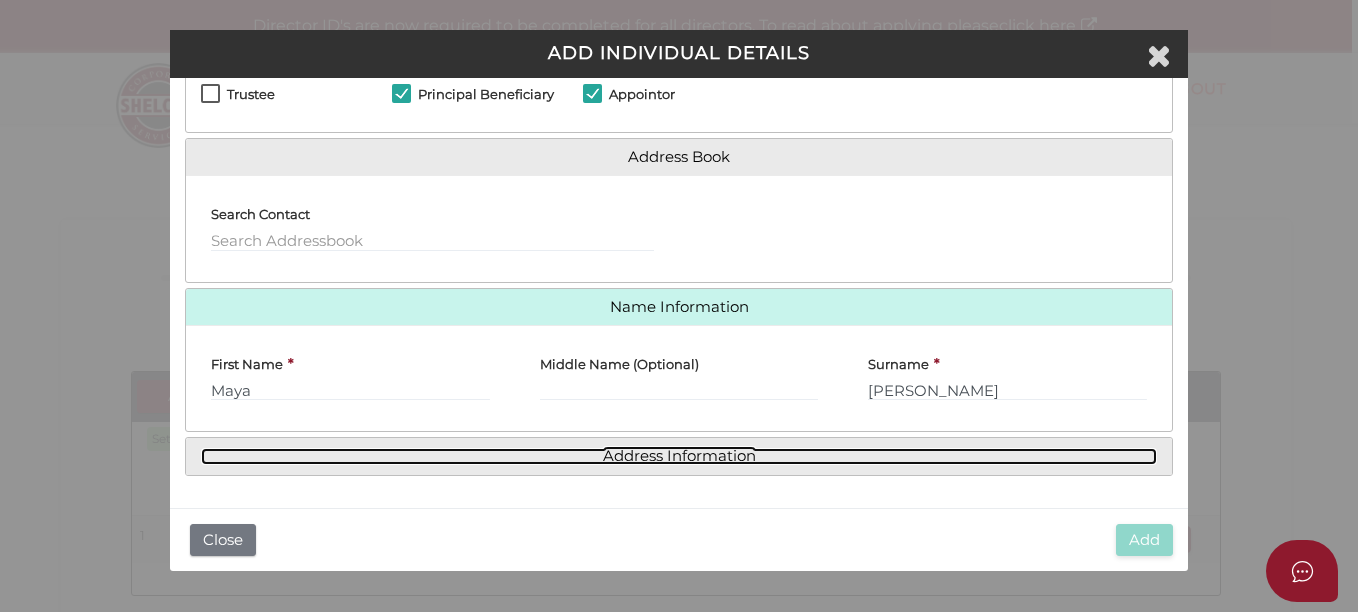 click on "Address Information" at bounding box center [679, 456] 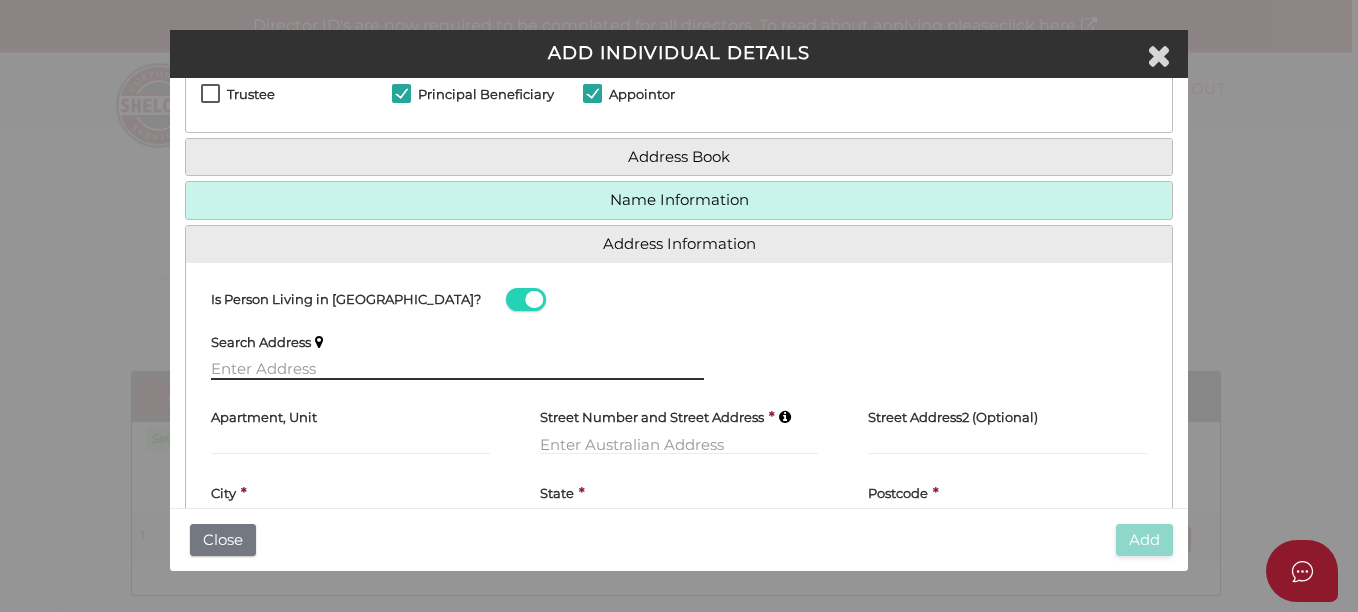 click at bounding box center [457, 369] 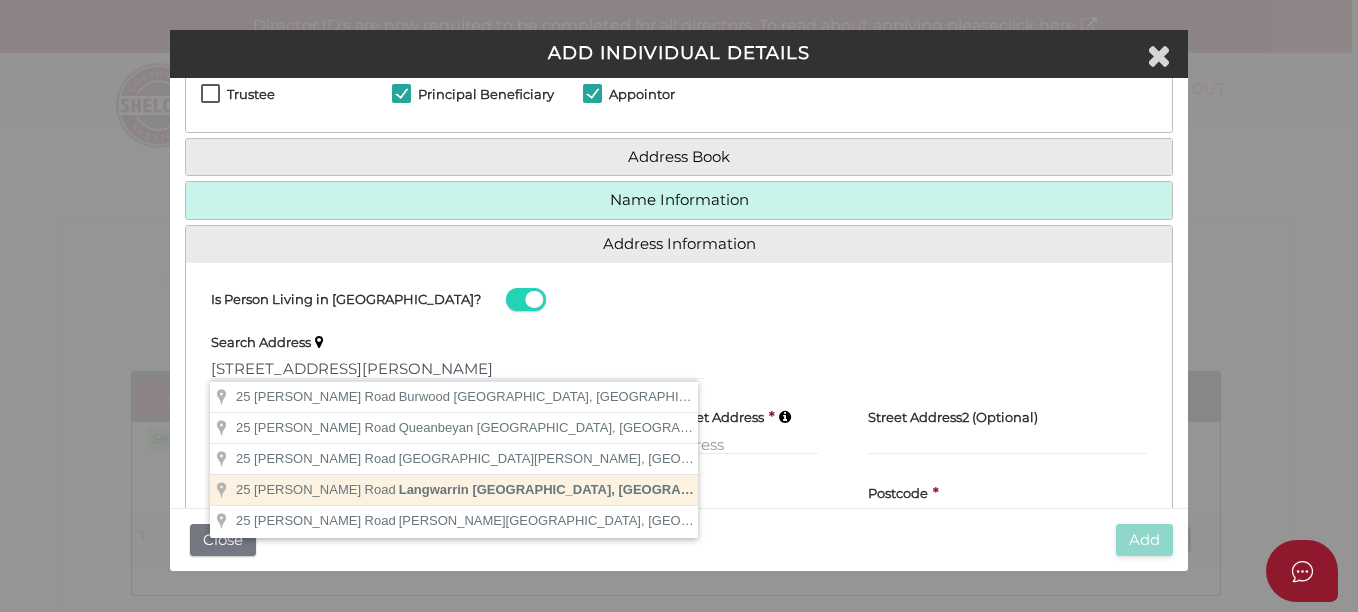 type on "25 Donald Road, Langwarrin VIC, Australia" 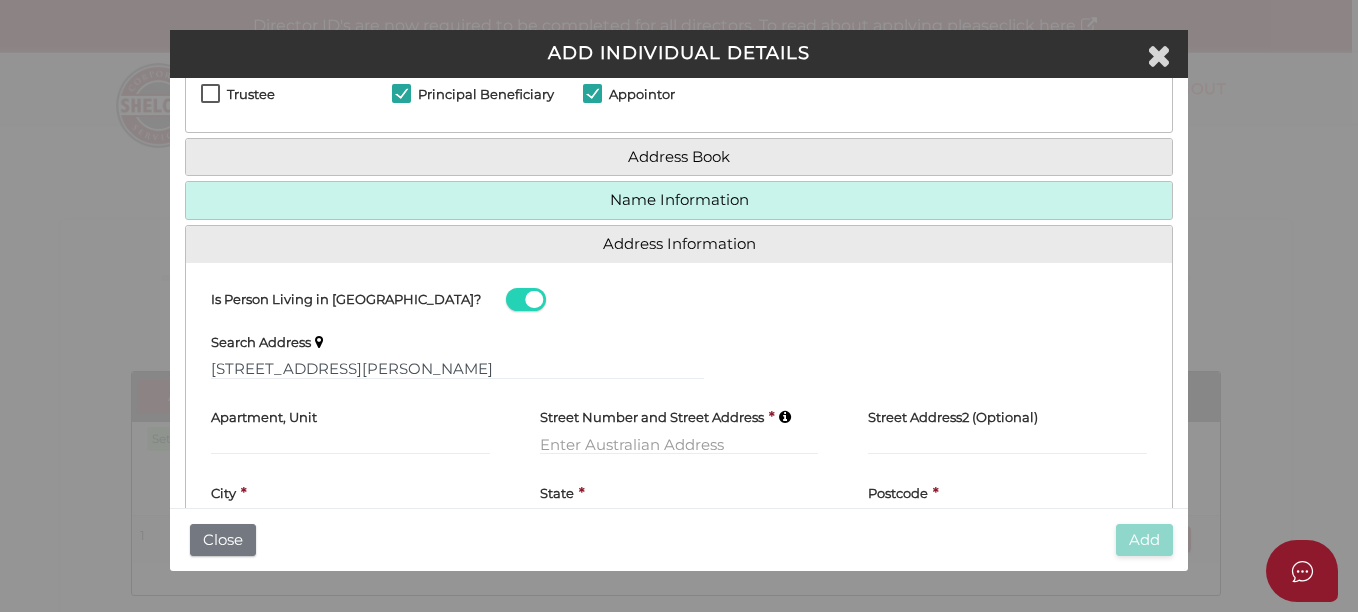 type 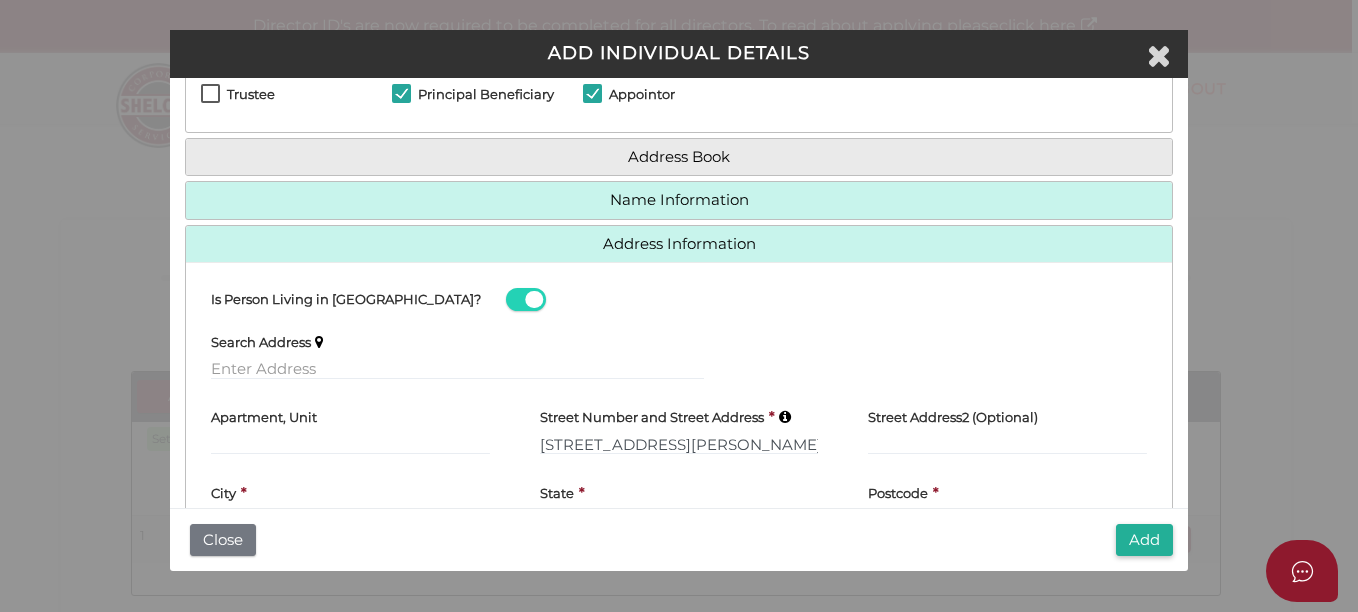 scroll, scrollTop: 166, scrollLeft: 0, axis: vertical 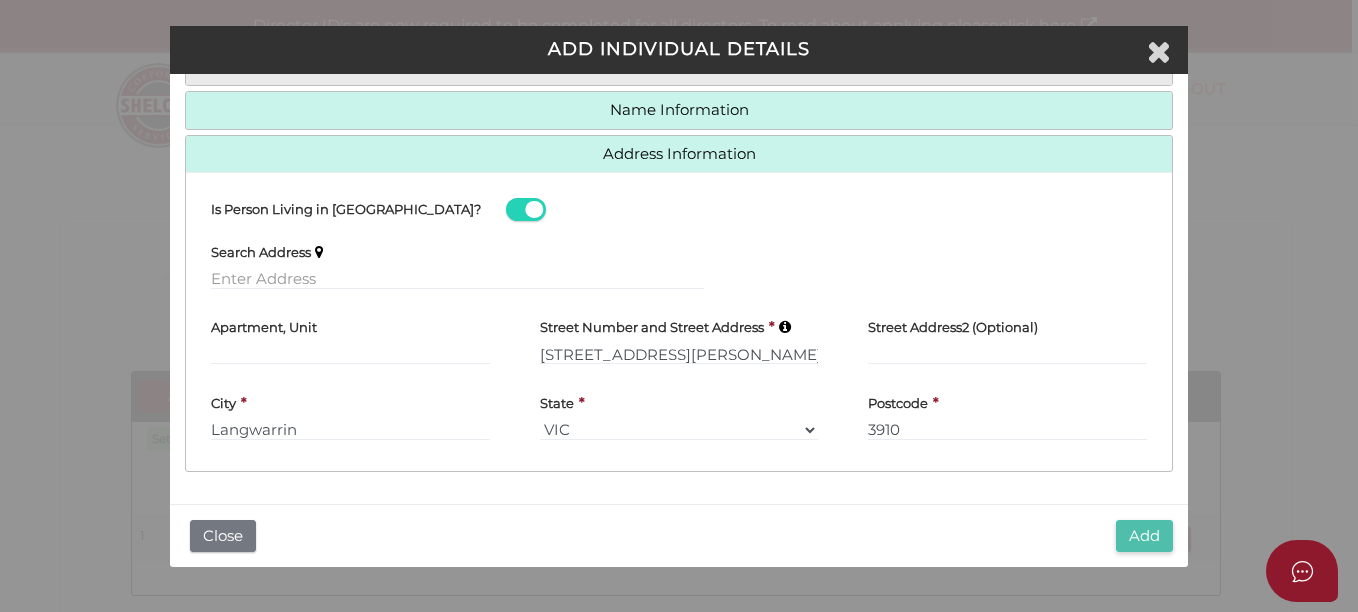 click on "Add" at bounding box center [1144, 536] 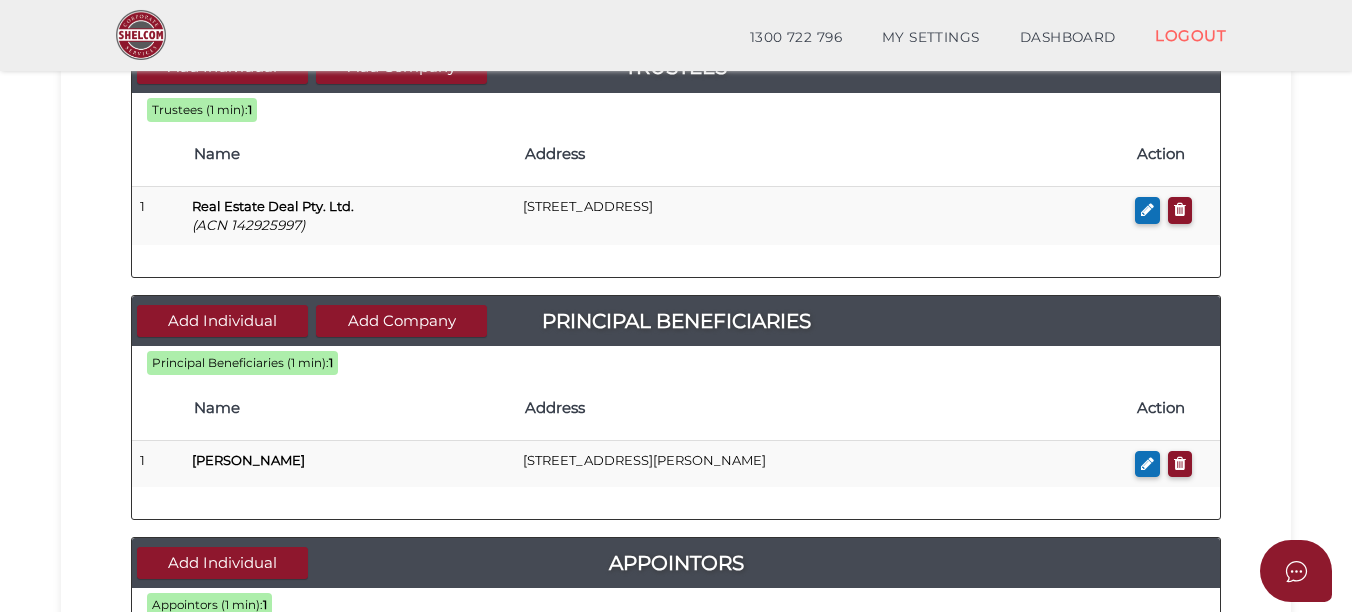 scroll, scrollTop: 600, scrollLeft: 0, axis: vertical 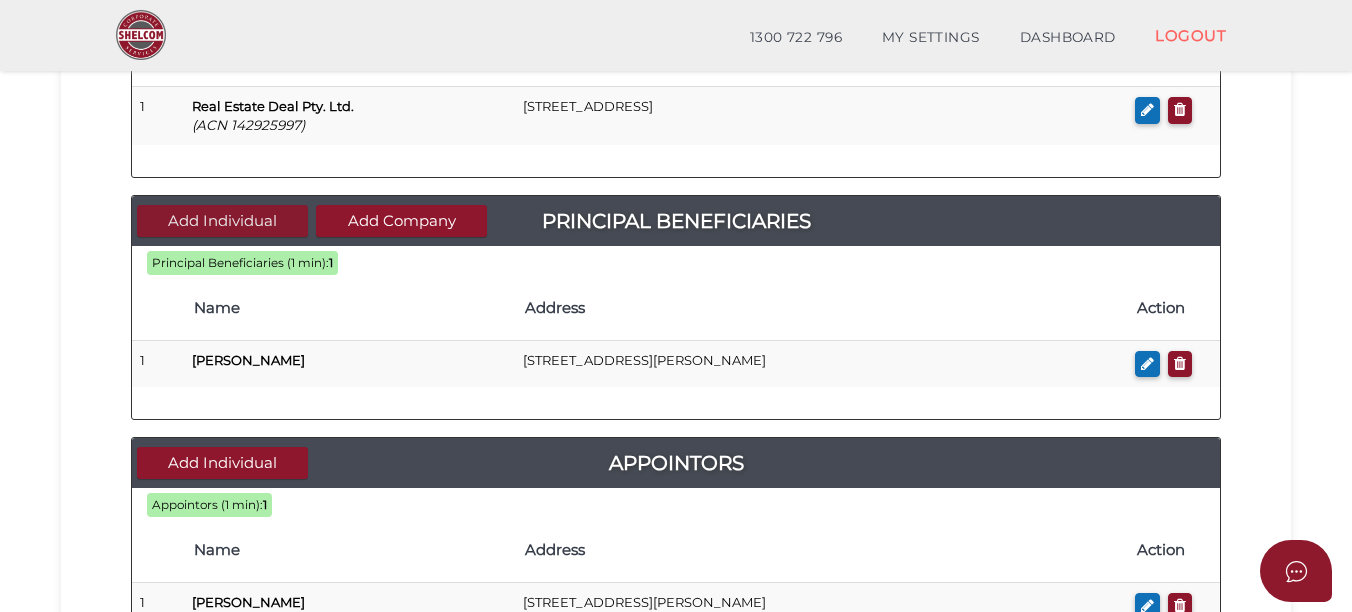 click on "Add Individual" at bounding box center [222, 221] 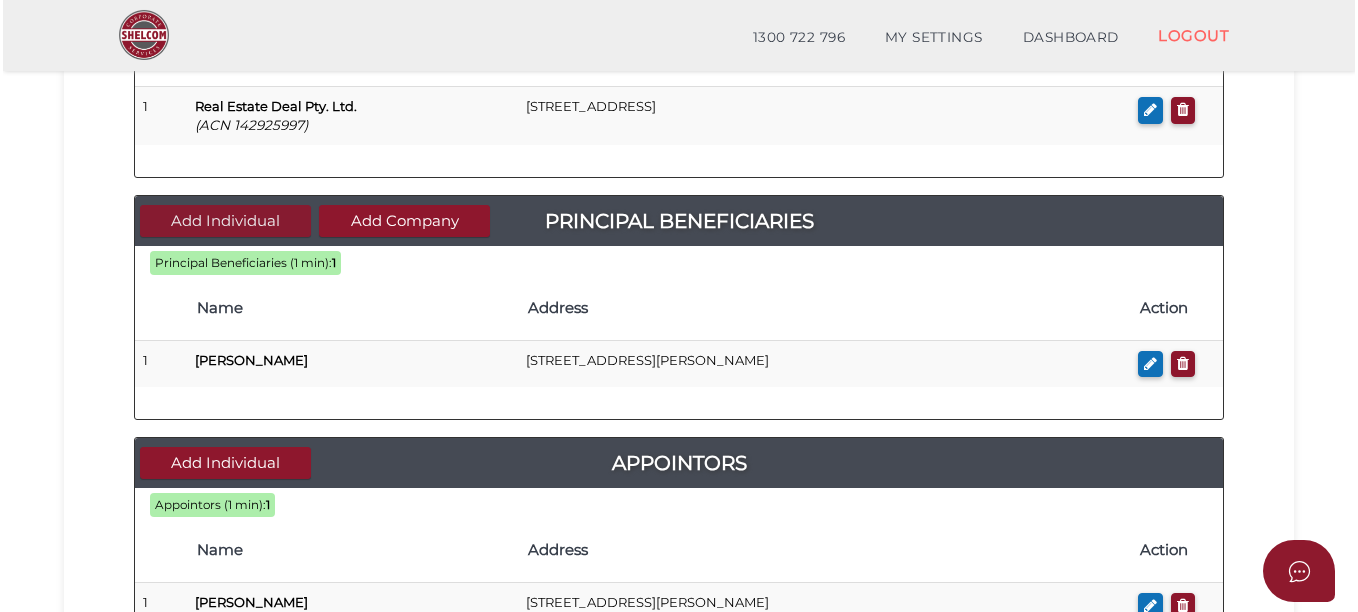scroll, scrollTop: 0, scrollLeft: 0, axis: both 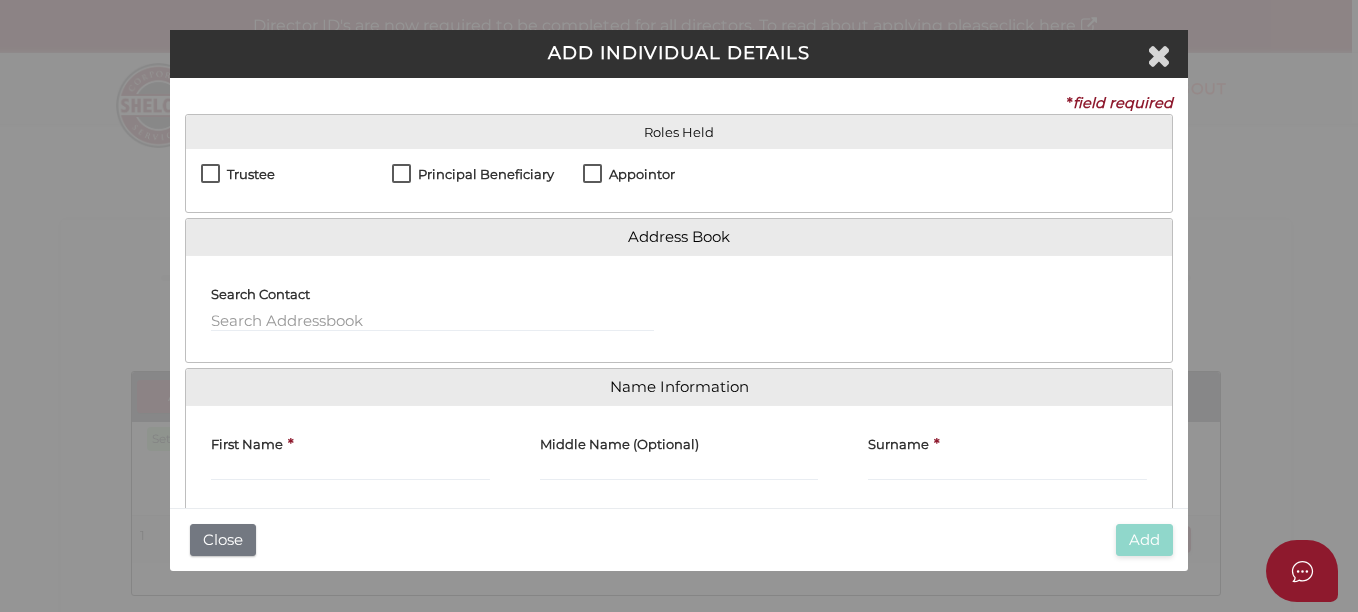 click on "Principal Beneficiary" at bounding box center (473, 179) 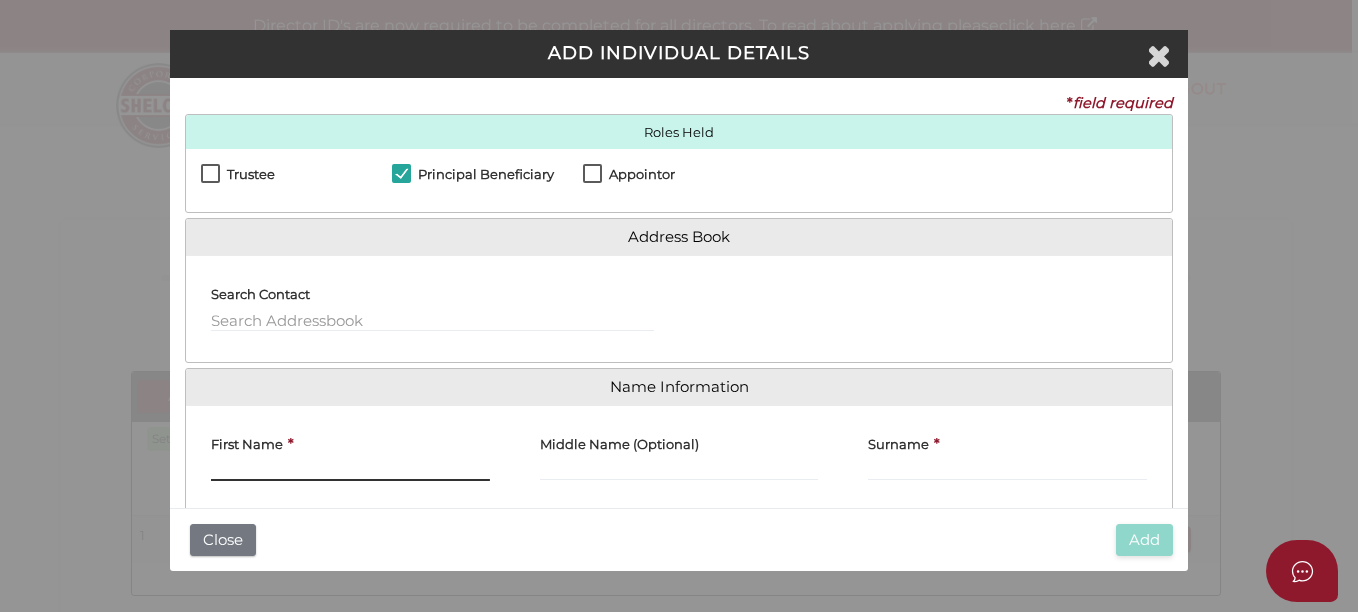 click on "First Name" at bounding box center [350, 470] 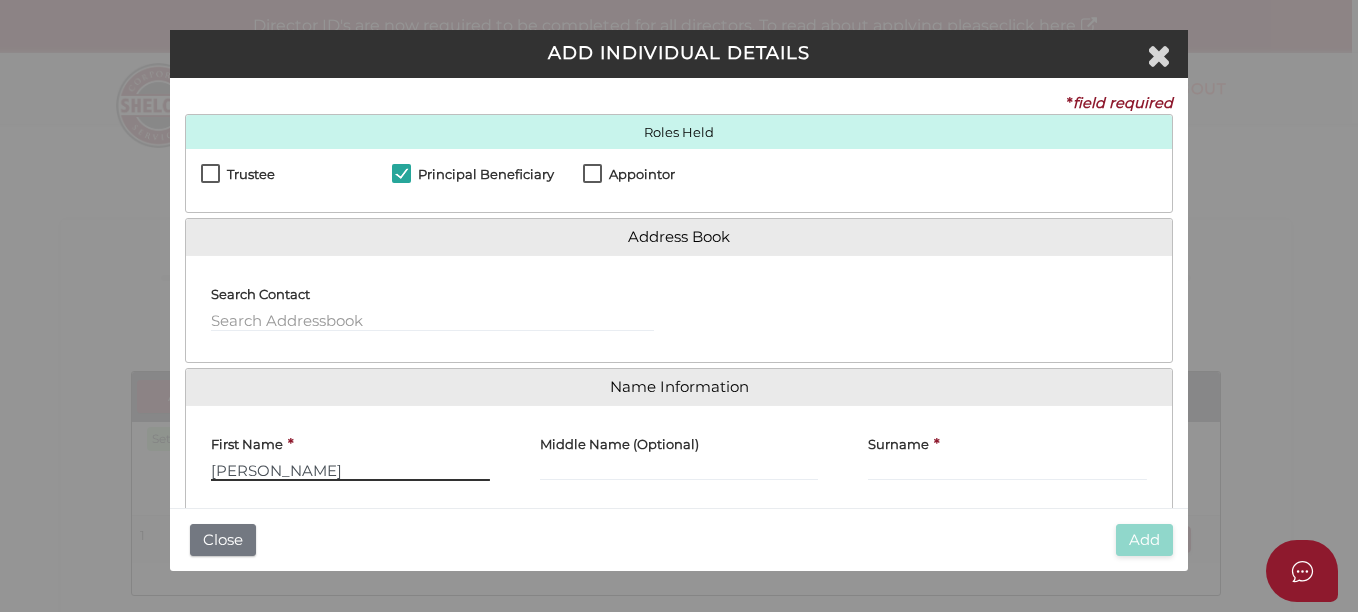 type on "Leonid" 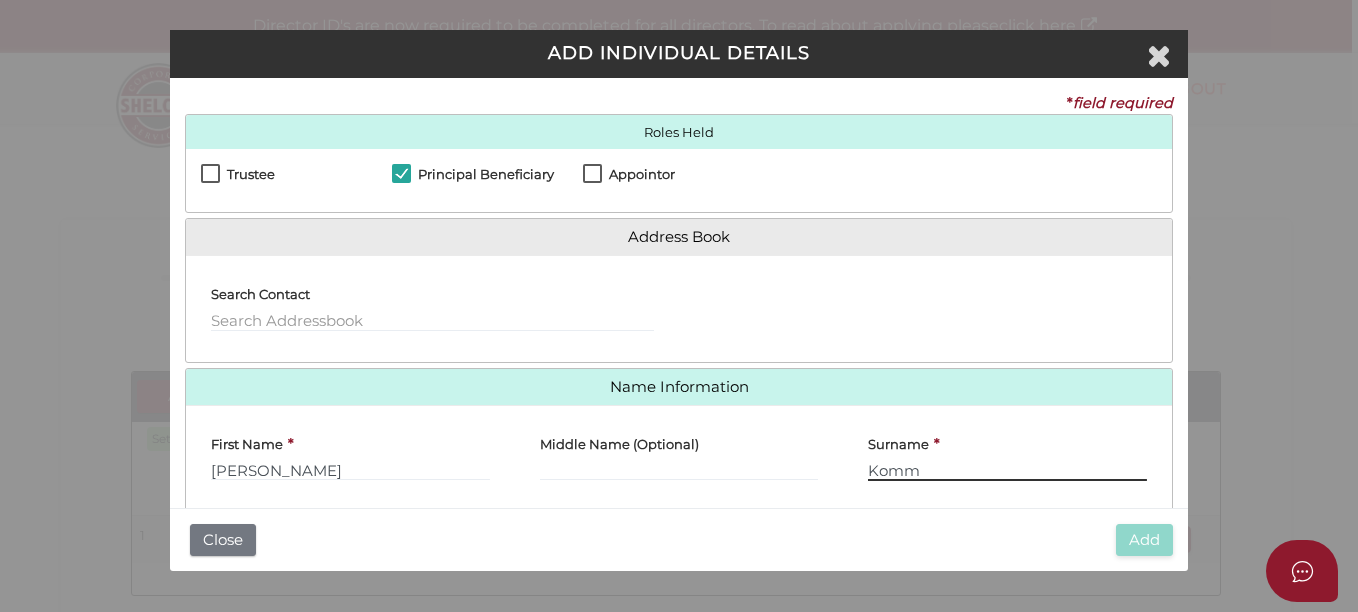 type on "Komm" 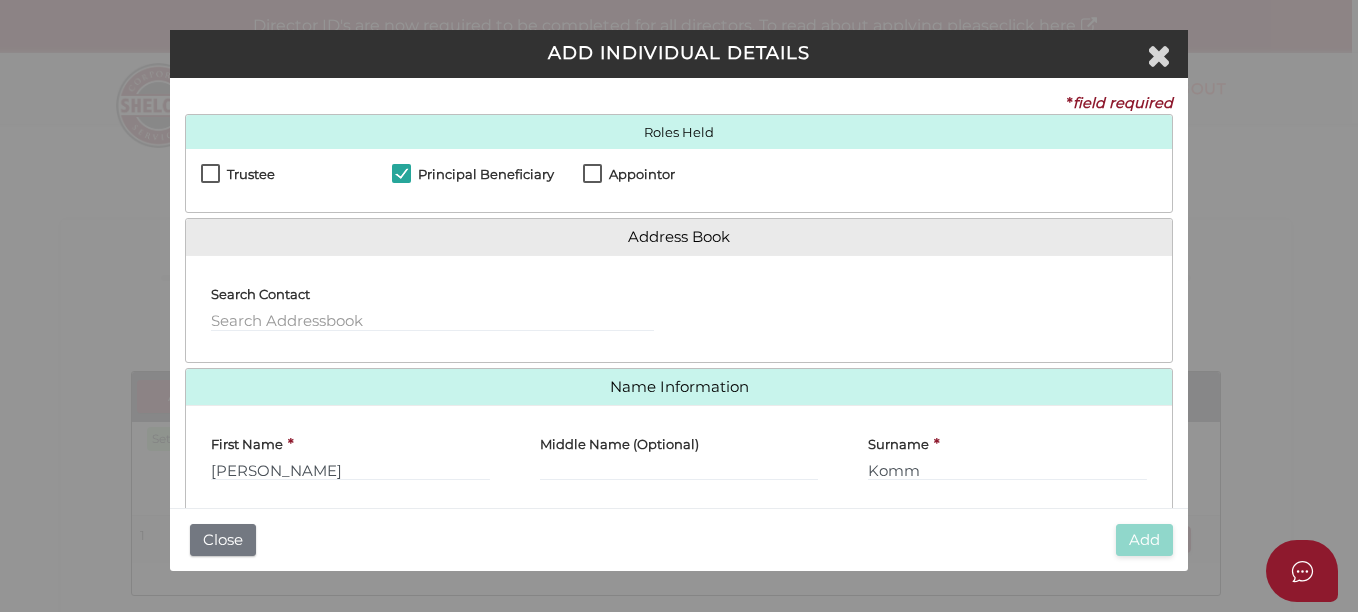 click on "Add
Close" at bounding box center [679, 540] 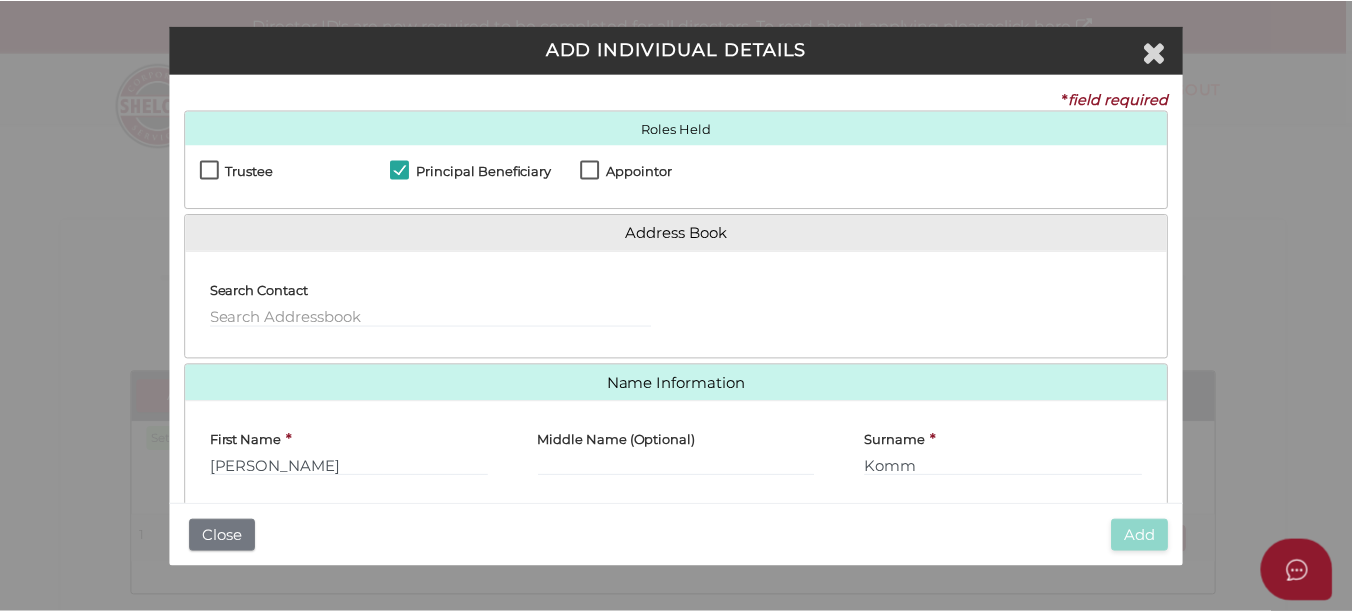 scroll, scrollTop: 80, scrollLeft: 0, axis: vertical 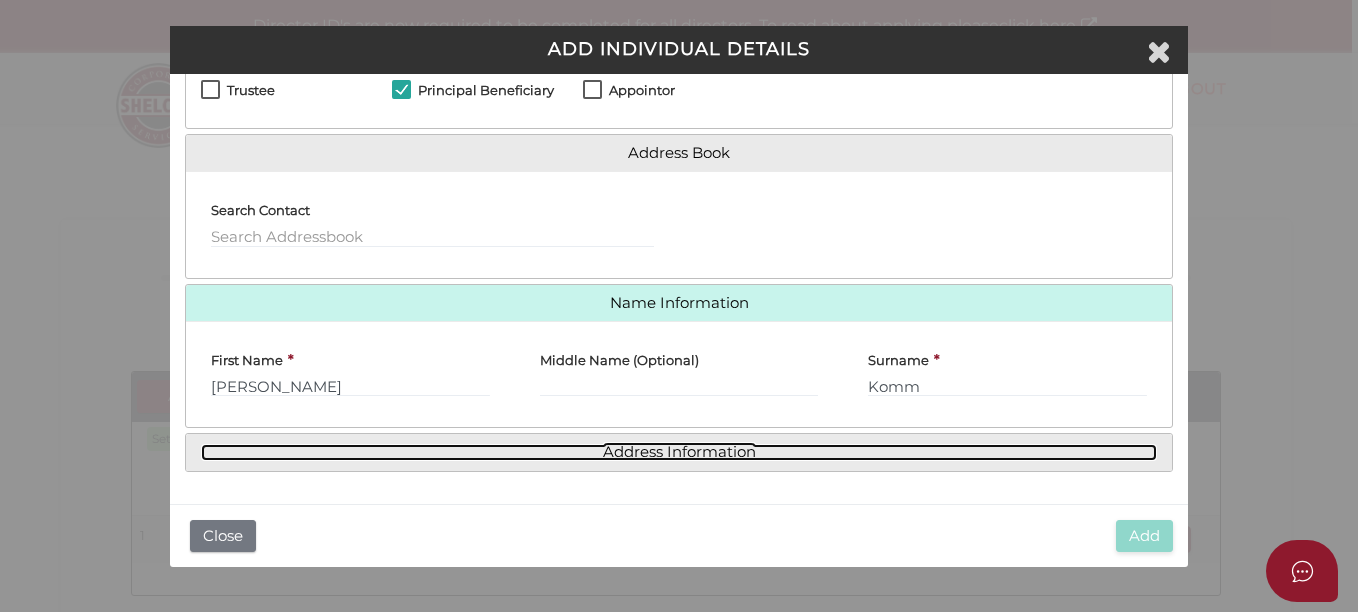 click on "Address Information" at bounding box center (679, 452) 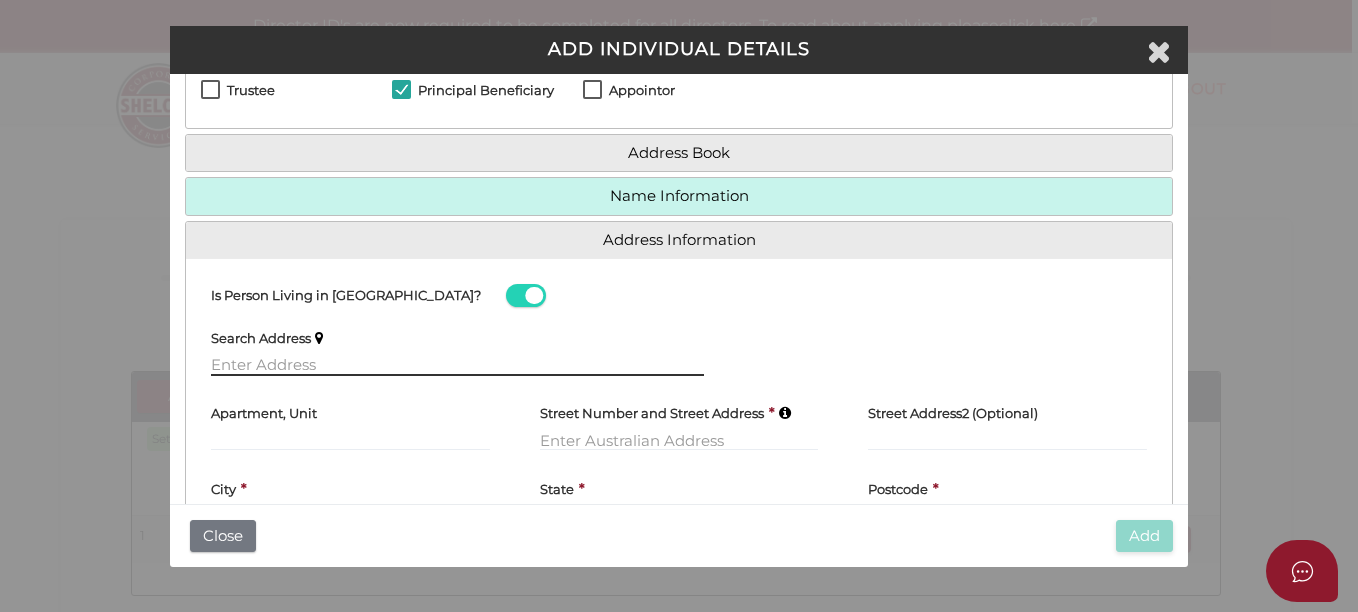 click at bounding box center (457, 365) 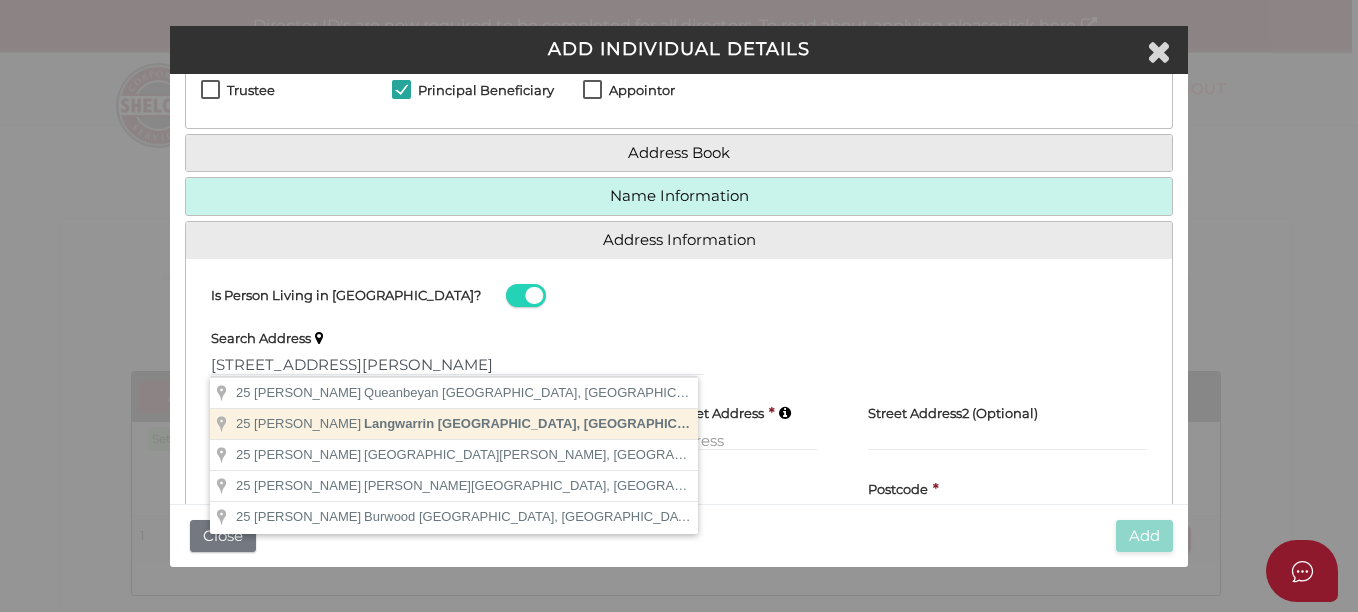 type on "25 Donald Rd, Langwarrin VIC, Australia" 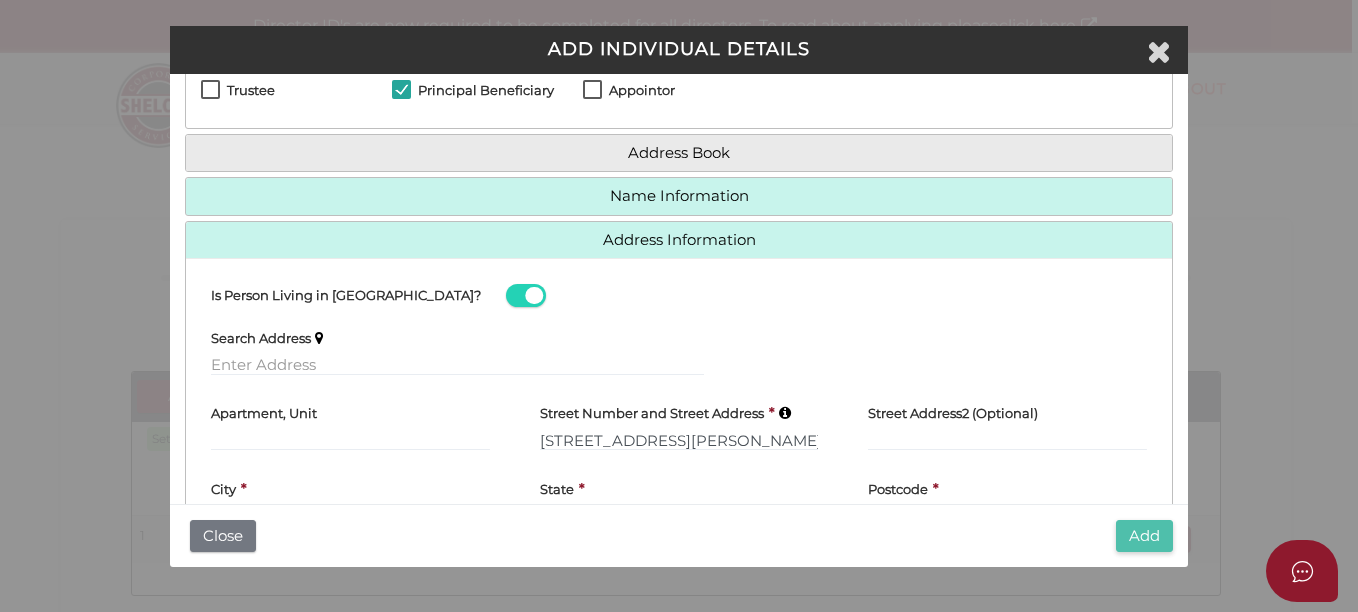 click on "Add" at bounding box center (1144, 536) 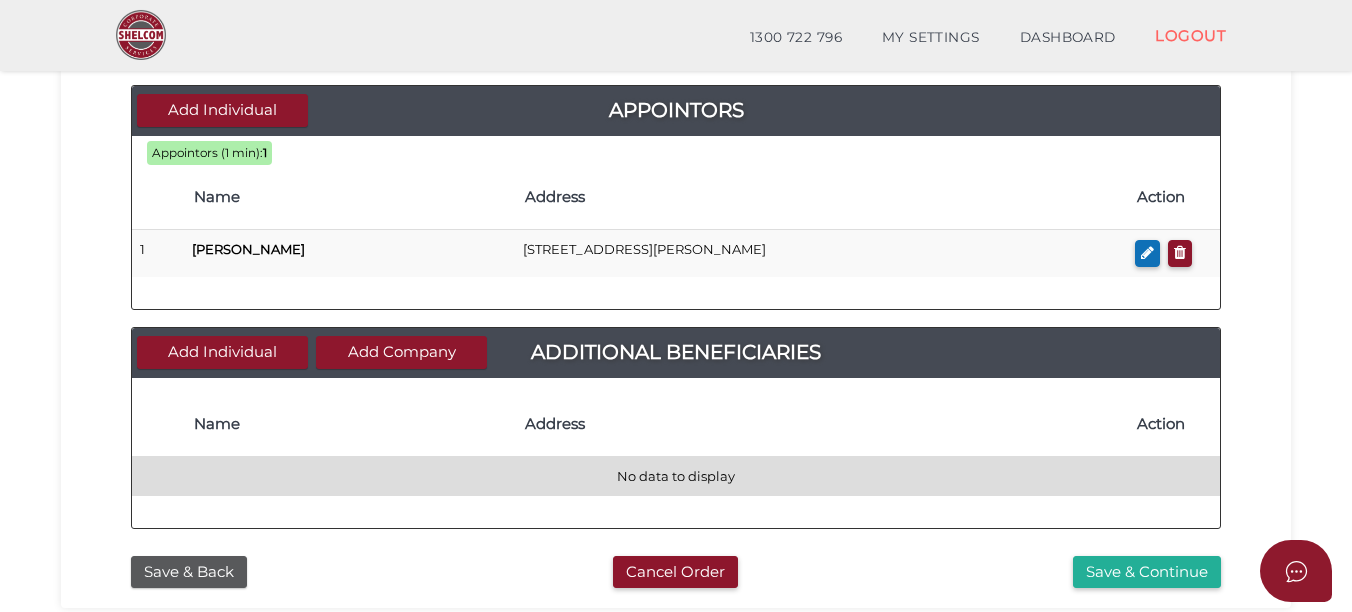 scroll, scrollTop: 1100, scrollLeft: 0, axis: vertical 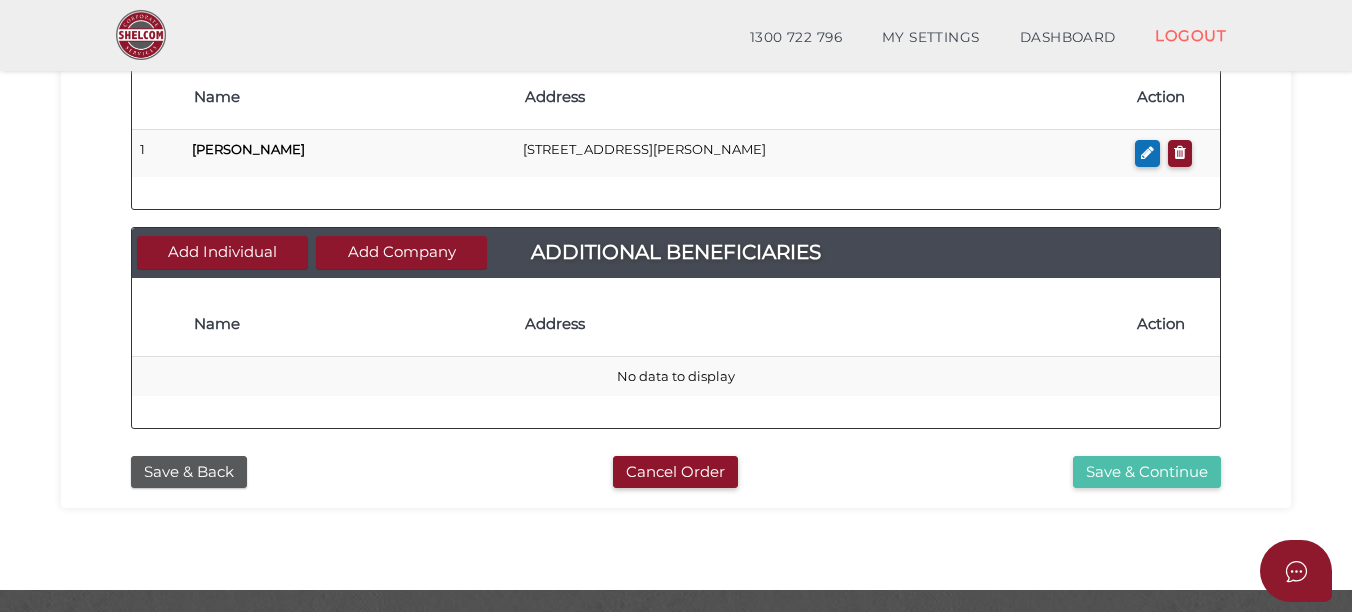 click on "Save & Continue" at bounding box center (1147, 472) 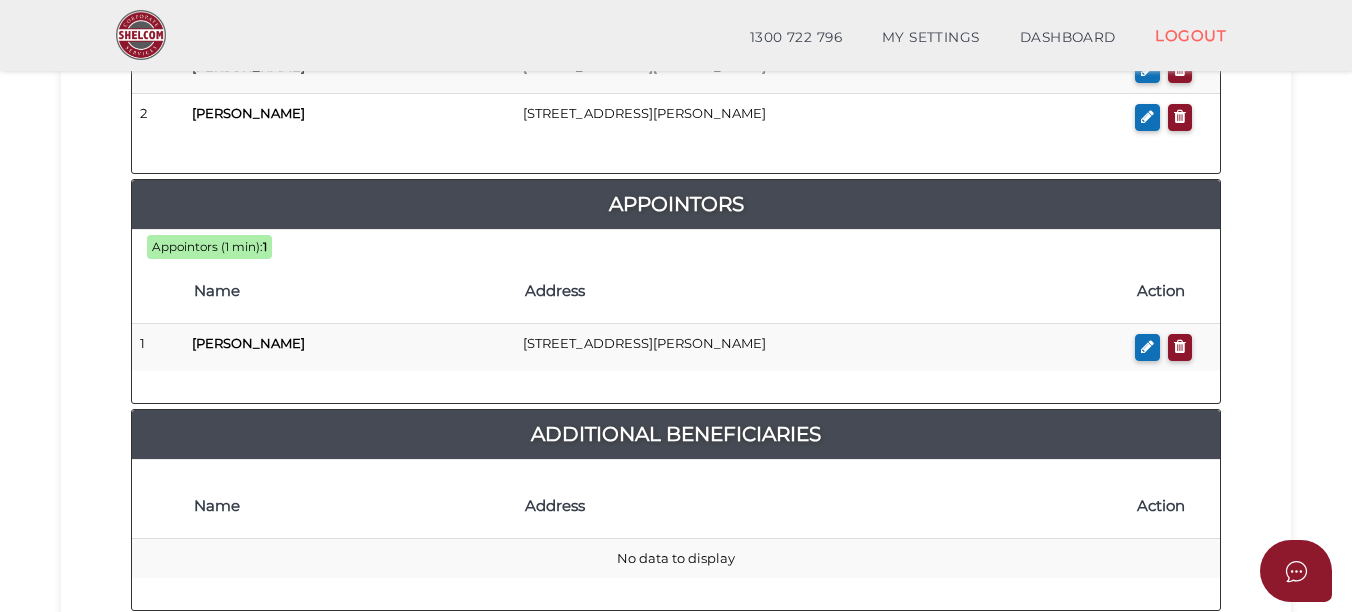 scroll, scrollTop: 1247, scrollLeft: 0, axis: vertical 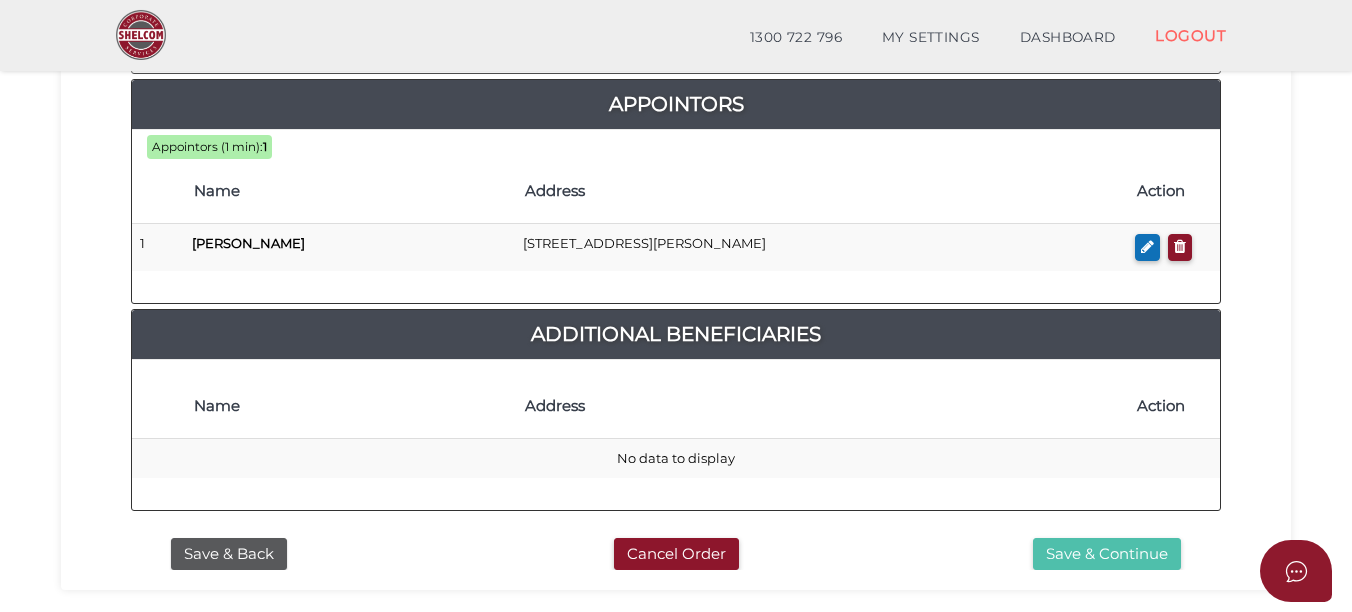 click on "Save & Continue" at bounding box center (1107, 554) 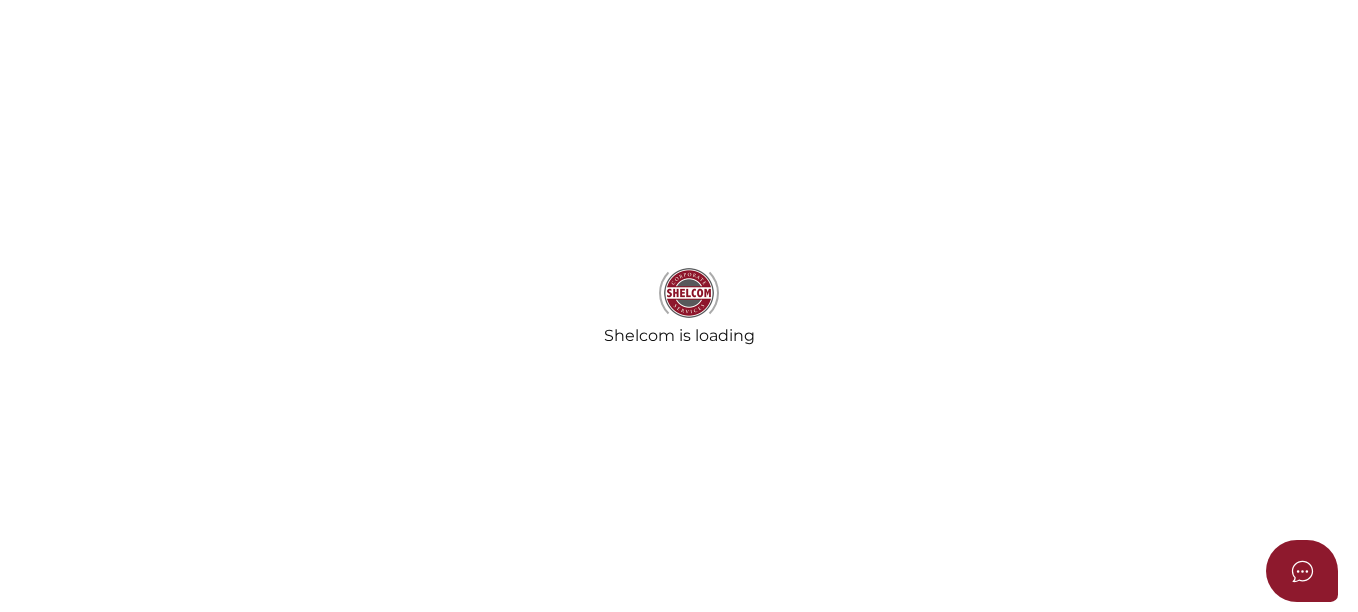 select on "Comb Binding" 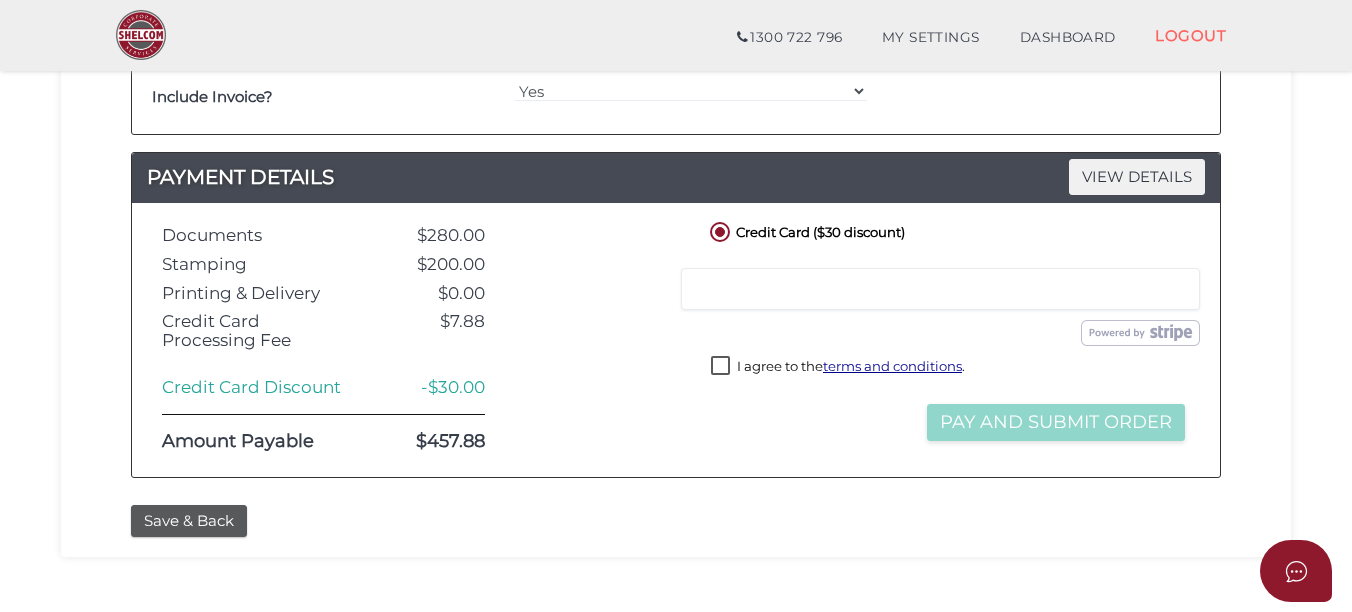 scroll, scrollTop: 1000, scrollLeft: 0, axis: vertical 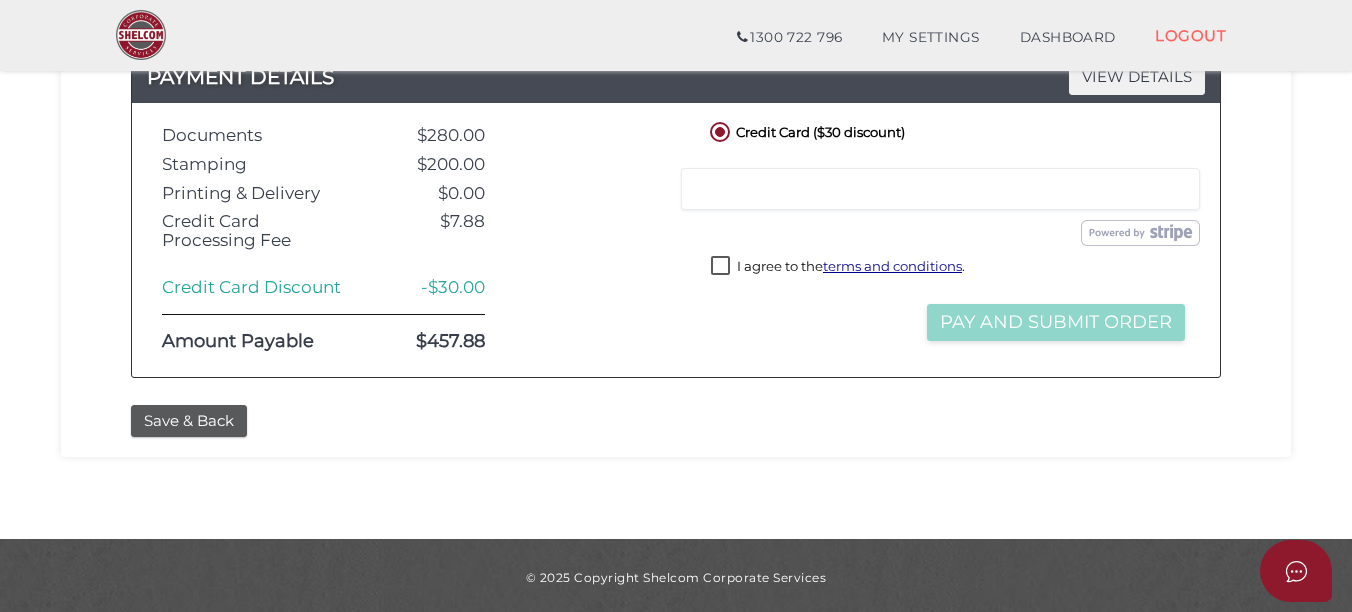 click on "I agree to the  terms and conditions ." at bounding box center [838, 268] 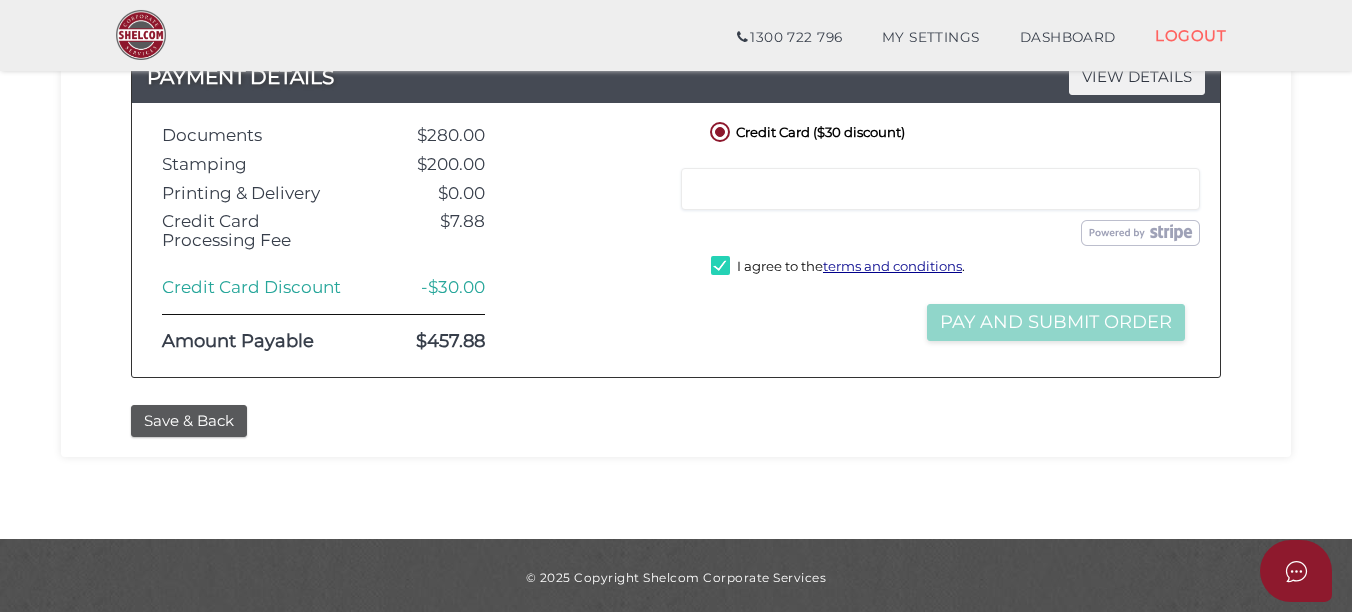 drag, startPoint x: 194, startPoint y: 421, endPoint x: 970, endPoint y: 485, distance: 778.6347 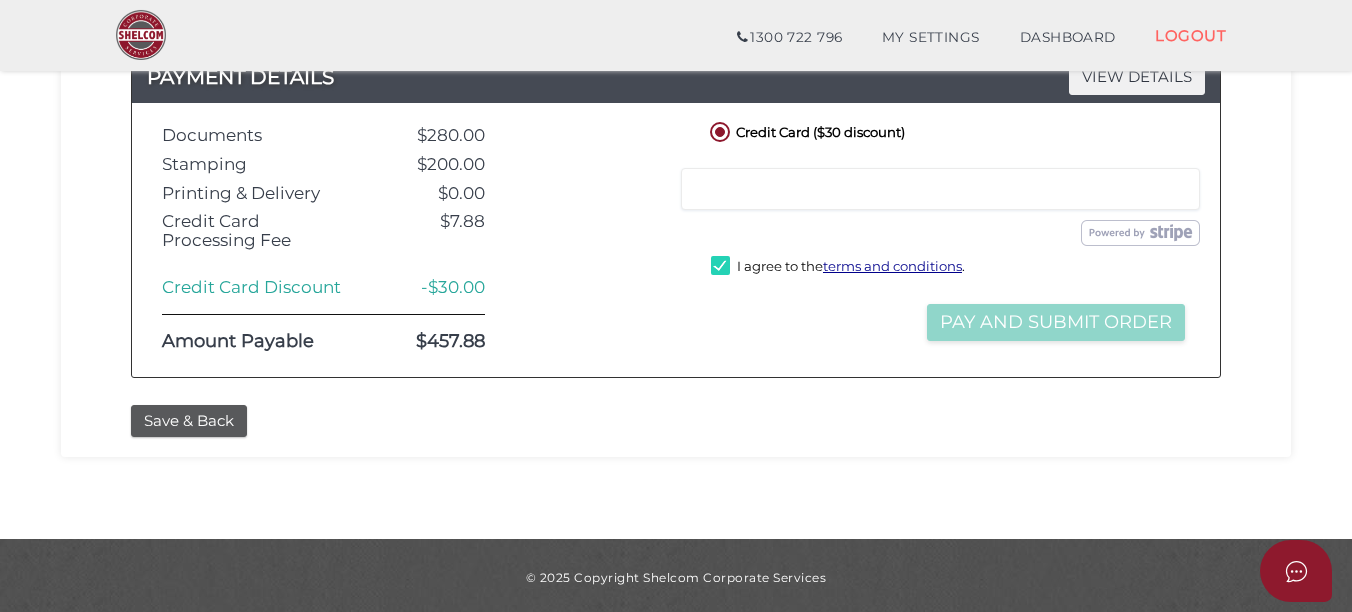 click on "Save & Back" at bounding box center [676, 416] 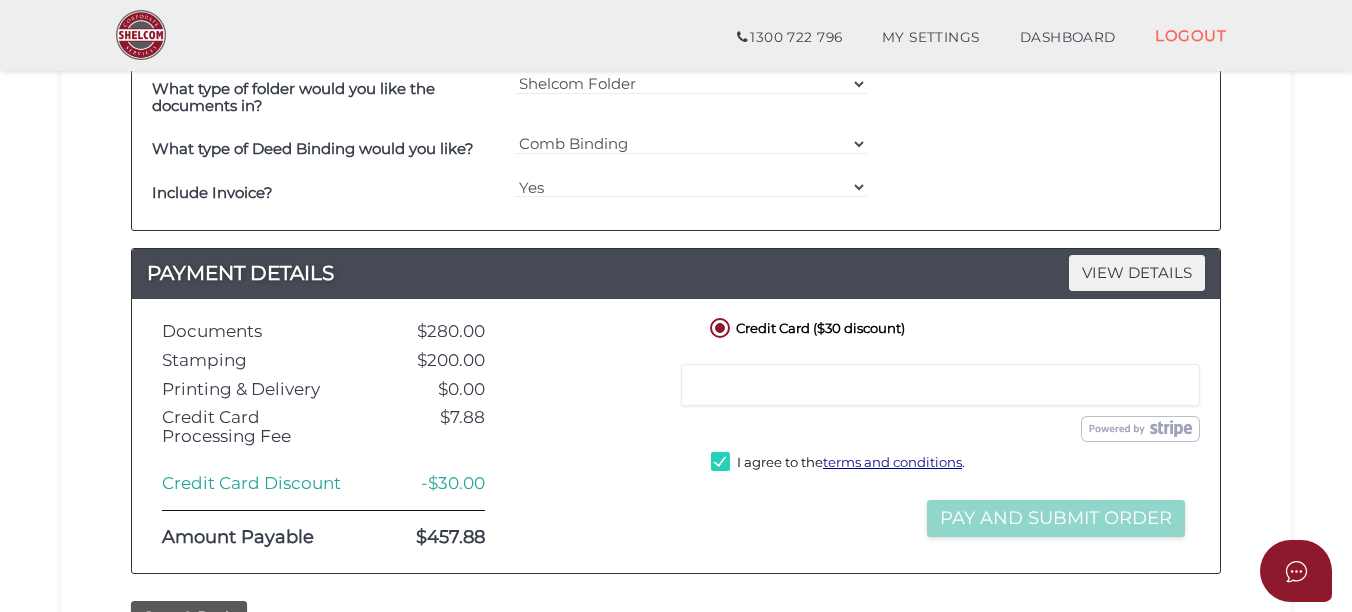 scroll, scrollTop: 504, scrollLeft: 0, axis: vertical 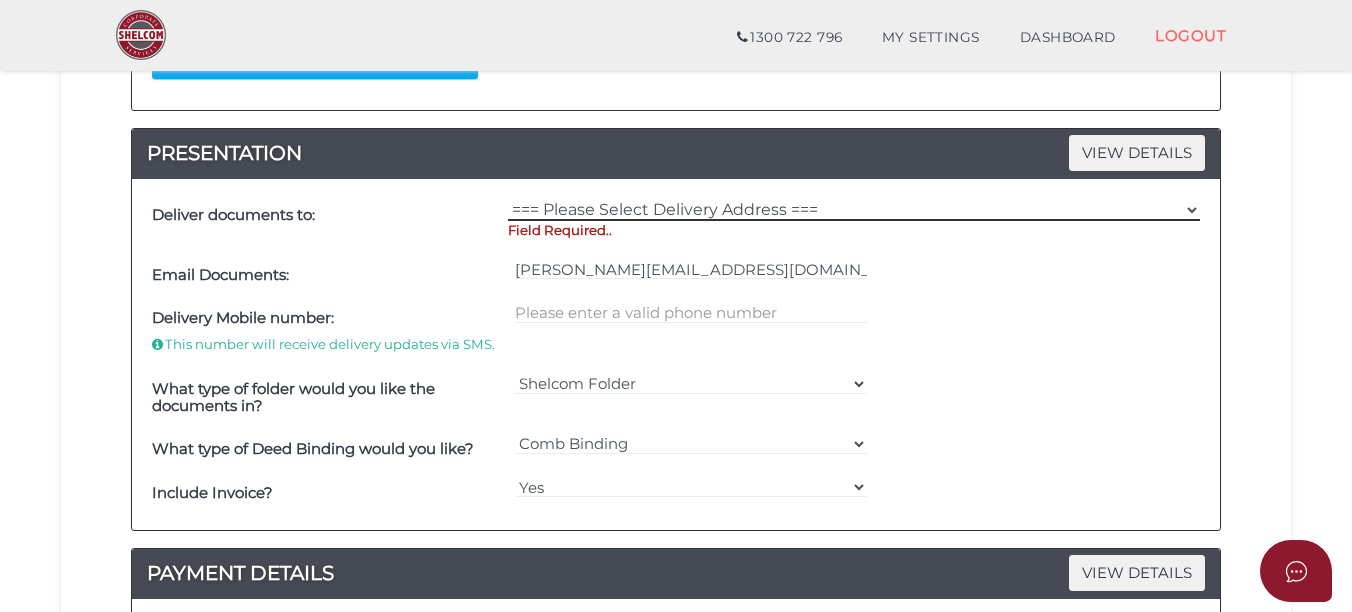 click on "=== Please Select Delivery Address ===
(User Address - Mervyn Leifer)   3/118 Railway Ave Ringwood East, VIC, 3135 Other" at bounding box center [854, 210] 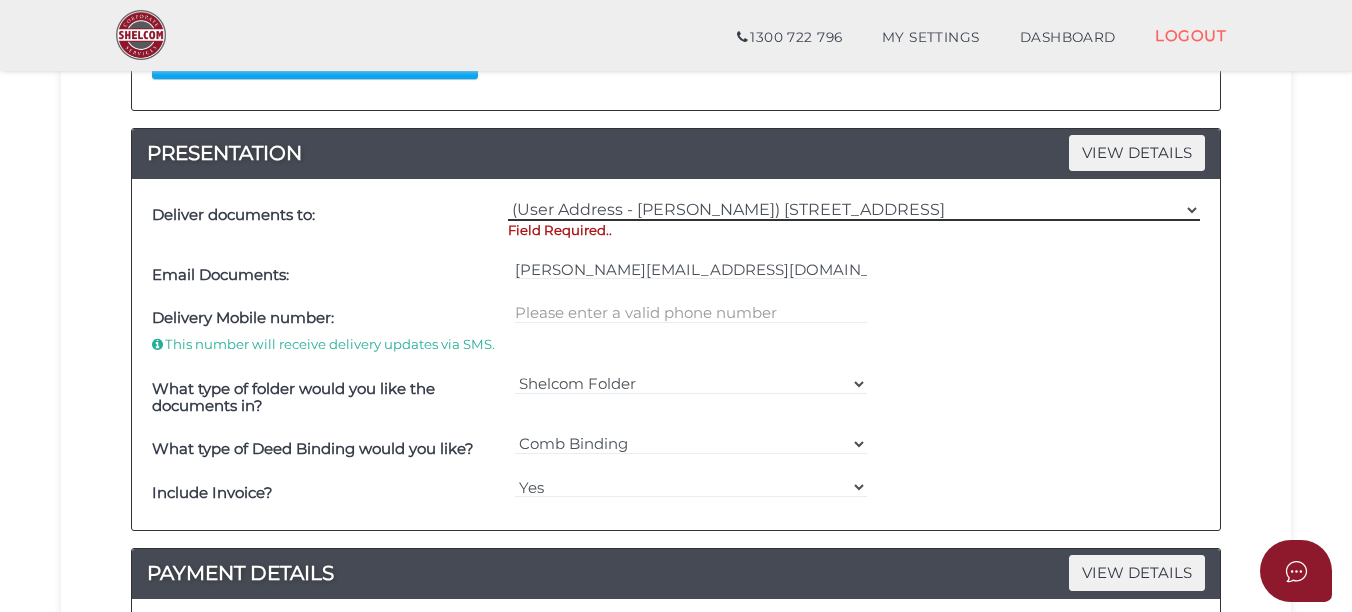 click on "=== Please Select Delivery Address ===
(User Address - Mervyn Leifer)   3/118 Railway Ave Ringwood East, VIC, 3135 Other" at bounding box center (854, 210) 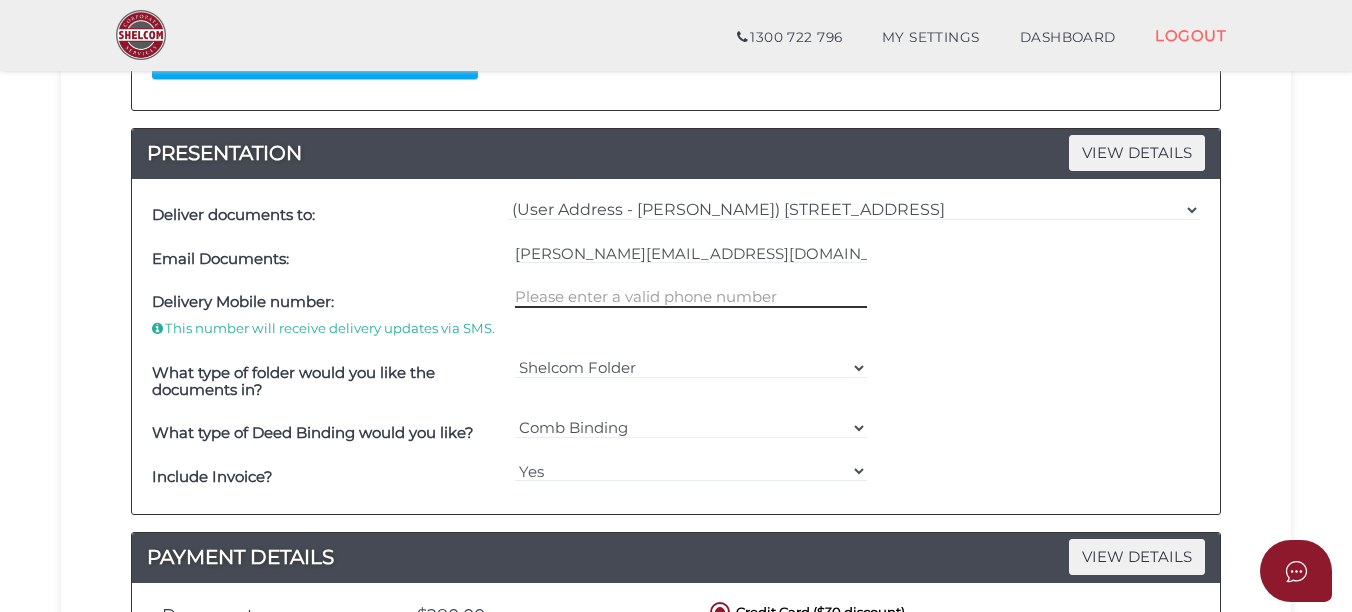 click at bounding box center (691, 297) 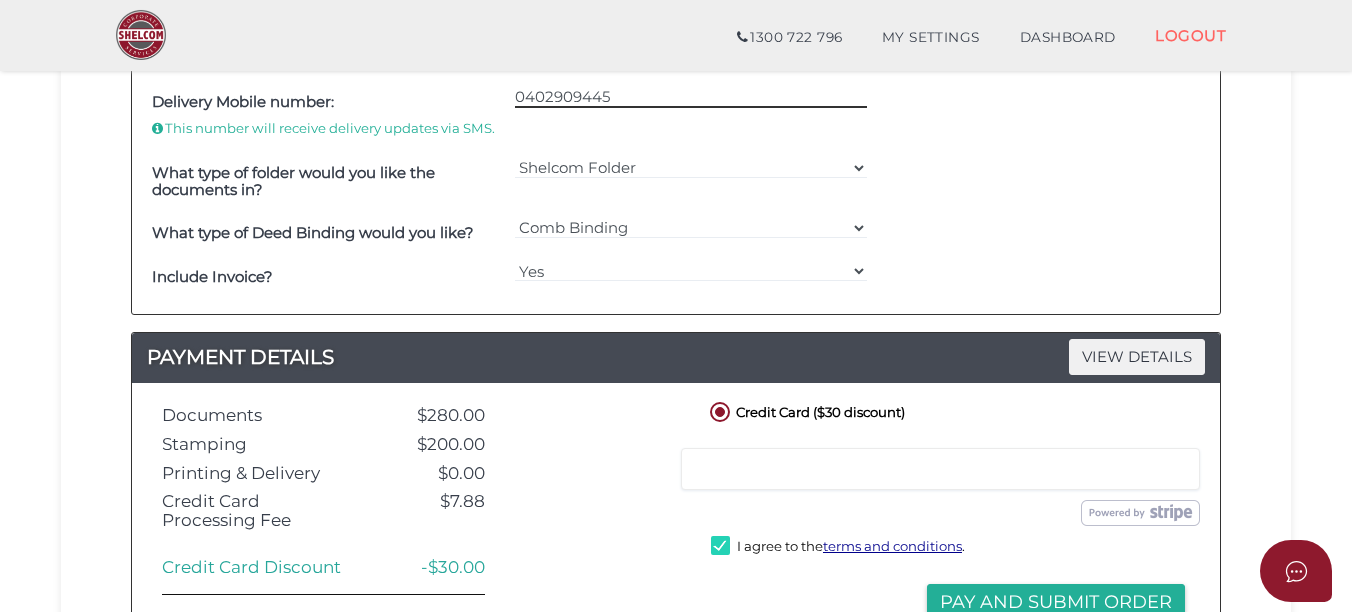 scroll, scrollTop: 804, scrollLeft: 0, axis: vertical 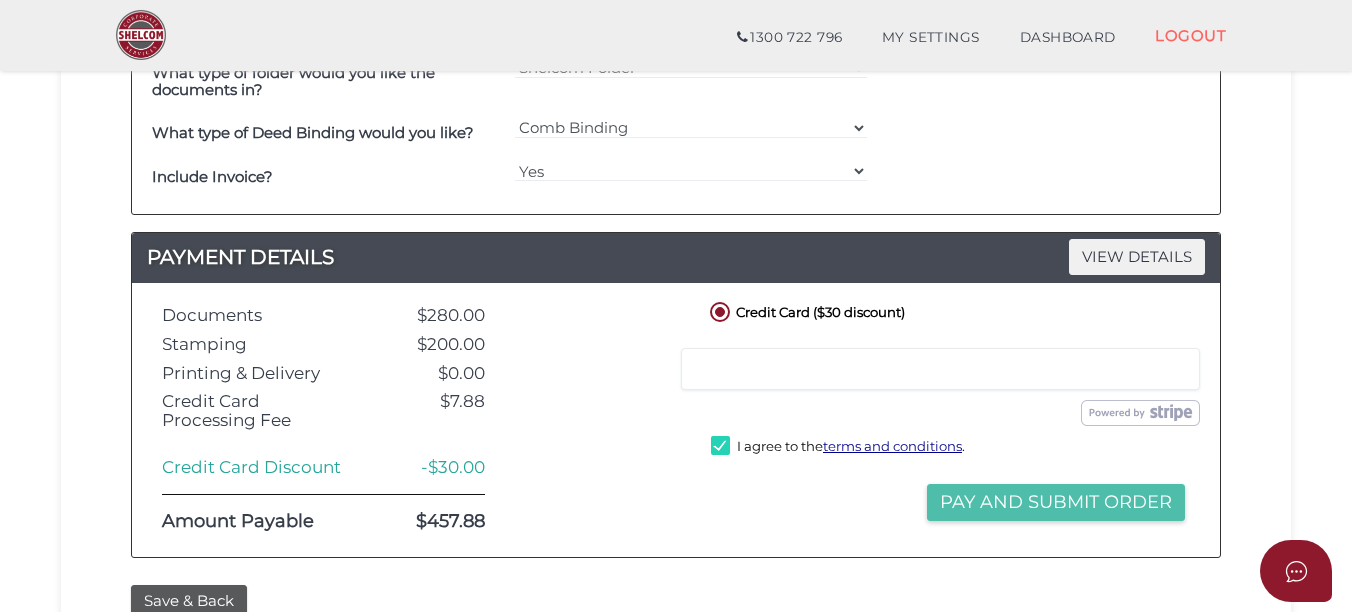 type on "0402909445" 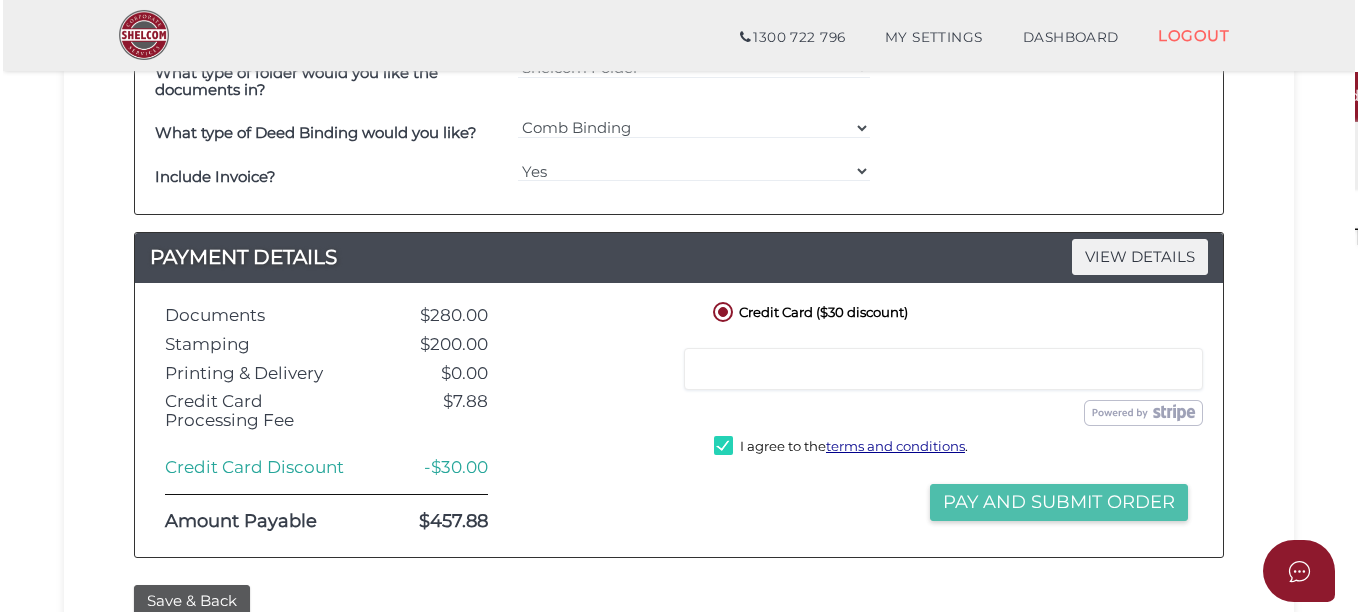 scroll, scrollTop: 0, scrollLeft: 0, axis: both 